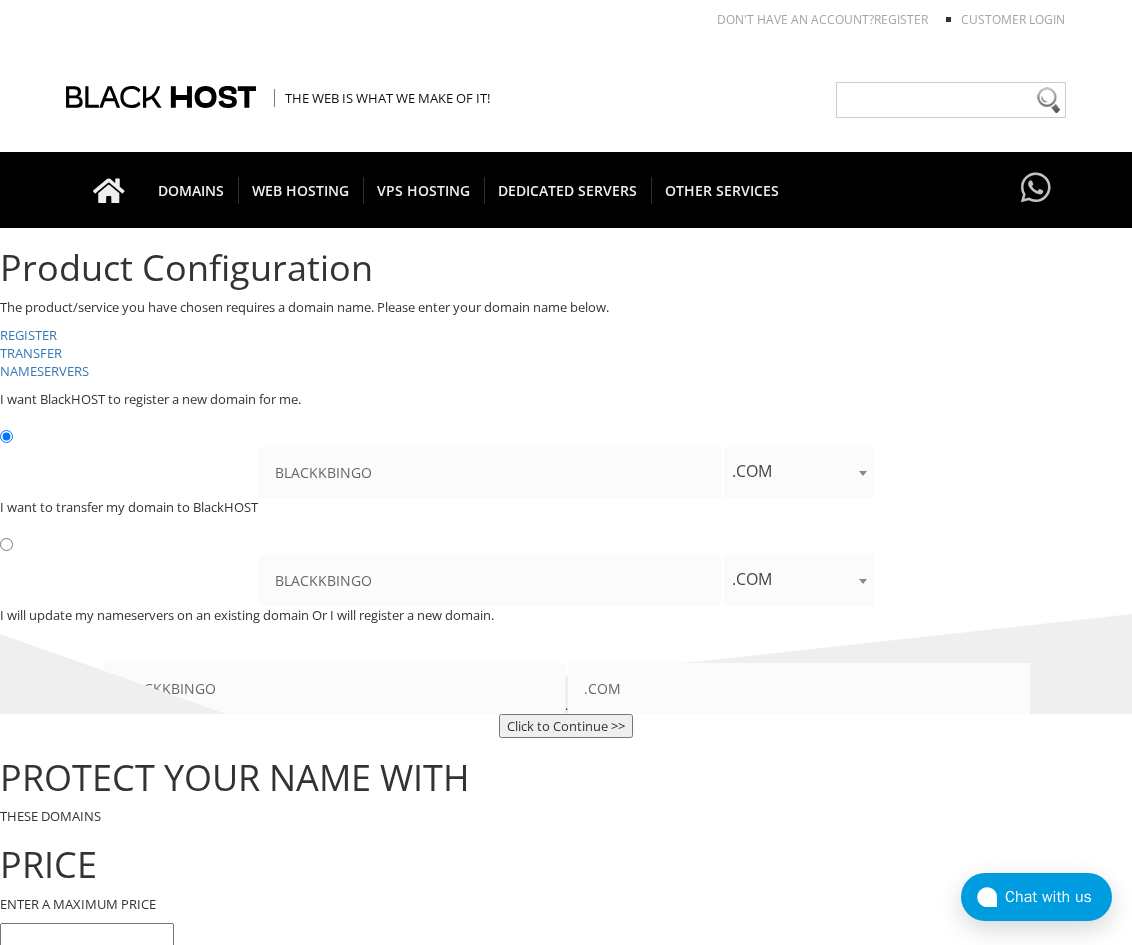 scroll, scrollTop: 0, scrollLeft: 0, axis: both 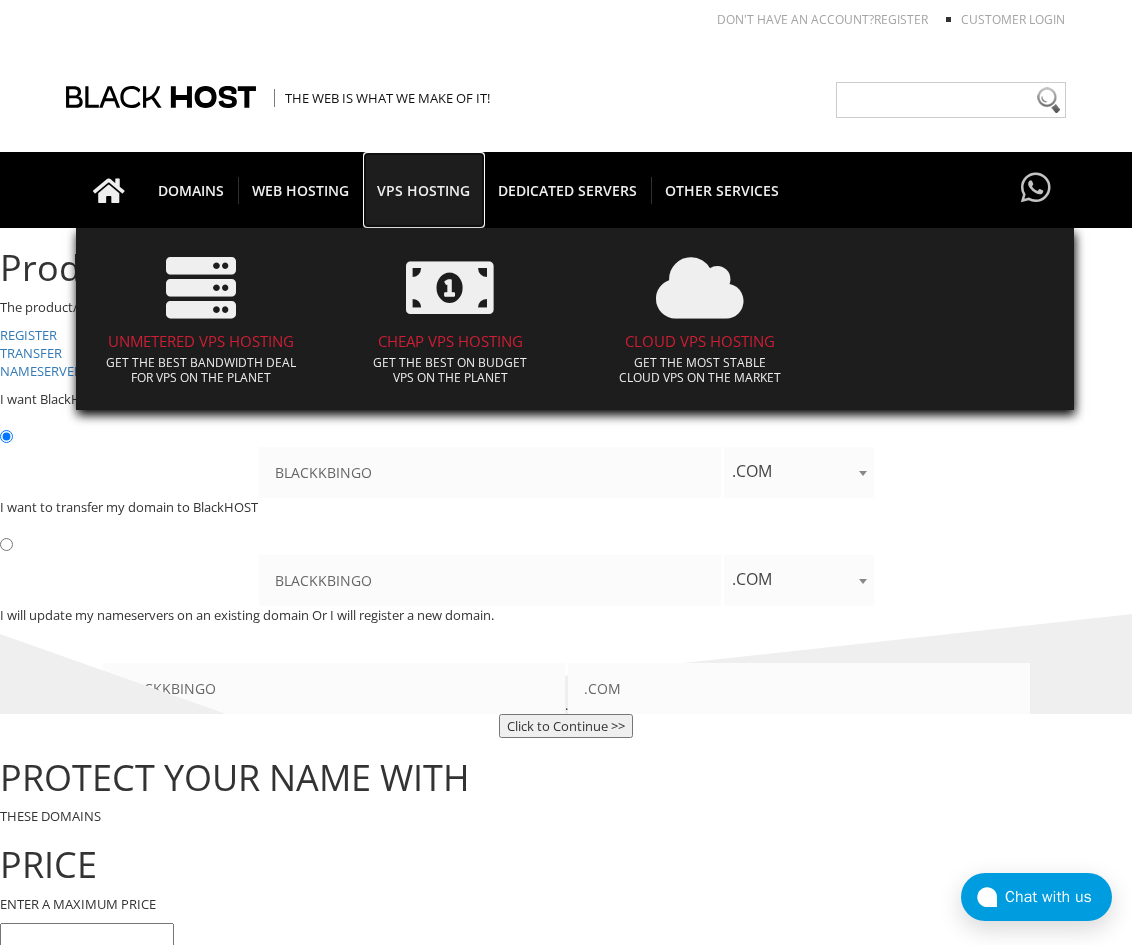 click on "VPS HOSTING" at bounding box center (423, 190) 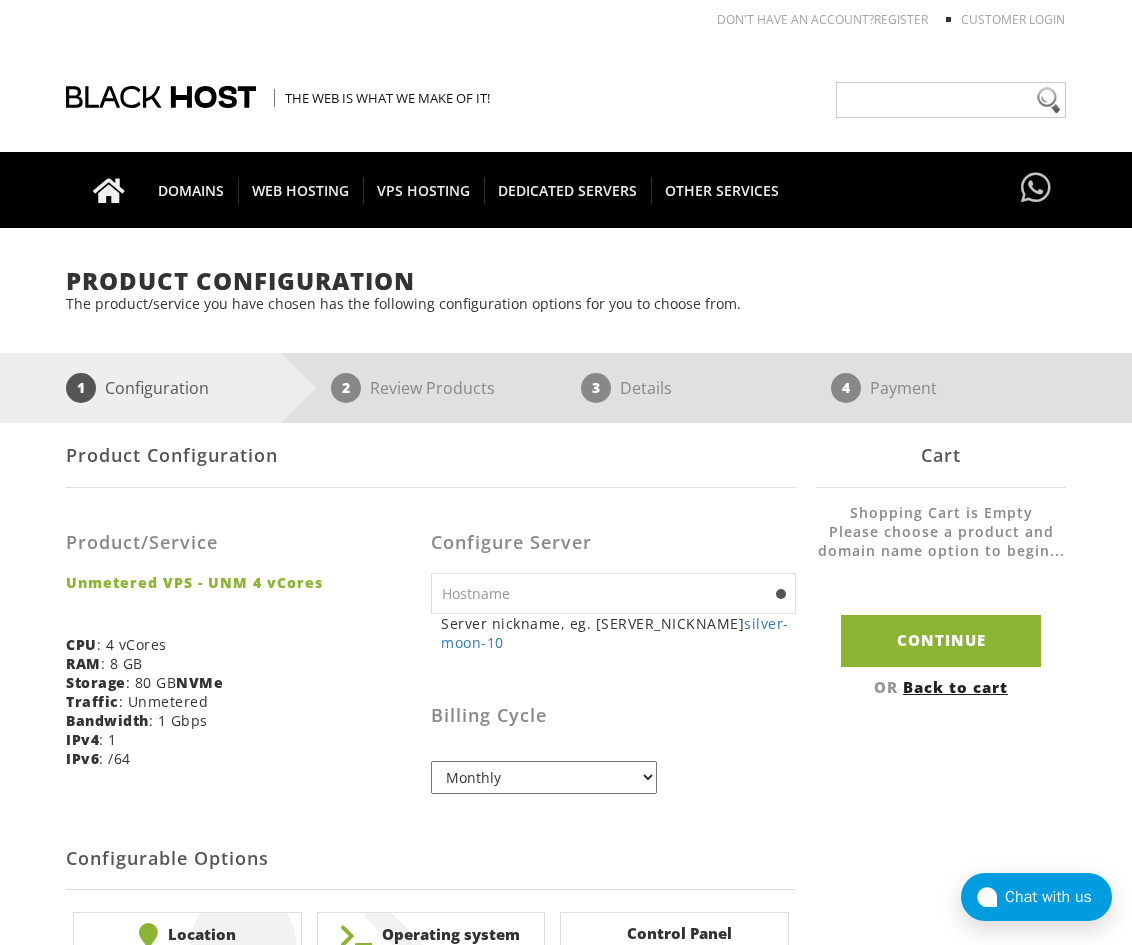 scroll, scrollTop: 0, scrollLeft: 0, axis: both 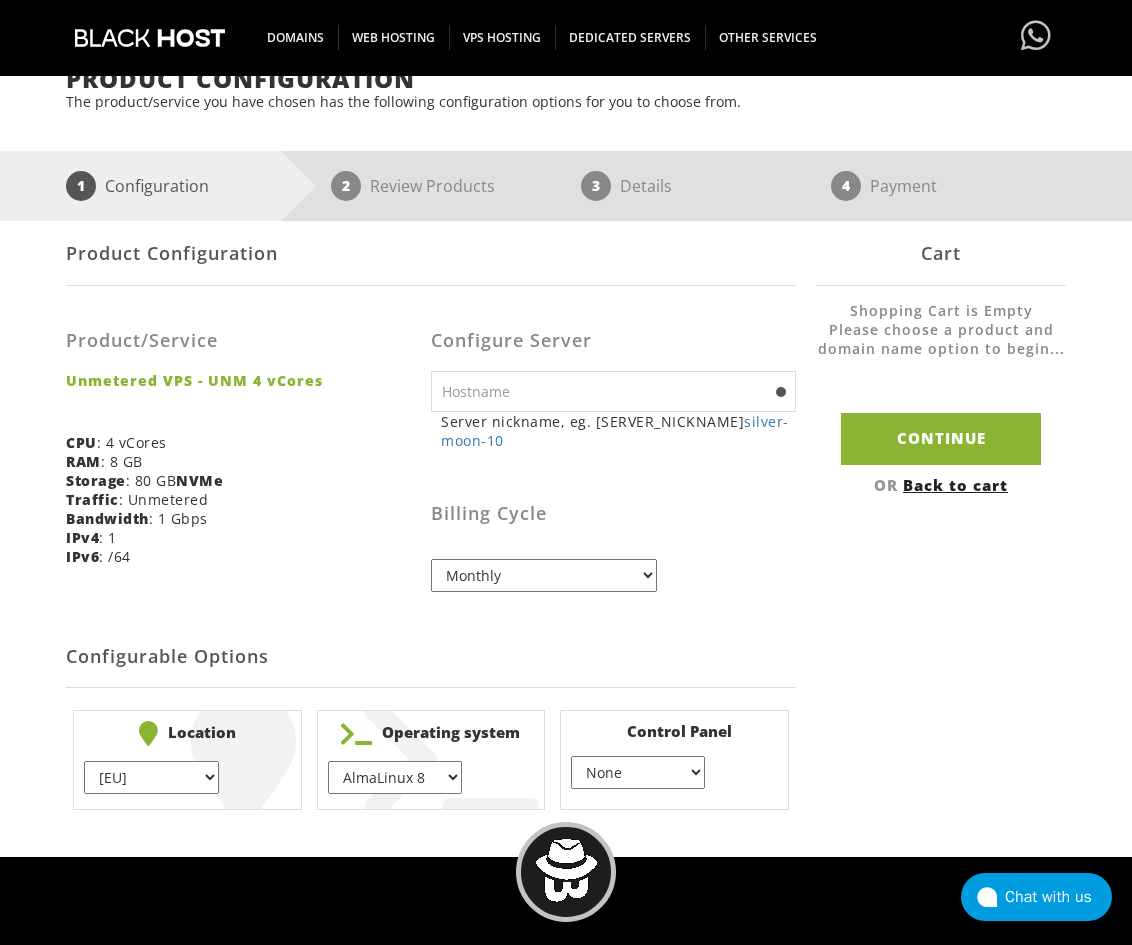 click on "AlmaLinux 8
}
AlmaLinux 9
}
AlmaLinux 10
}
Rocky Linux 8
}
Rocky Linux 9
}
CentOS 7
}
CentOS 8 Stream
}
CentOS 9 Stream
}
CentOS 10 Stream
}
Fedora 40 (Server)
}
Debian 10
}
Debian 11
}
Debian 12
}
Ubuntu 20.04
}
Ubuntu 22.04 Ubuntu 24.04 Alpine Linux 3.13.x" at bounding box center (395, 777) 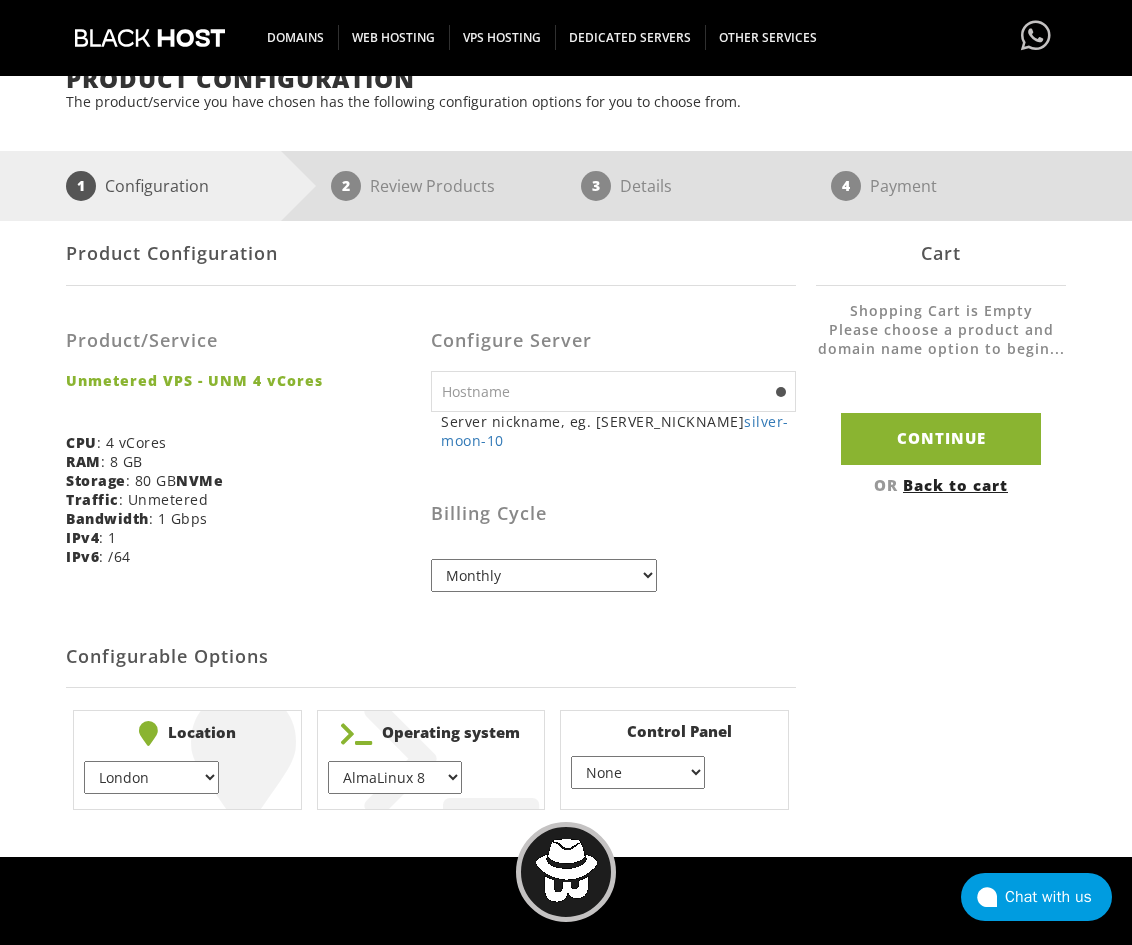 click on "EU
}
USA
}
London
}
Amsterdam
}
Vienna
}
Chicago
}" at bounding box center (151, 777) 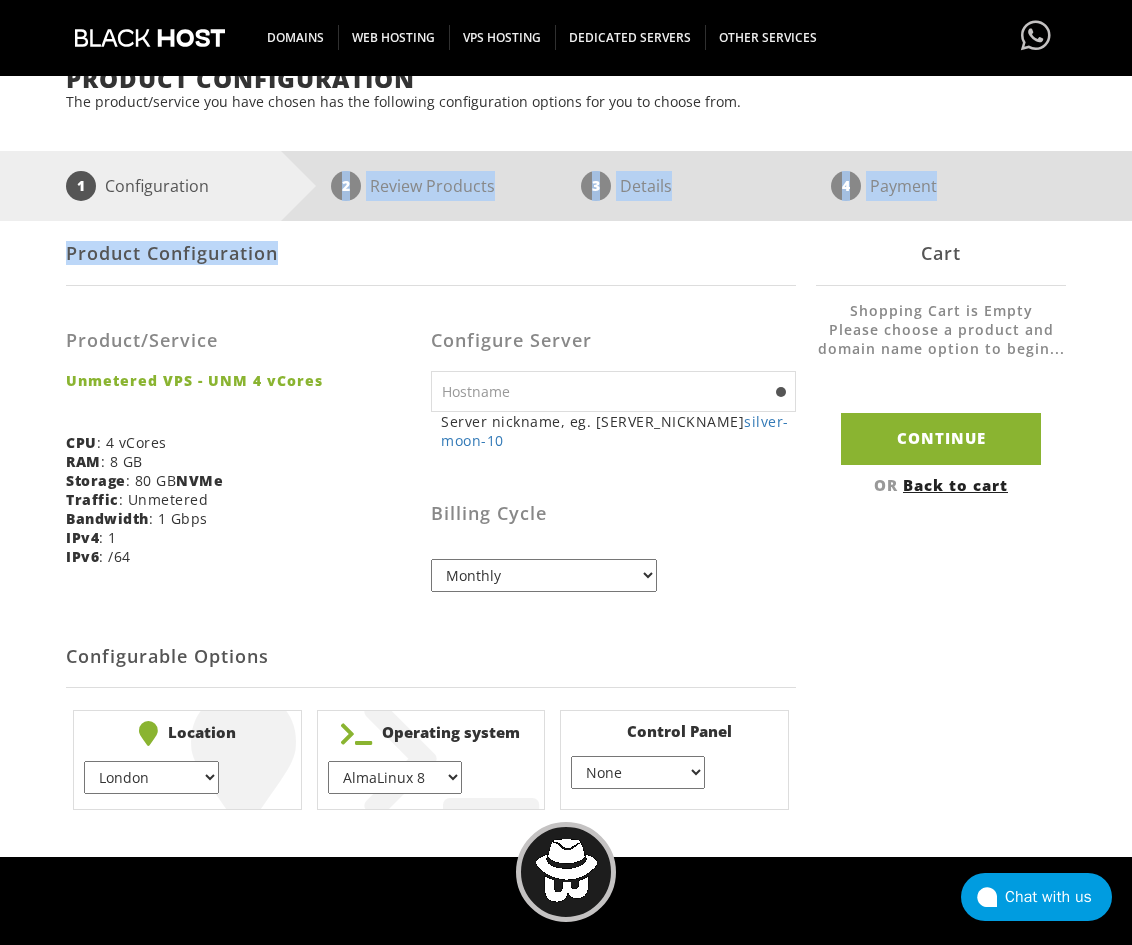 drag, startPoint x: 309, startPoint y: 190, endPoint x: 366, endPoint y: 244, distance: 78.51752 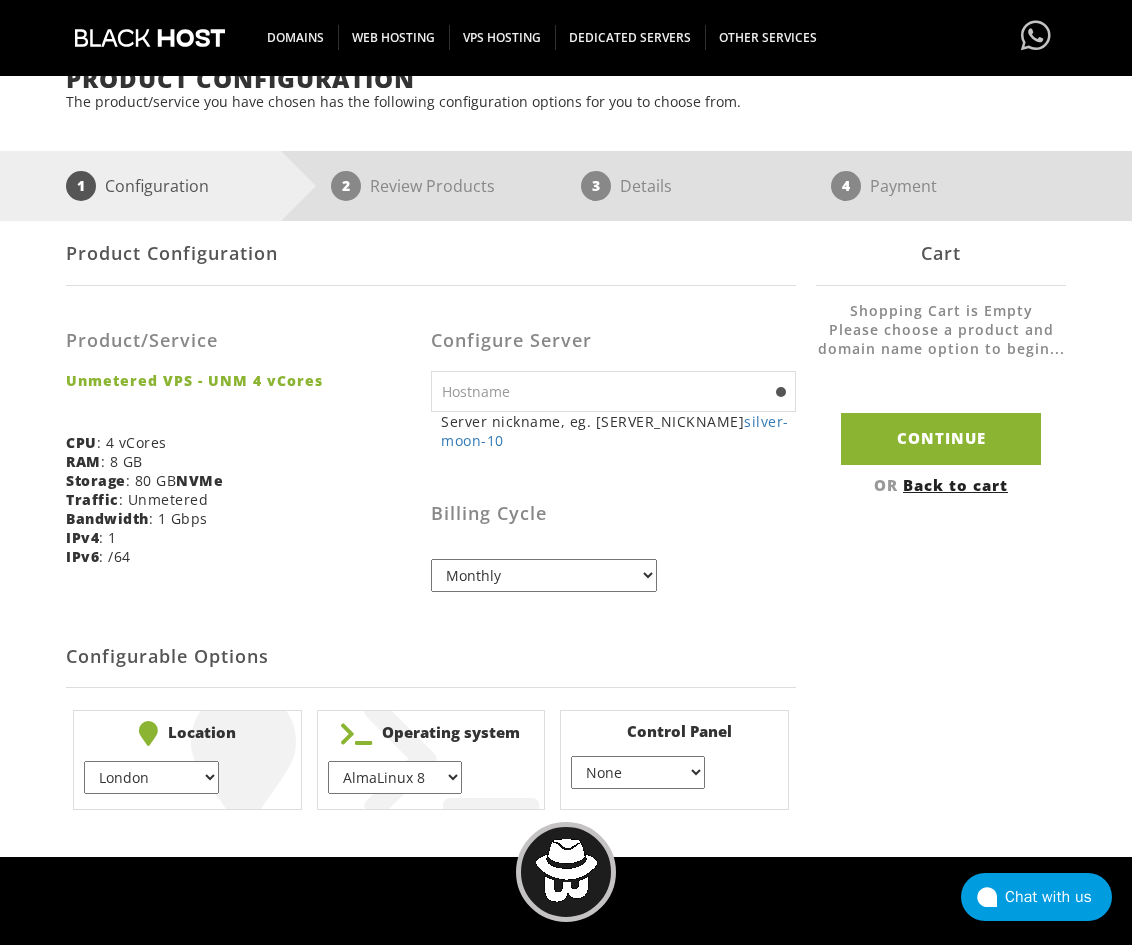 click on "Product/Service
Unmetered VPS - UNM 4 vCores
CPU : 4 vCores
RAM : 8 GB
Storage : 80 GB  NVMe
Traffic : Unmetered
Bandwidth : 1 Gbps
IPv4 : 1
IPv6 : /64" at bounding box center [248, 441] 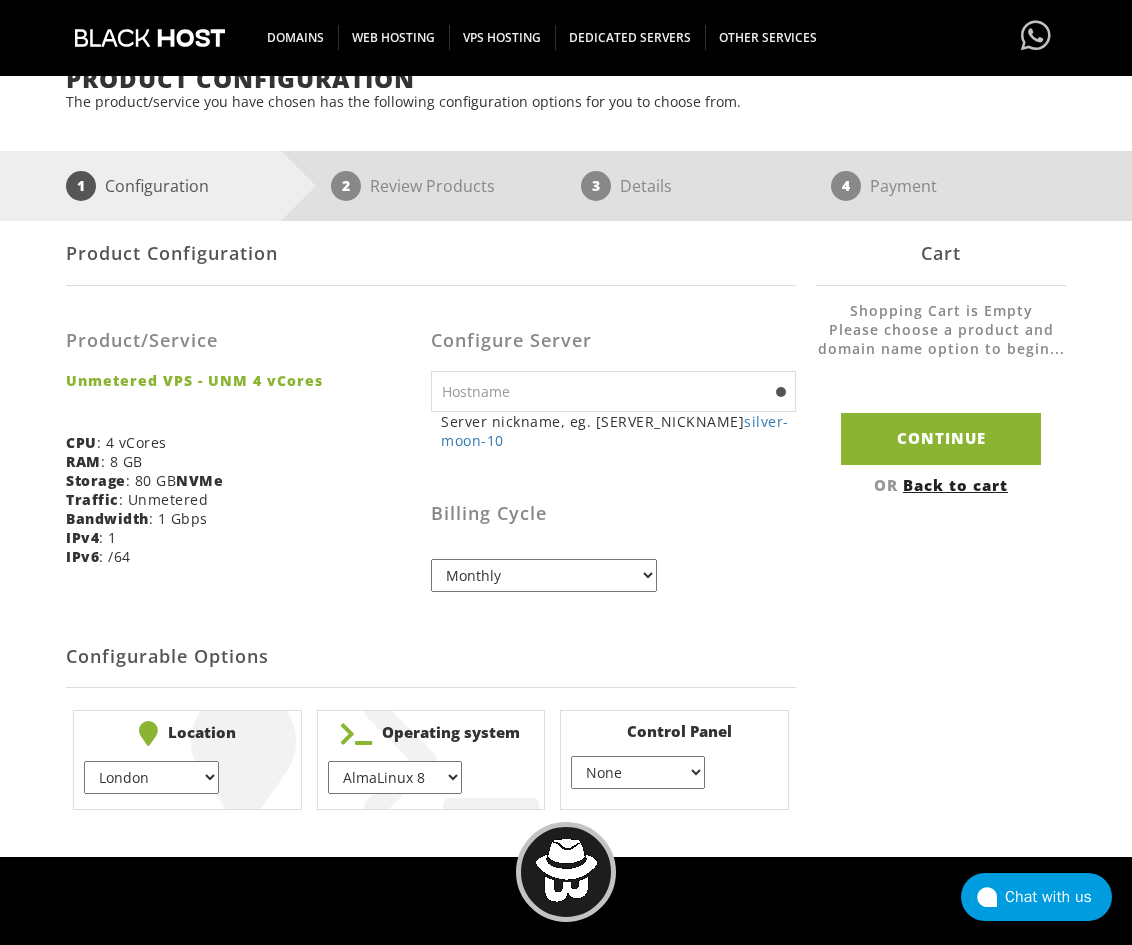click on "AlmaLinux 8
}
AlmaLinux 9
}
AlmaLinux 10
}
Rocky Linux 8
}
Rocky Linux 9
}
CentOS 7
}
CentOS 8 Stream
}
CentOS 9 Stream
}
CentOS 10 Stream
}
Fedora 40 (Server)
}
Debian 10
}
Debian 11
}
Debian 12
}
Ubuntu 20.04
}
Ubuntu 22.04 Ubuntu 24.04 Alpine Linux 3.13.x" at bounding box center (395, 777) 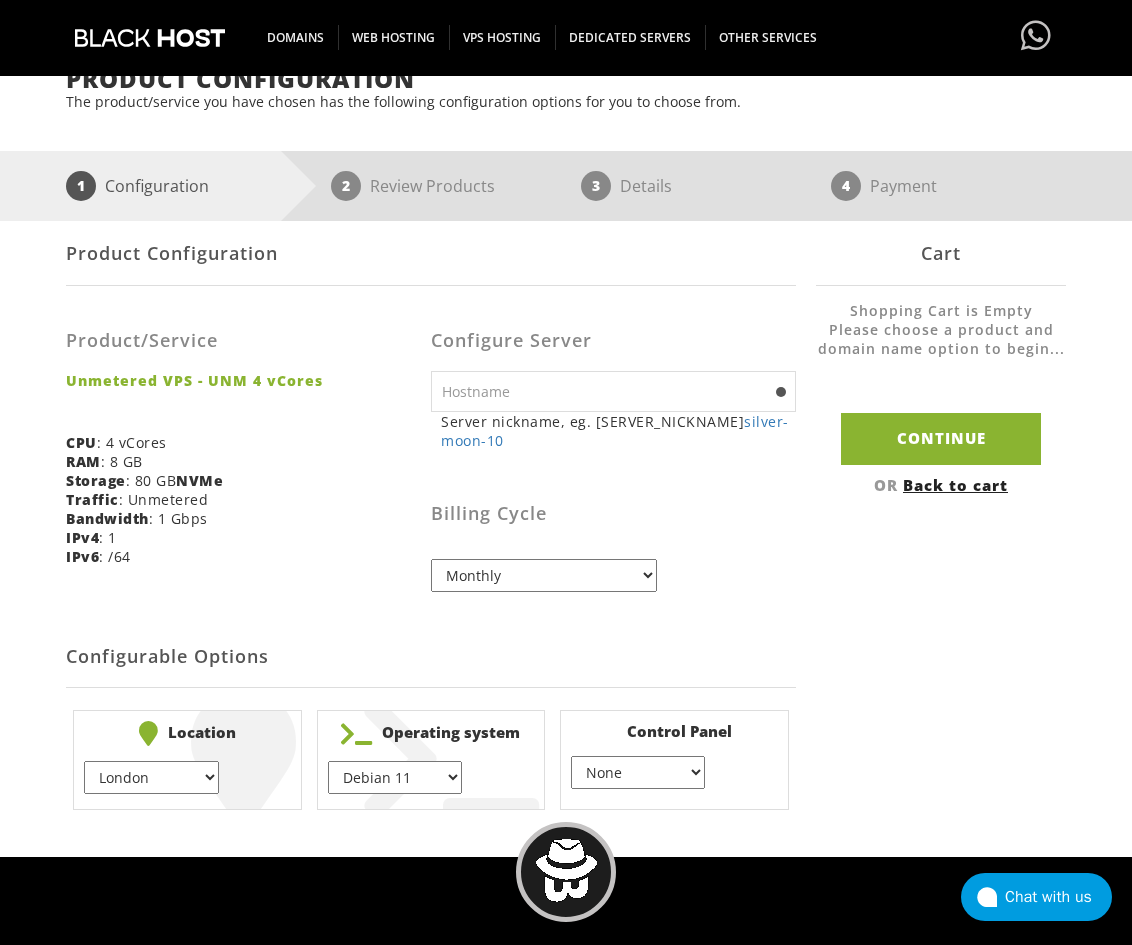 click on "AlmaLinux 8
}
AlmaLinux 9
}
AlmaLinux 10
}
Rocky Linux 8
}
Rocky Linux 9
}
CentOS 7
}
CentOS 8 Stream
}
CentOS 9 Stream
}
CentOS 10 Stream
}
Fedora 40 (Server)
}
Debian 10
}
Debian 11
}
Debian 12
}
Ubuntu 20.04
}
Ubuntu 22.04 Ubuntu 24.04 Alpine Linux 3.13.x" at bounding box center [395, 777] 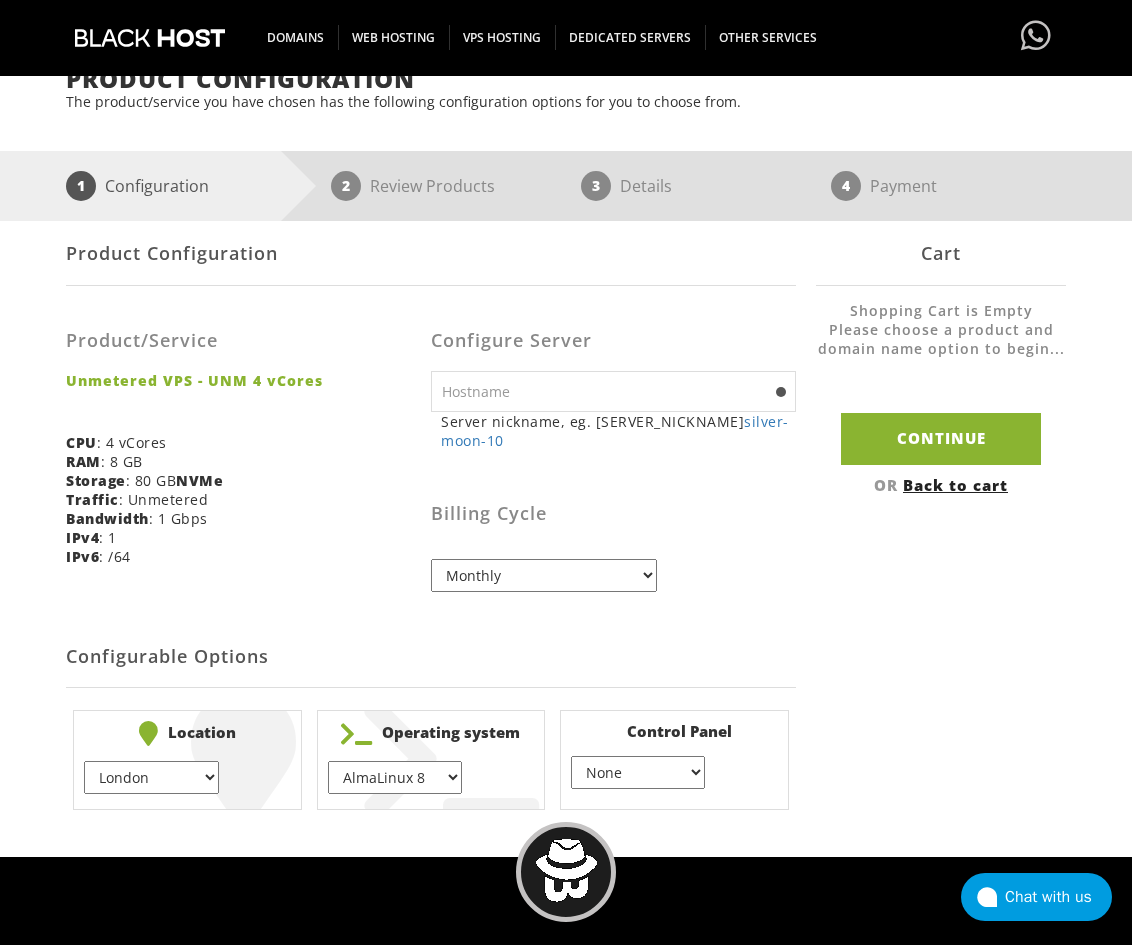 click at bounding box center [613, 391] 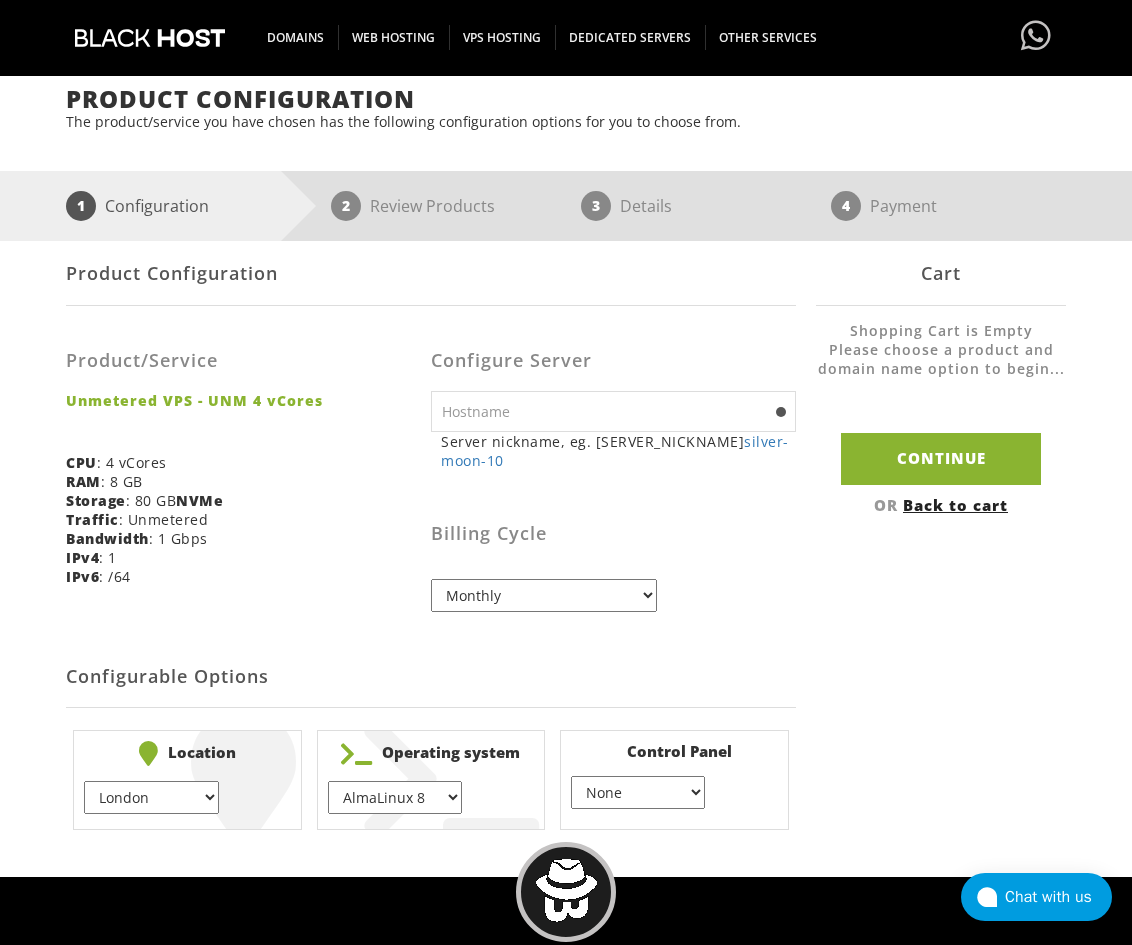scroll, scrollTop: 179, scrollLeft: 0, axis: vertical 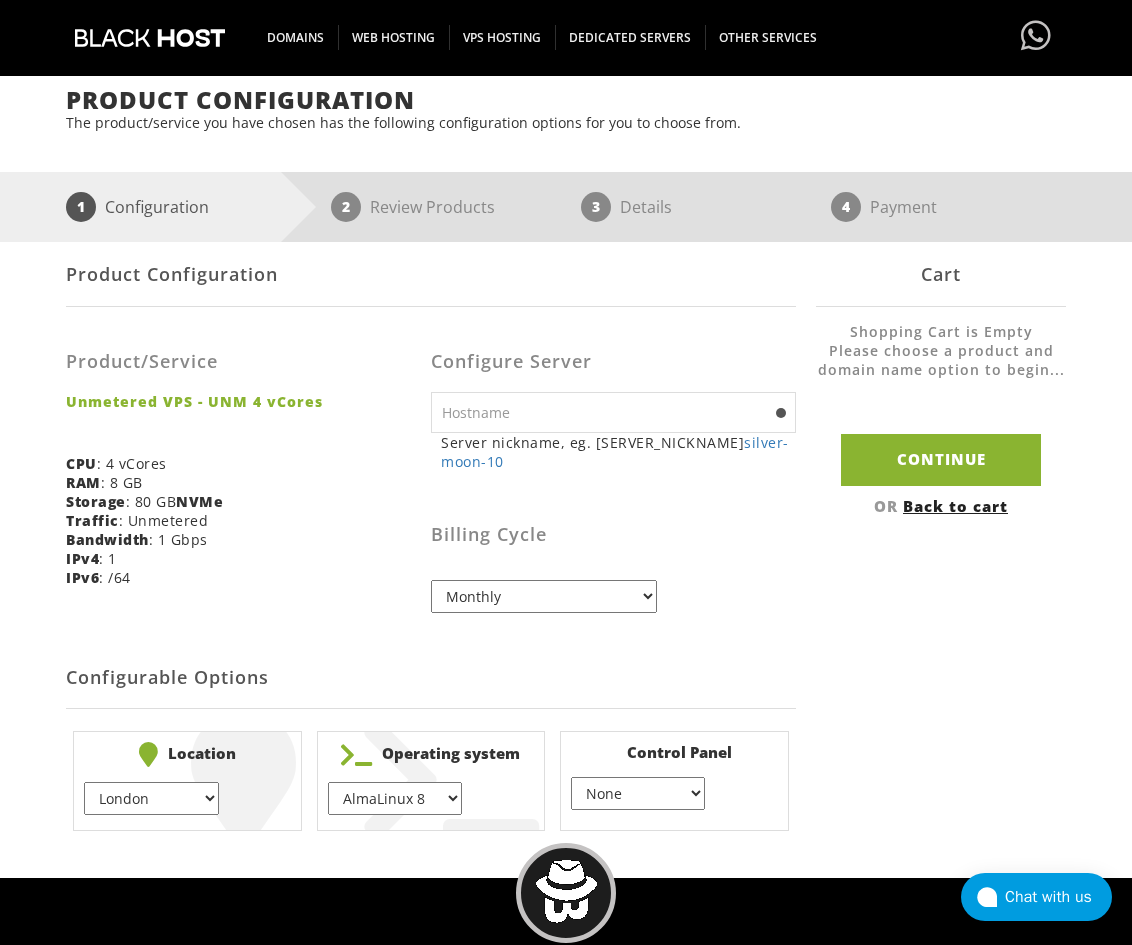 click on "None
}
Virtualmin
}
Cpanel
}
DirectAdmin
}" at bounding box center [638, 793] 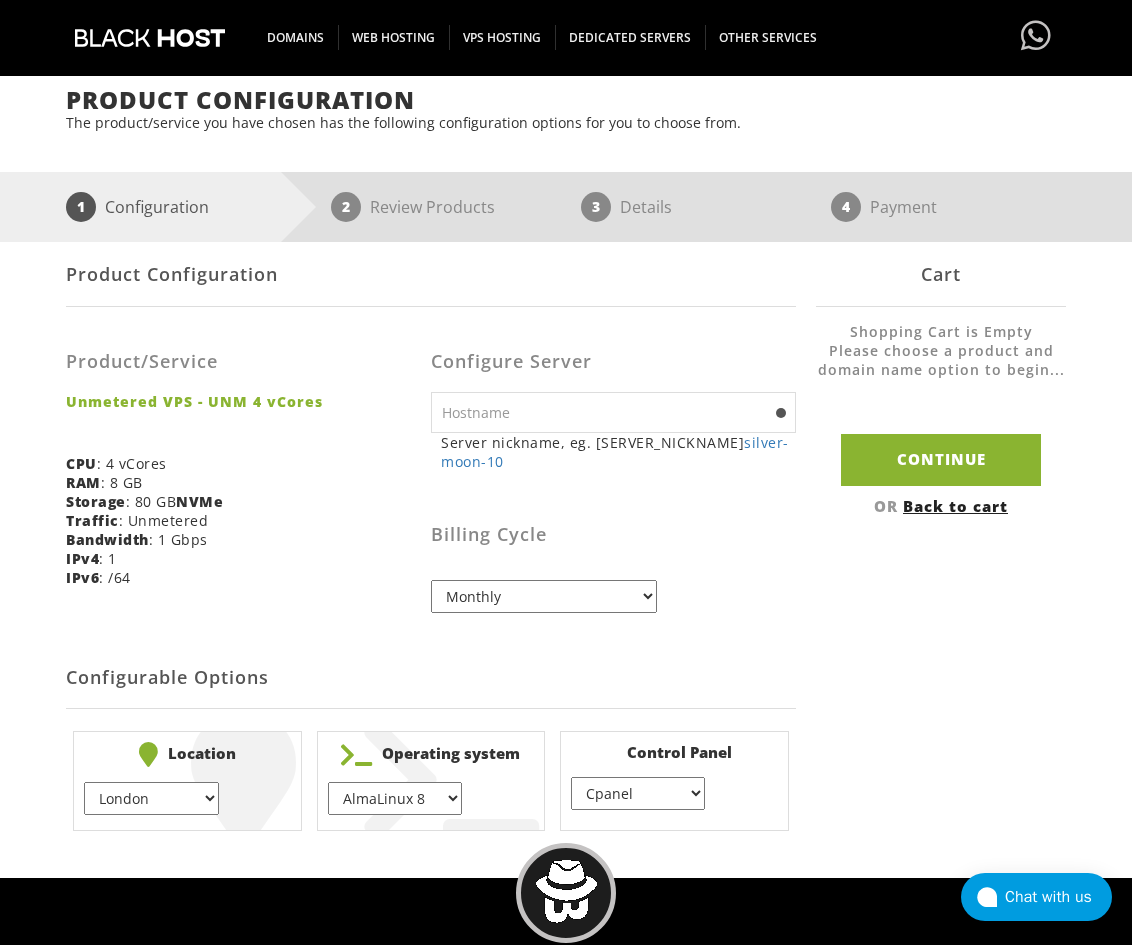 click on "None
}
Virtualmin
}
Cpanel
}
DirectAdmin
}" at bounding box center [638, 793] 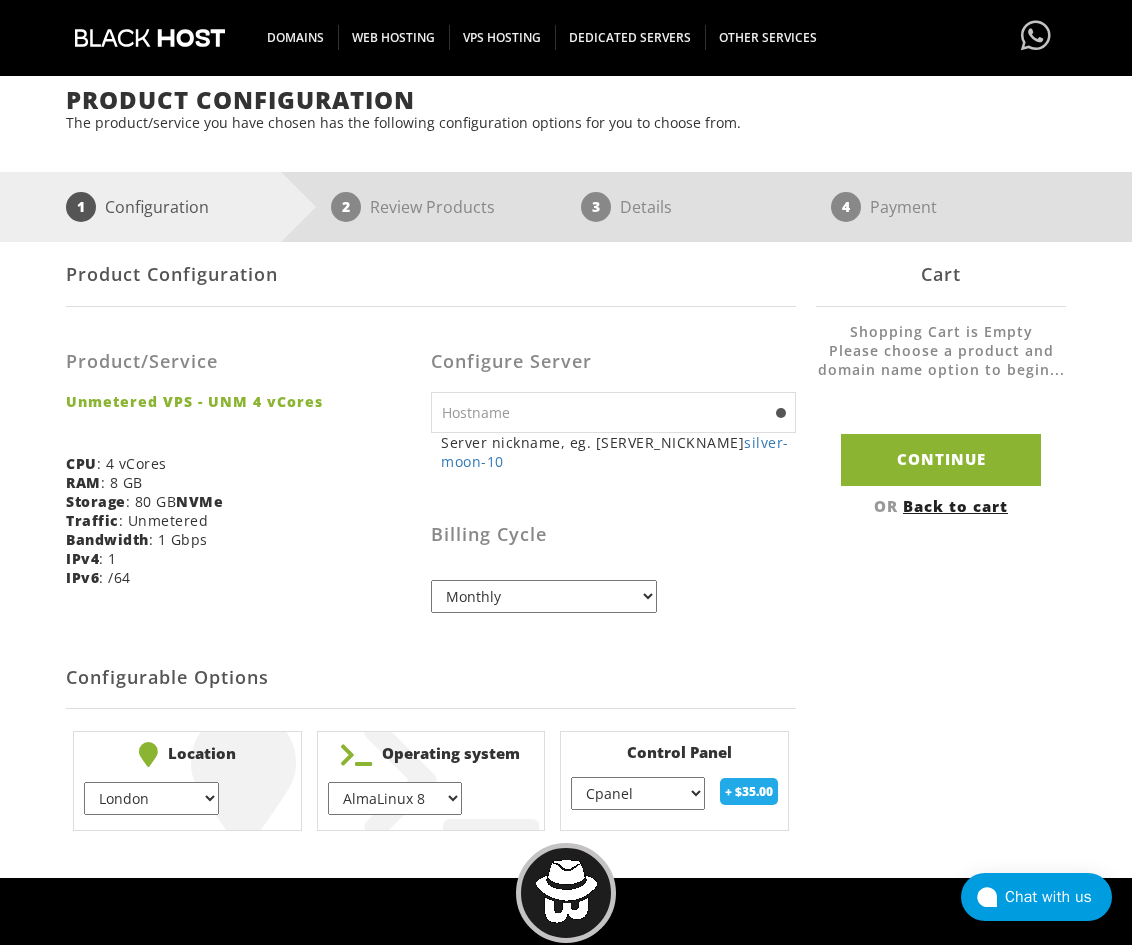 click on "35.00" at bounding box center [0, 0] 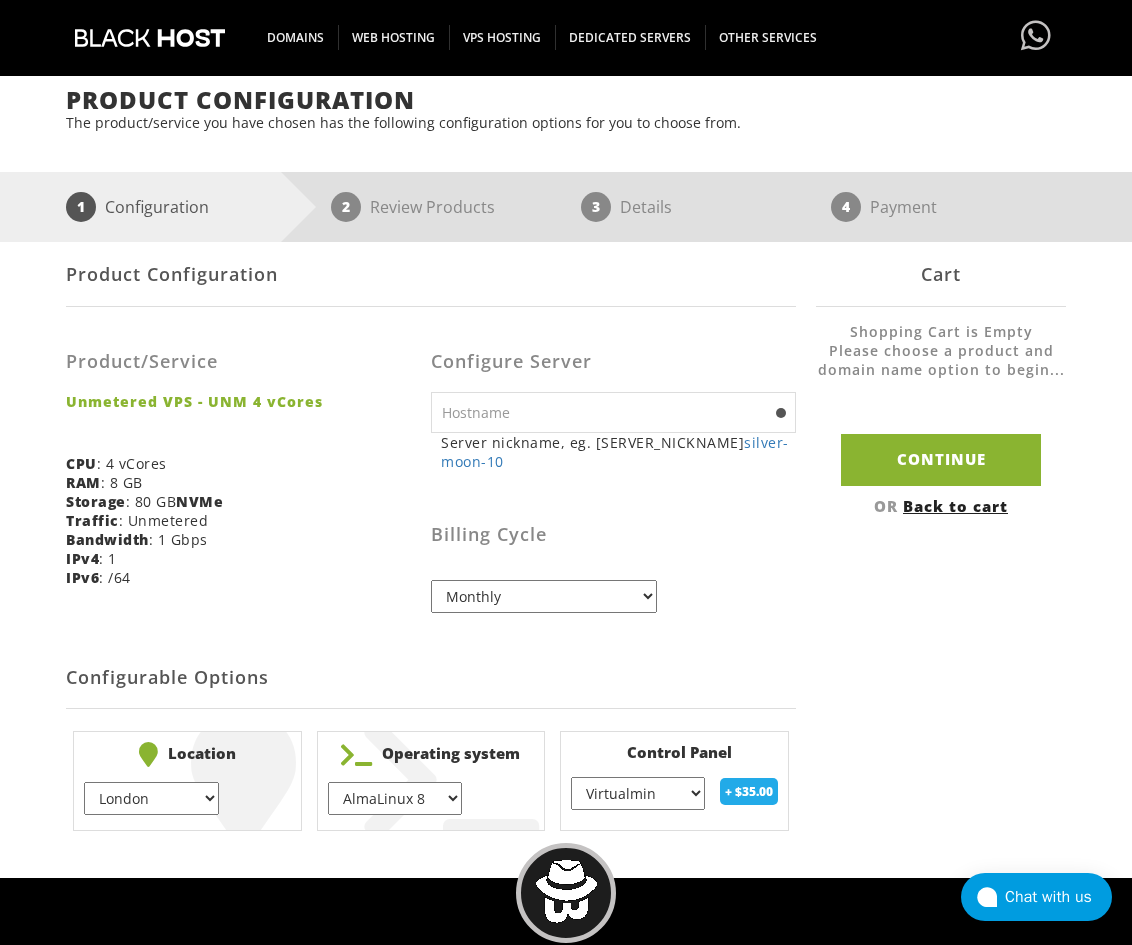 click on "None
}
Virtualmin
}
Cpanel
}
DirectAdmin
}" at bounding box center (638, 793) 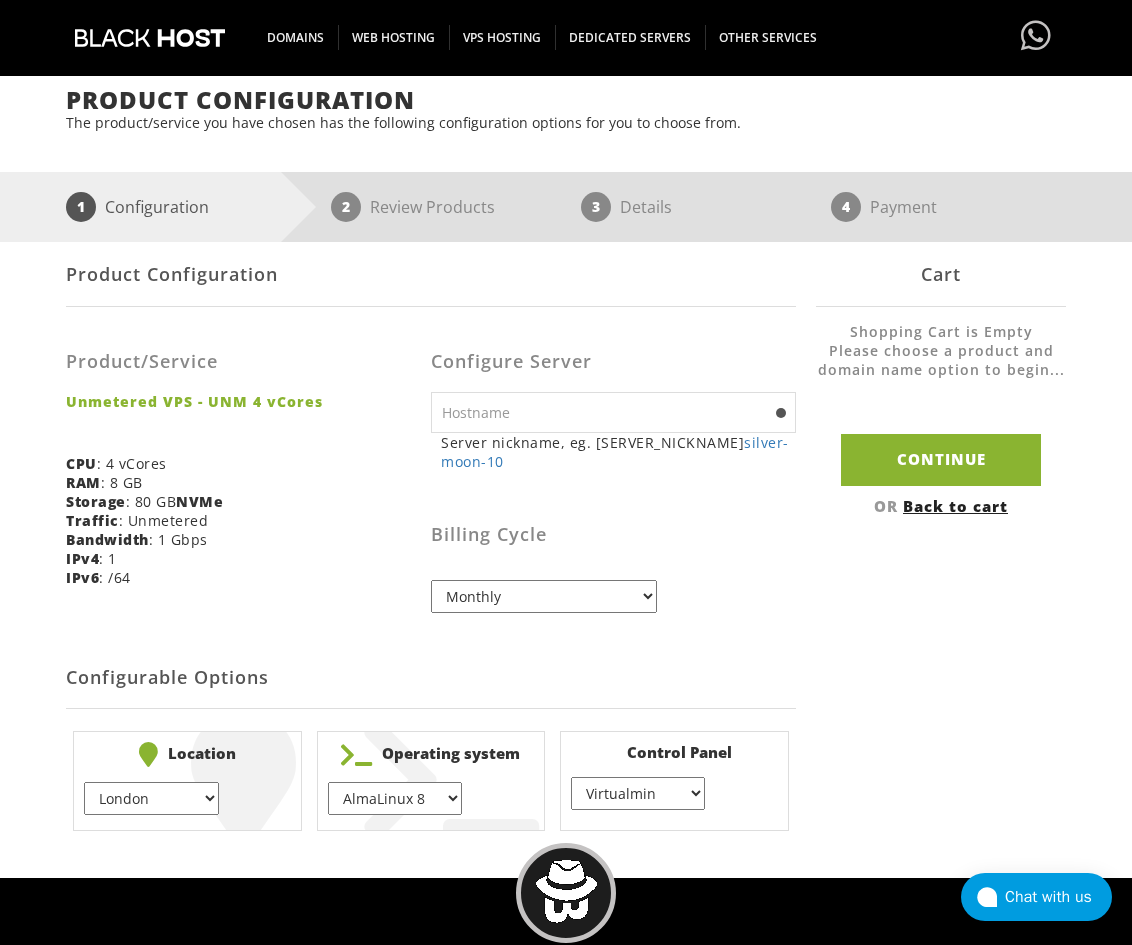 click on "None
}
Virtualmin
}
Cpanel
}
DirectAdmin
}" at bounding box center [638, 793] 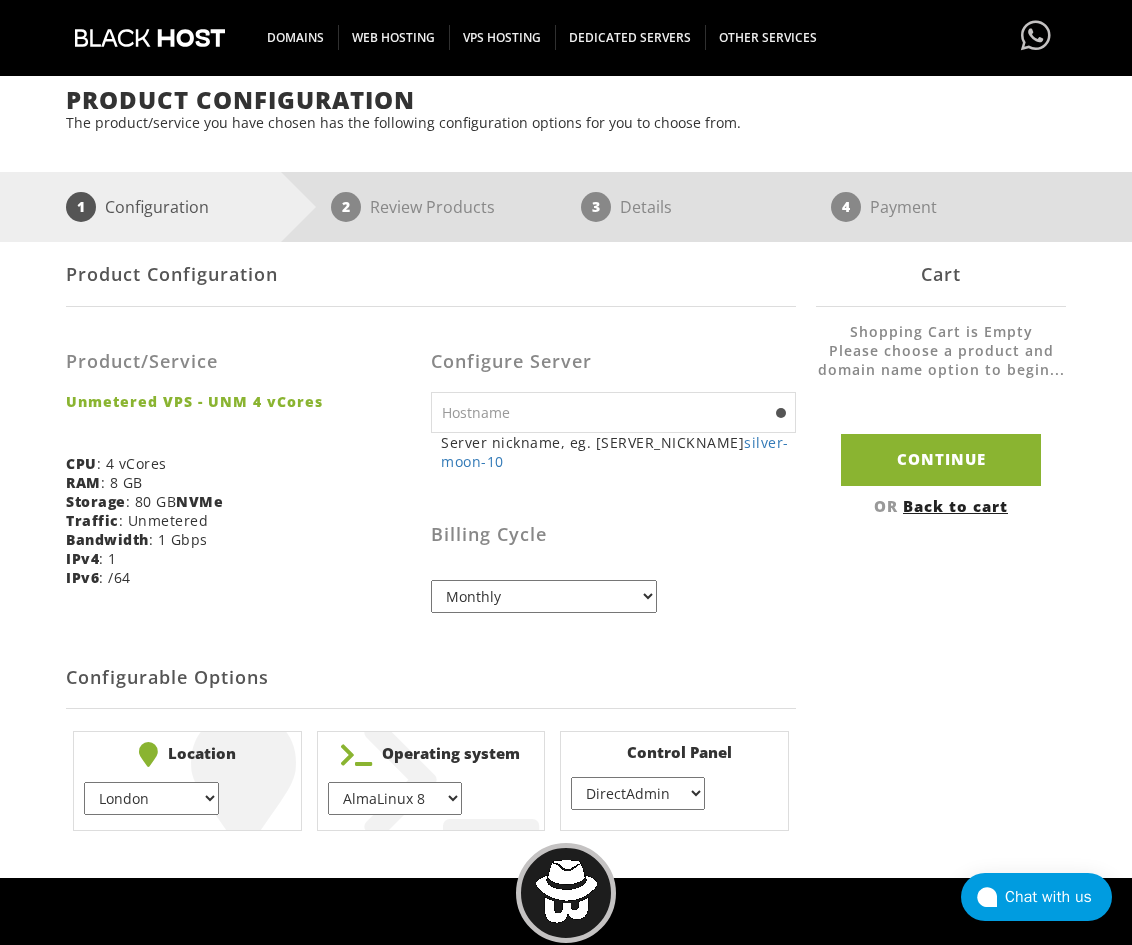 click on "None
}
Virtualmin
}
Cpanel
}
DirectAdmin
}" at bounding box center [638, 793] 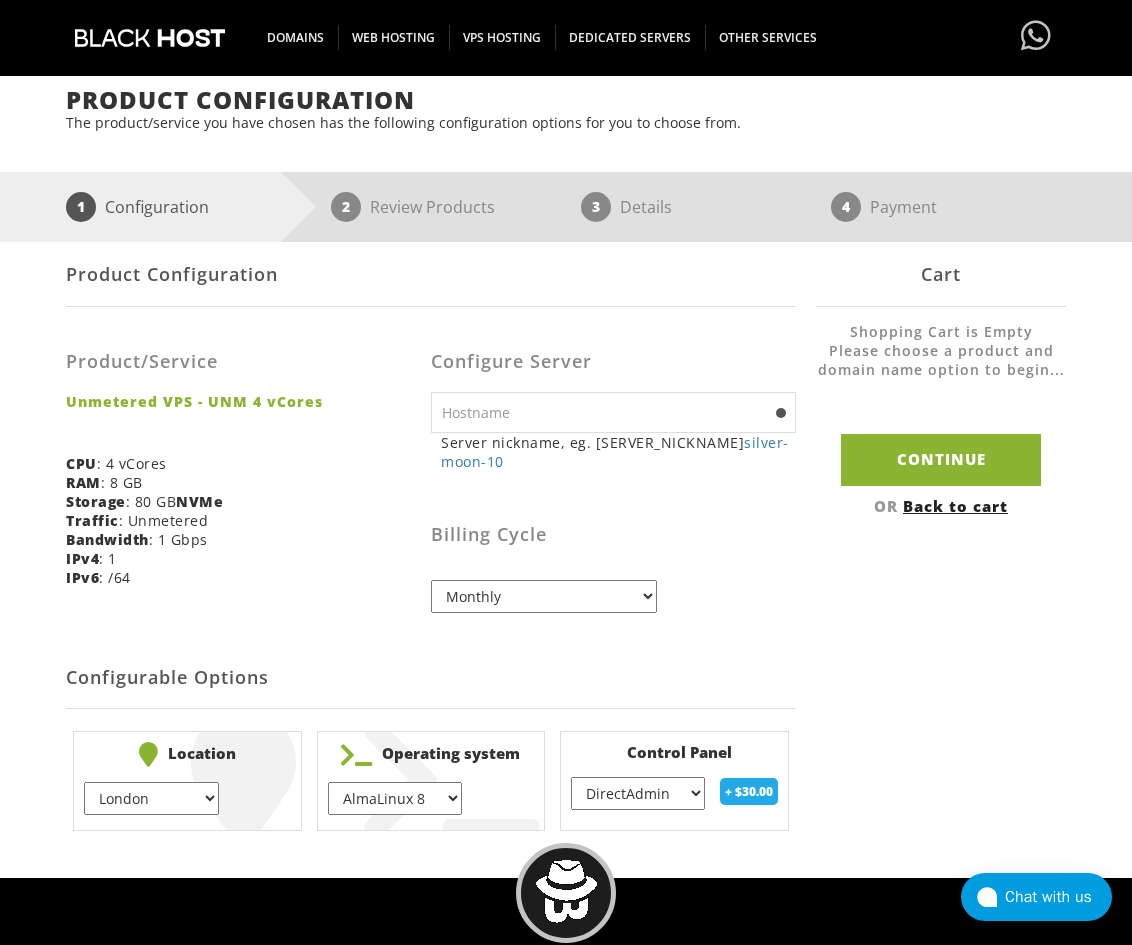 click on "None
}
Virtualmin
}
Cpanel
}
DirectAdmin
}" at bounding box center [638, 793] 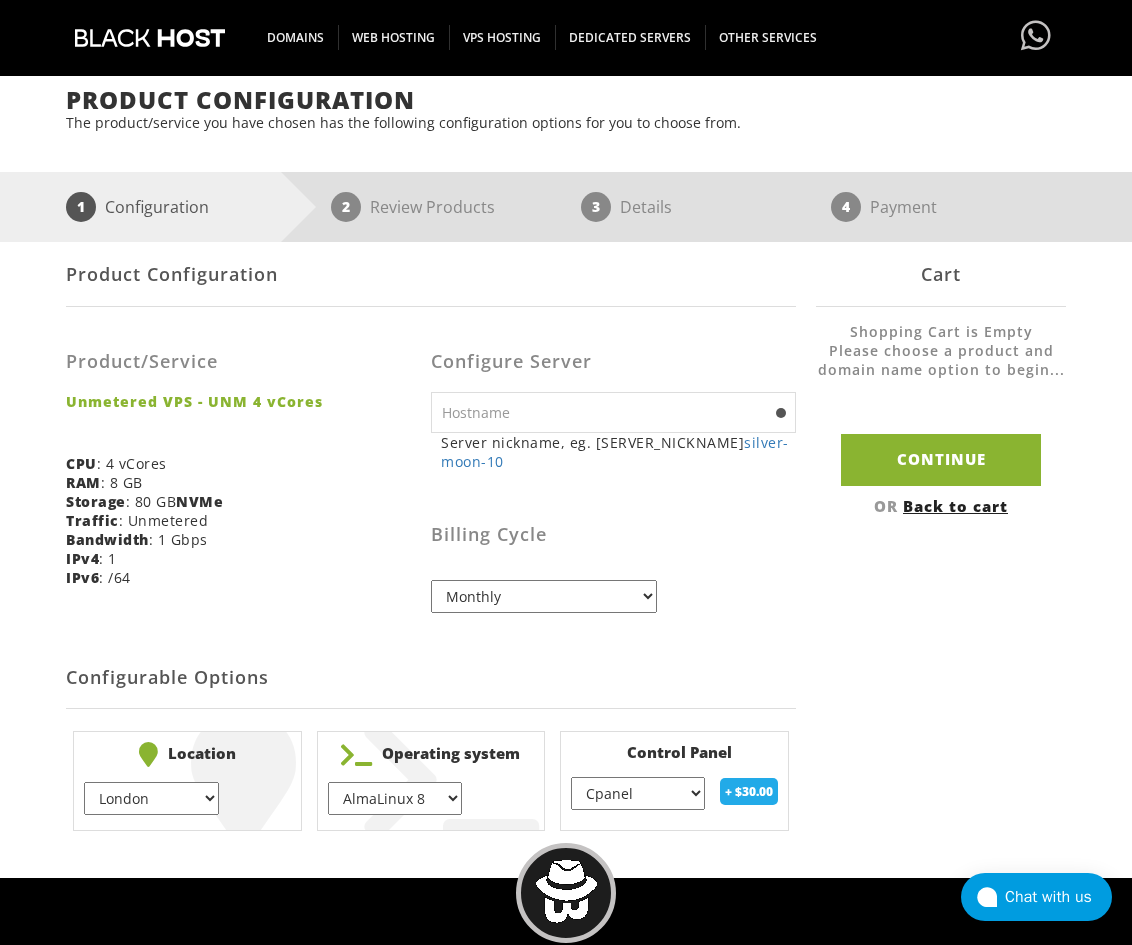 click on "None
}
Virtualmin
}
Cpanel
}
DirectAdmin
}" at bounding box center (638, 793) 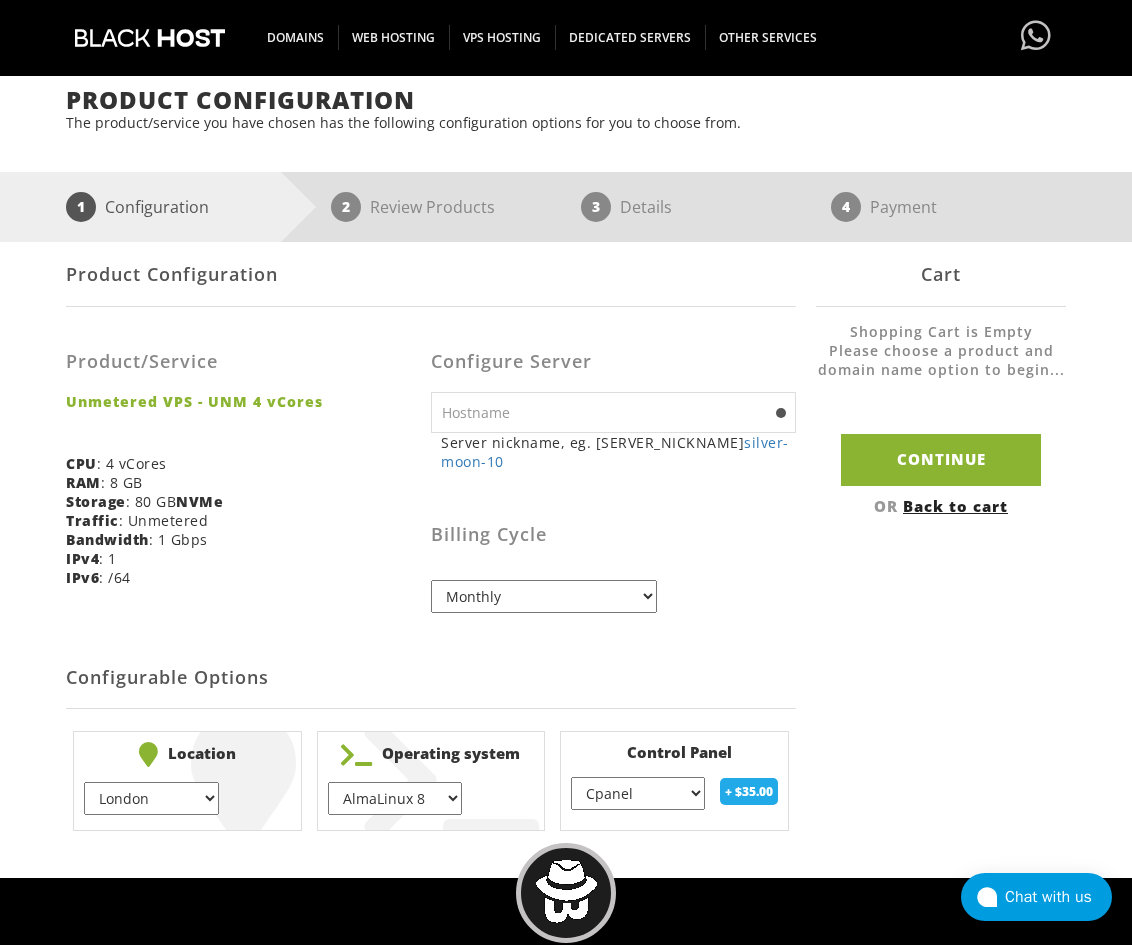 click on "35.00" at bounding box center (0, 0) 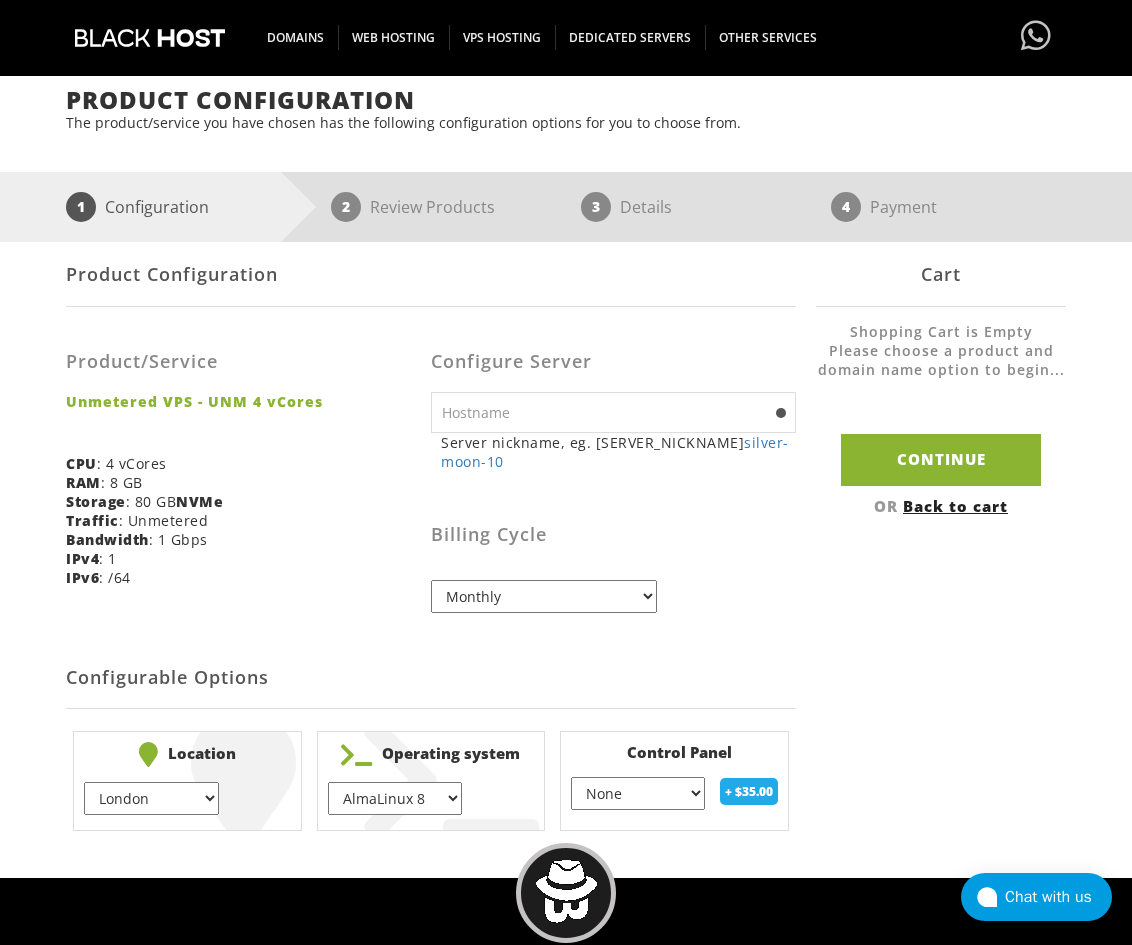 click on "None
}
Virtualmin
}
Cpanel
}
DirectAdmin
}" at bounding box center (638, 793) 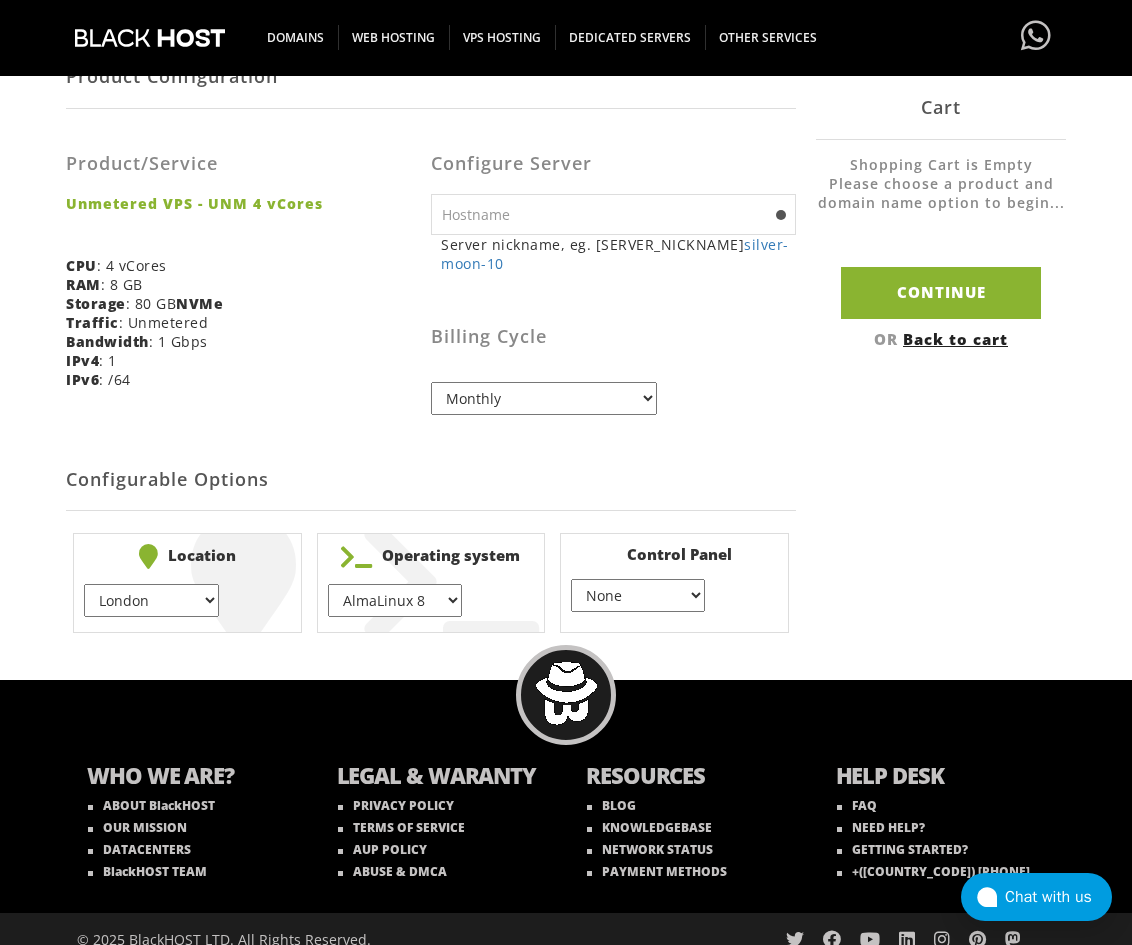 scroll, scrollTop: 379, scrollLeft: 0, axis: vertical 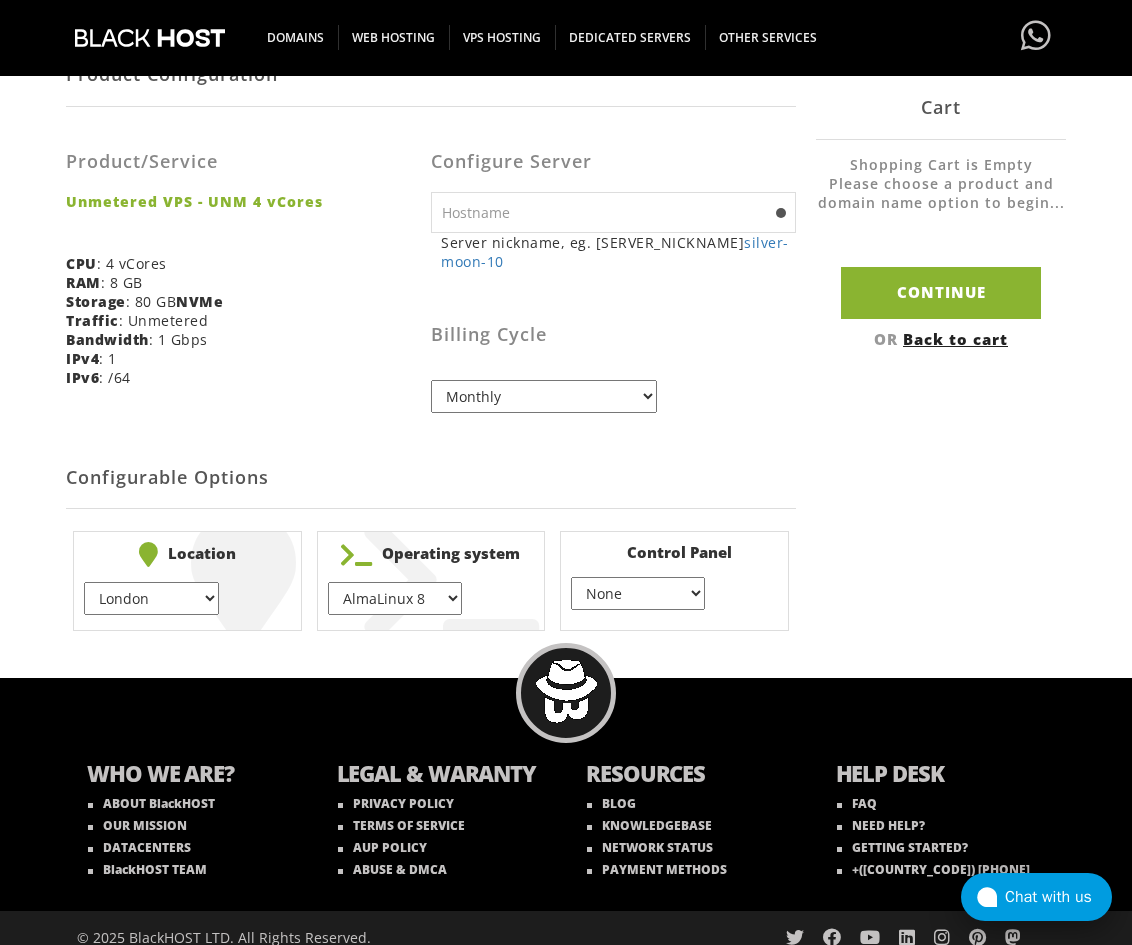 click on "Chat with us" at bounding box center (1058, 897) 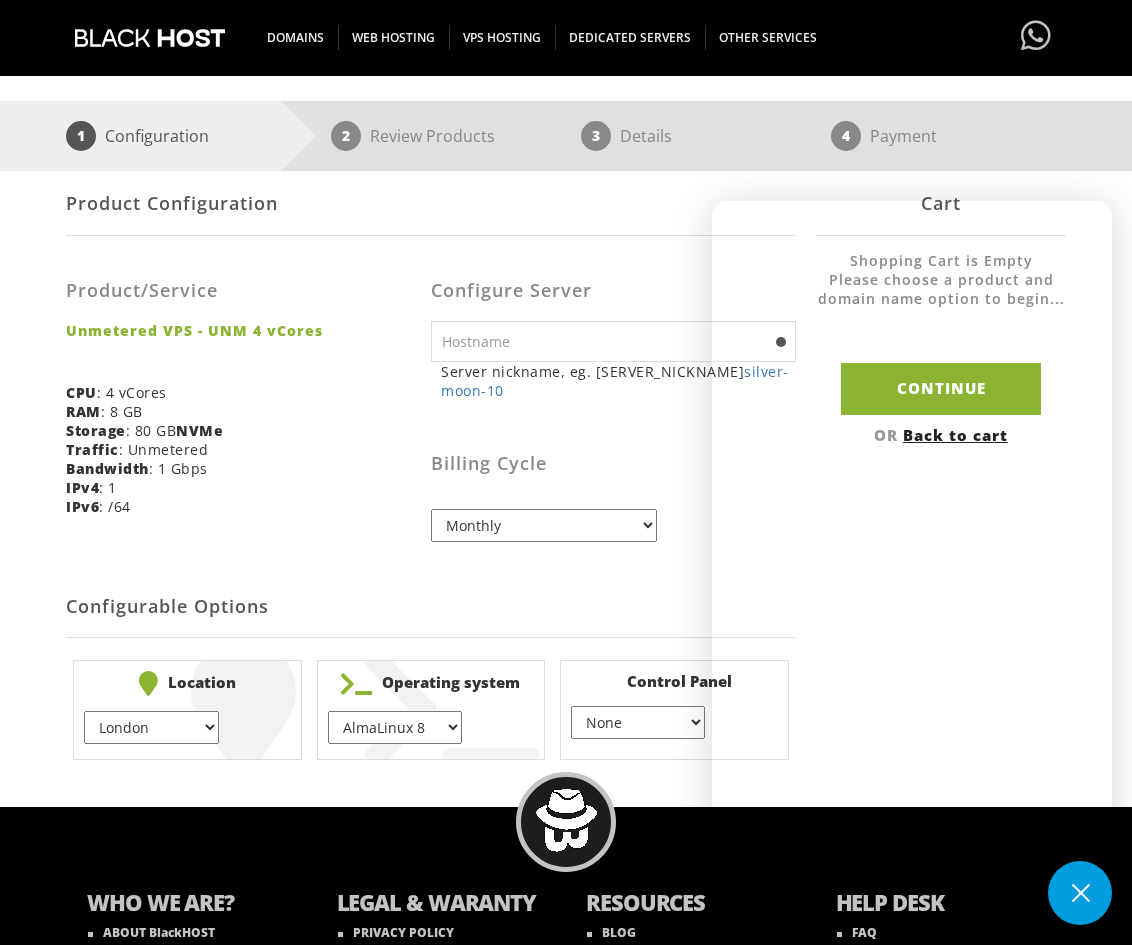 scroll, scrollTop: 79, scrollLeft: 0, axis: vertical 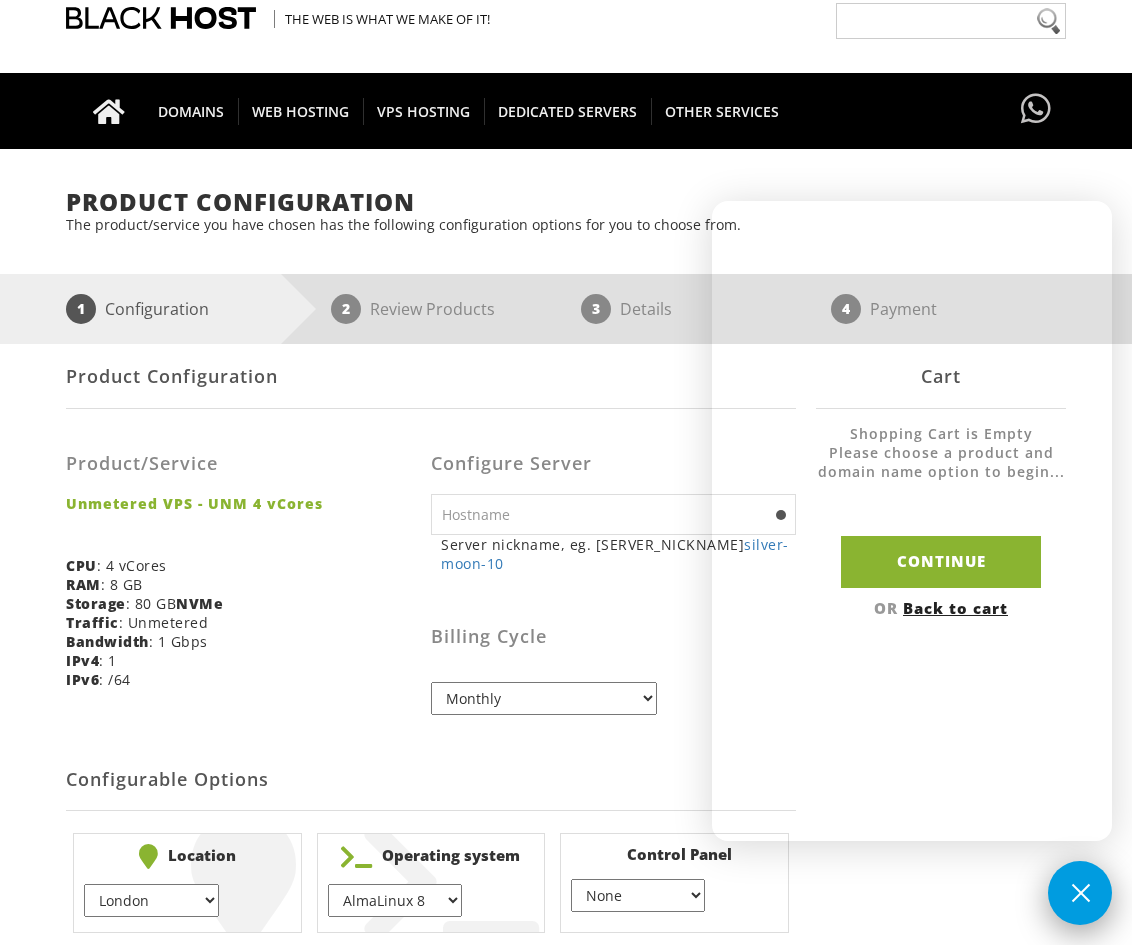 click at bounding box center (1080, 893) 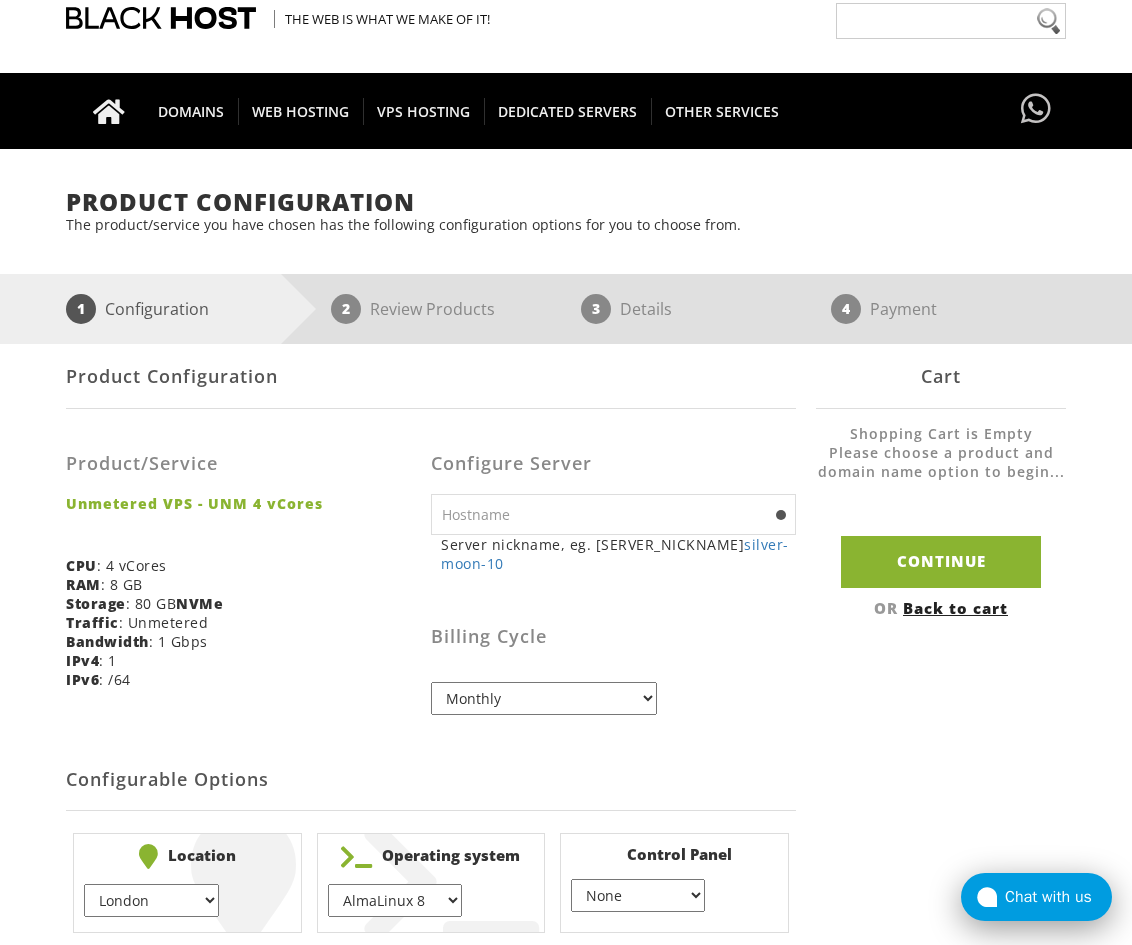 click on "Chat with us" at bounding box center [1036, 897] 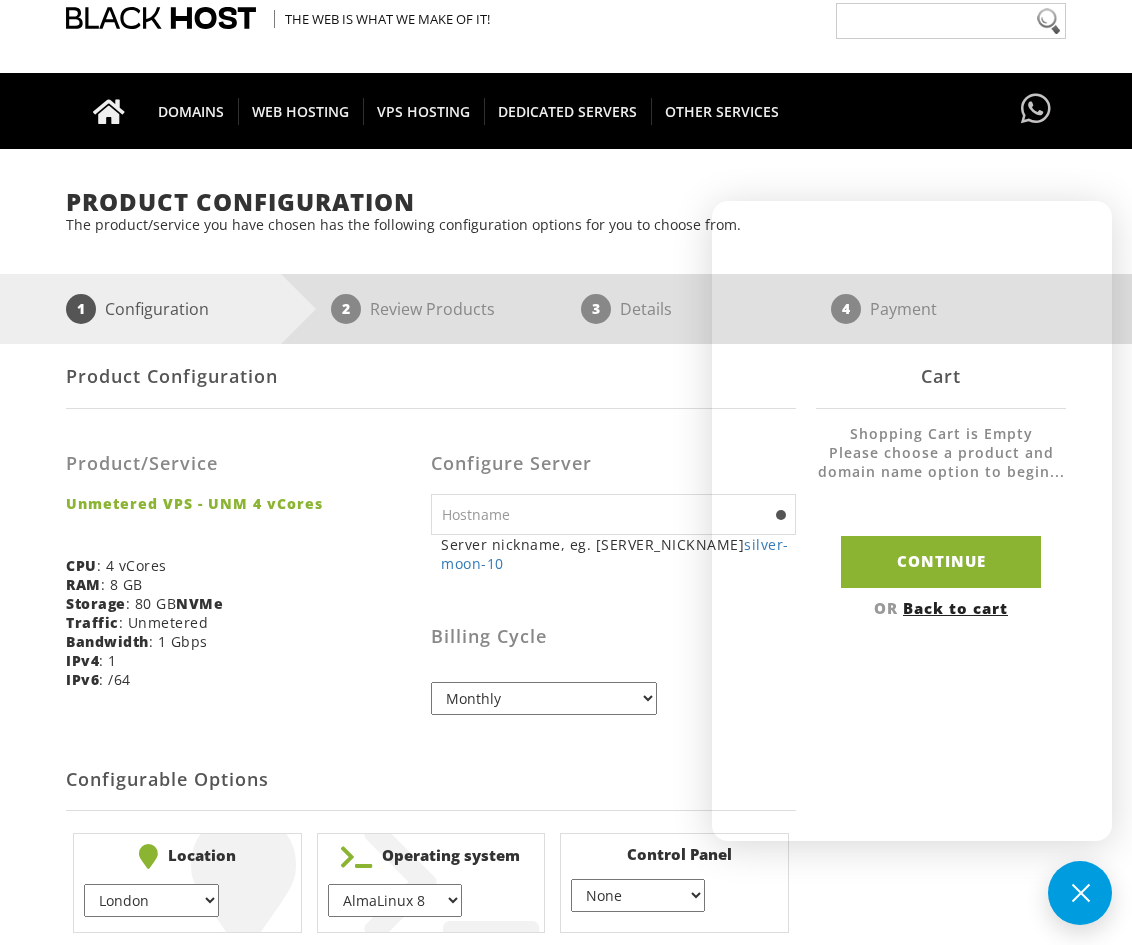scroll, scrollTop: 379, scrollLeft: 0, axis: vertical 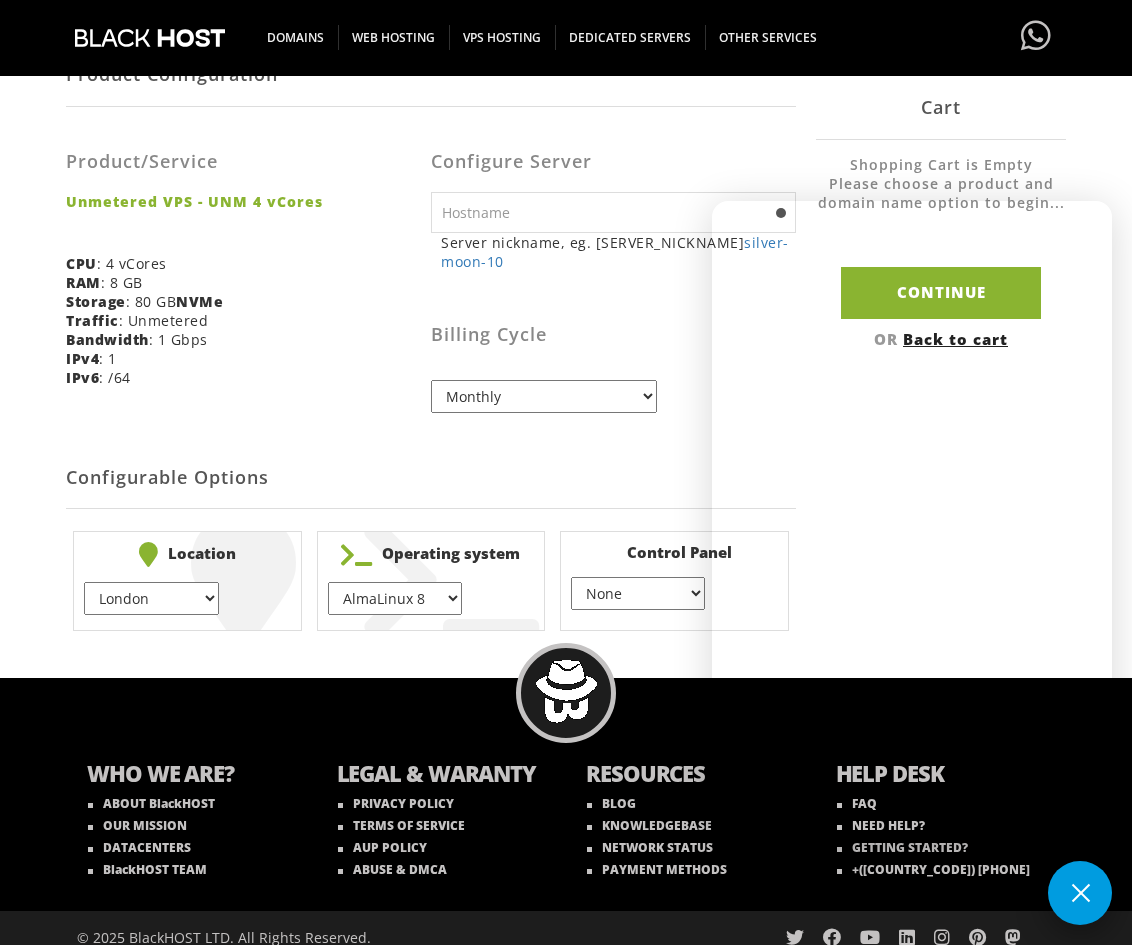 click at bounding box center (1080, 893) 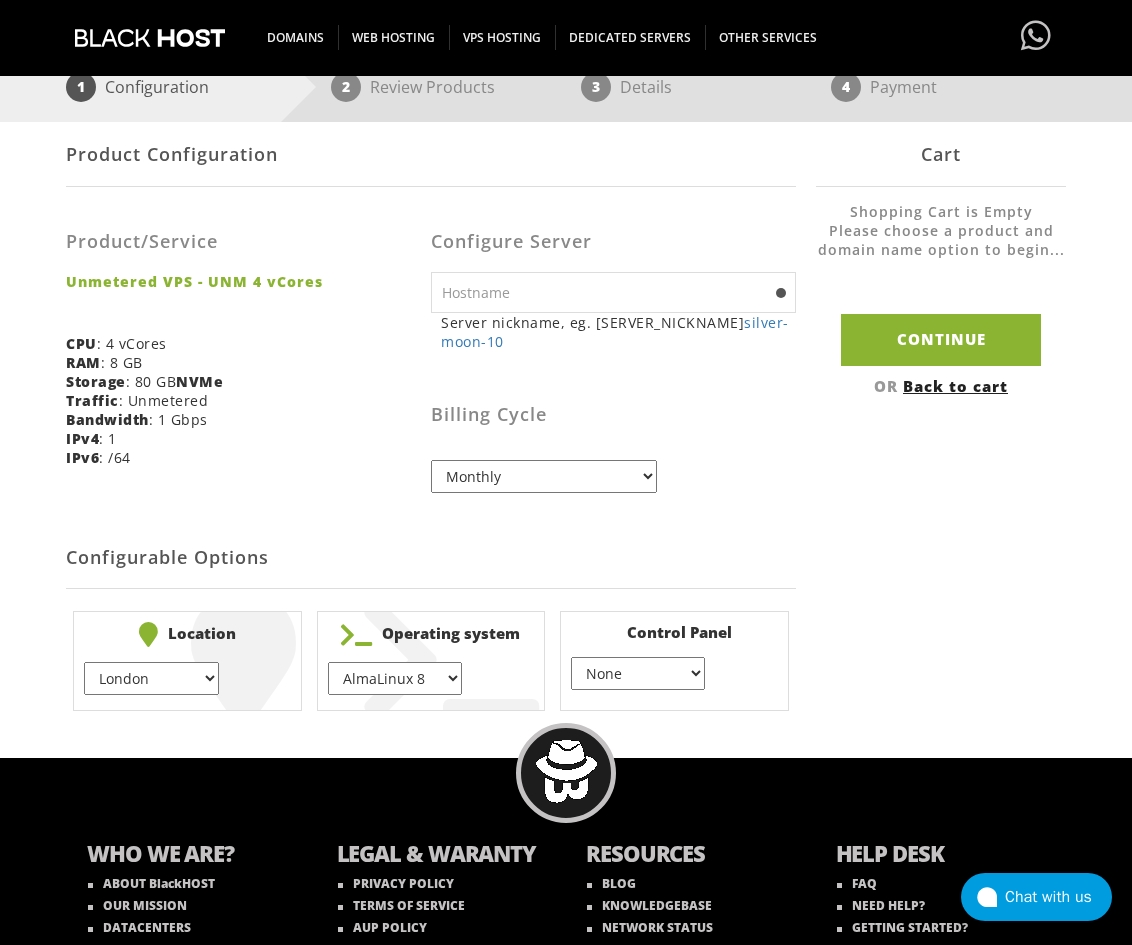 scroll, scrollTop: 179, scrollLeft: 0, axis: vertical 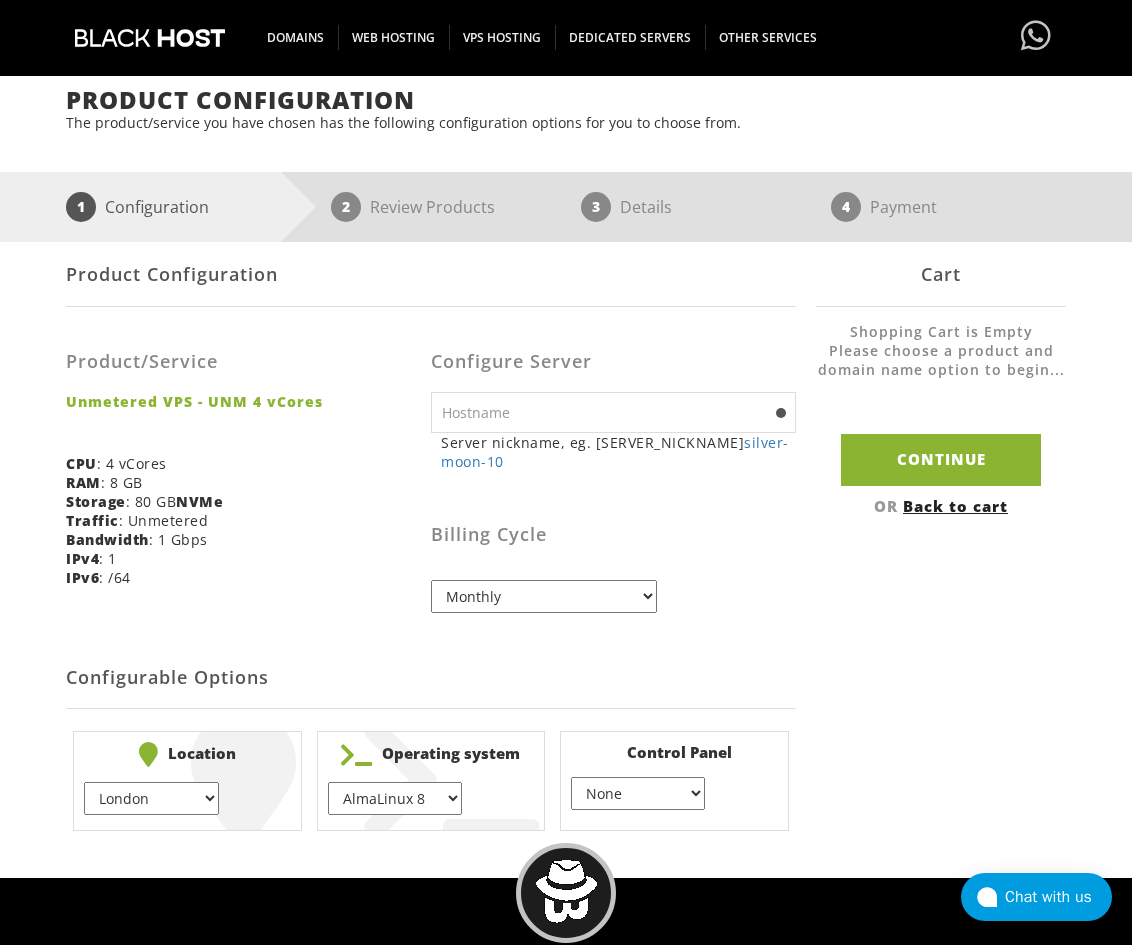 click on "Monthly      Quarterly  (Save: ~5%)      Semi-Annually  (Save: ~10%)      Annually  (Save: ~15%)
Biennially  (Save: ~25%)" at bounding box center [544, 596] 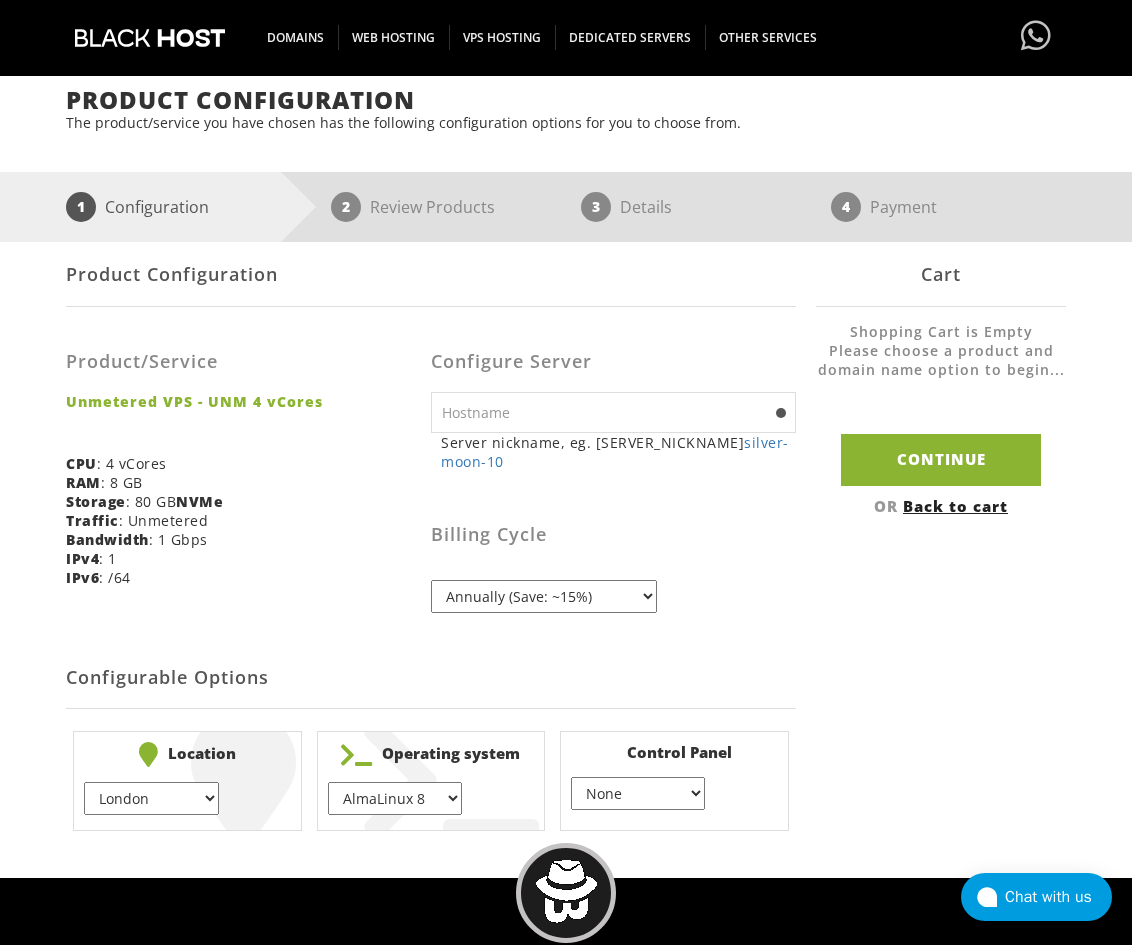 click on "Monthly      Quarterly  (Save: ~5%)      Semi-Annually  (Save: ~10%)      Annually  (Save: ~15%)
Biennially  (Save: ~25%)" at bounding box center (544, 596) 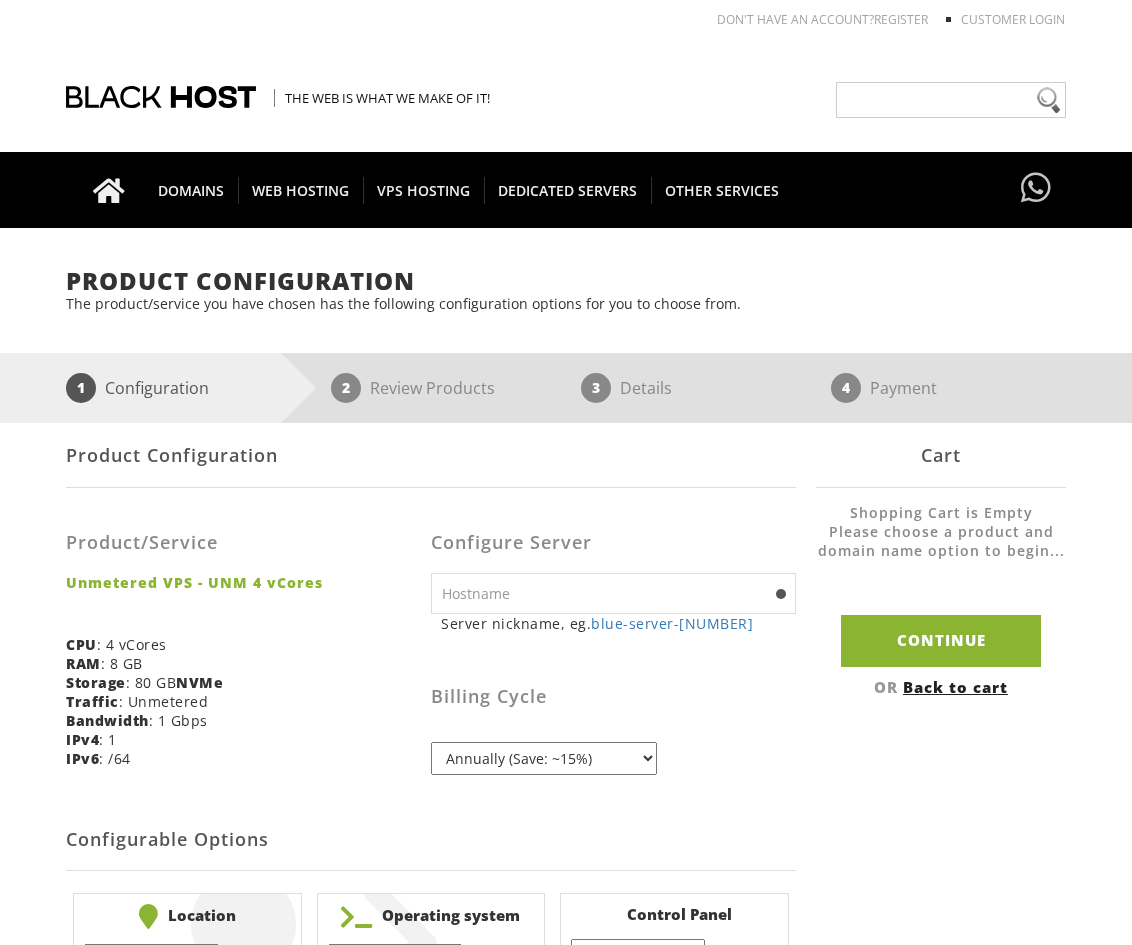 scroll, scrollTop: 0, scrollLeft: 0, axis: both 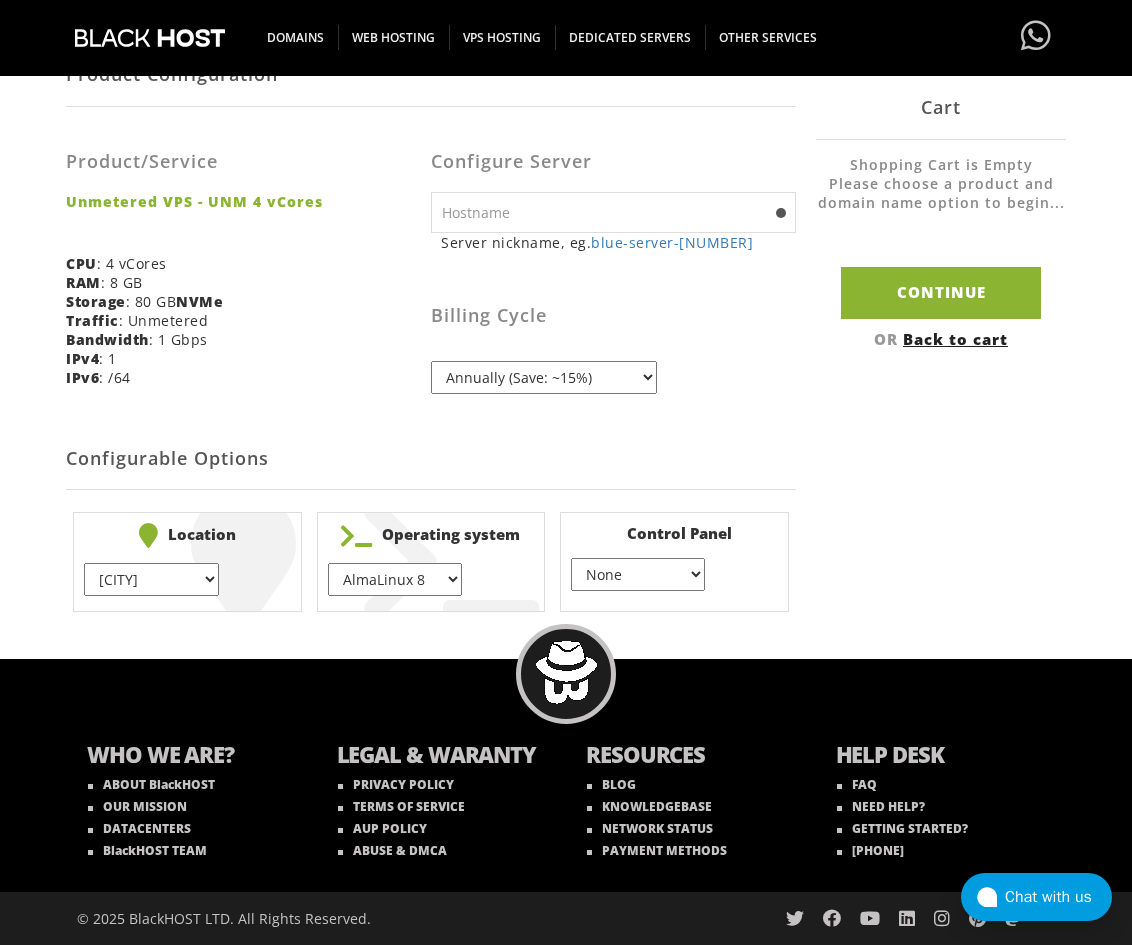 click on "AlmaLinux 8
}
AlmaLinux 9
}
AlmaLinux 10
}
Rocky Linux 8
}
Rocky Linux 9
}
CentOS 7
}
CentOS 8 Stream
}
CentOS 9 Stream
}
CentOS 10 Stream
}
Fedora 40 (Server)
}
Debian 10
}
Debian 11
}
Debian 12
}
Ubuntu 20.04
}
Ubuntu 22.04 Ubuntu 24.04 Alpine Linux 3.13.x" at bounding box center (395, 579) 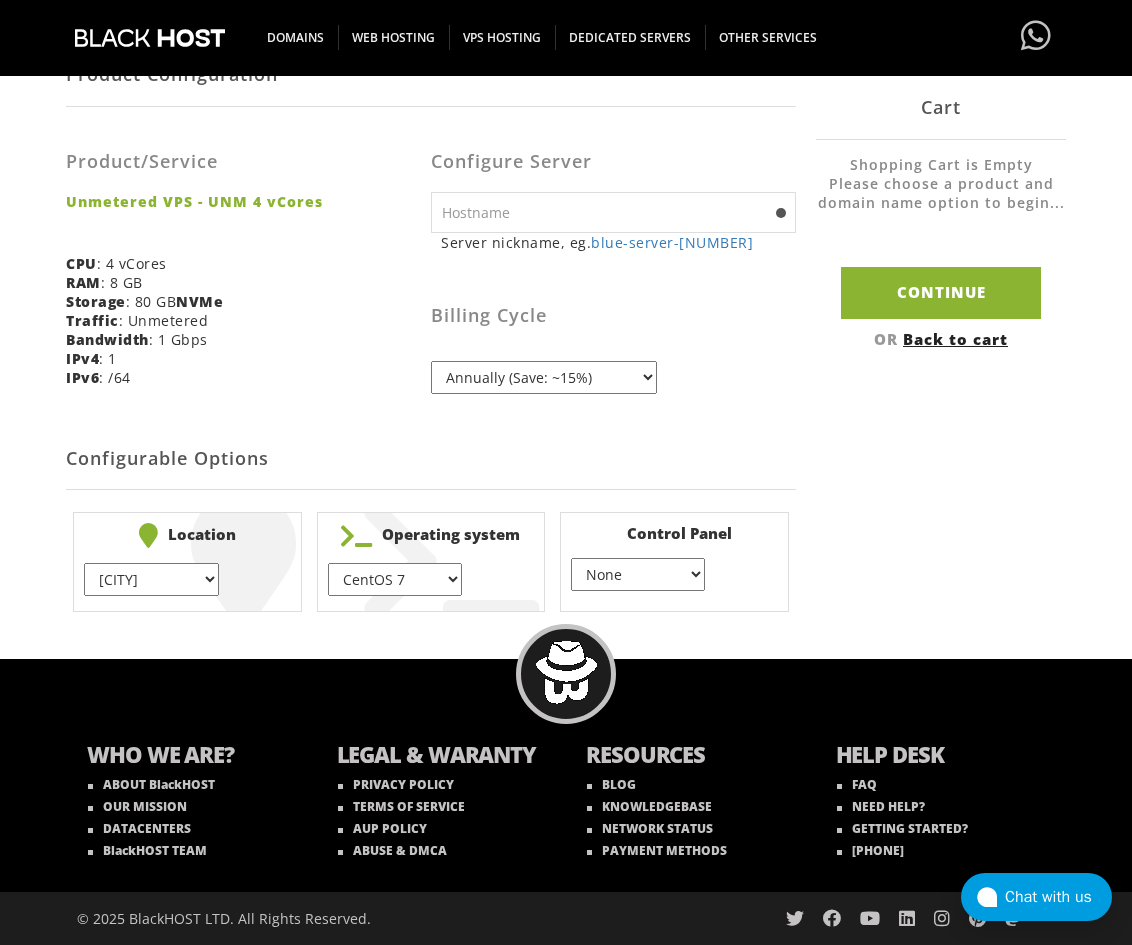 click on "AlmaLinux 8
}
AlmaLinux 9
}
AlmaLinux 10
}
Rocky Linux 8
}
Rocky Linux 9
}
CentOS 7
}
CentOS 8 Stream
}
CentOS 9 Stream
}
CentOS 10 Stream
}
Fedora 40 (Server)
}
Debian 10
}
Debian 11
}
Debian 12
}
Ubuntu 20.04
}
Ubuntu 22.04 Ubuntu 24.04 Alpine Linux 3.13.x" at bounding box center [395, 579] 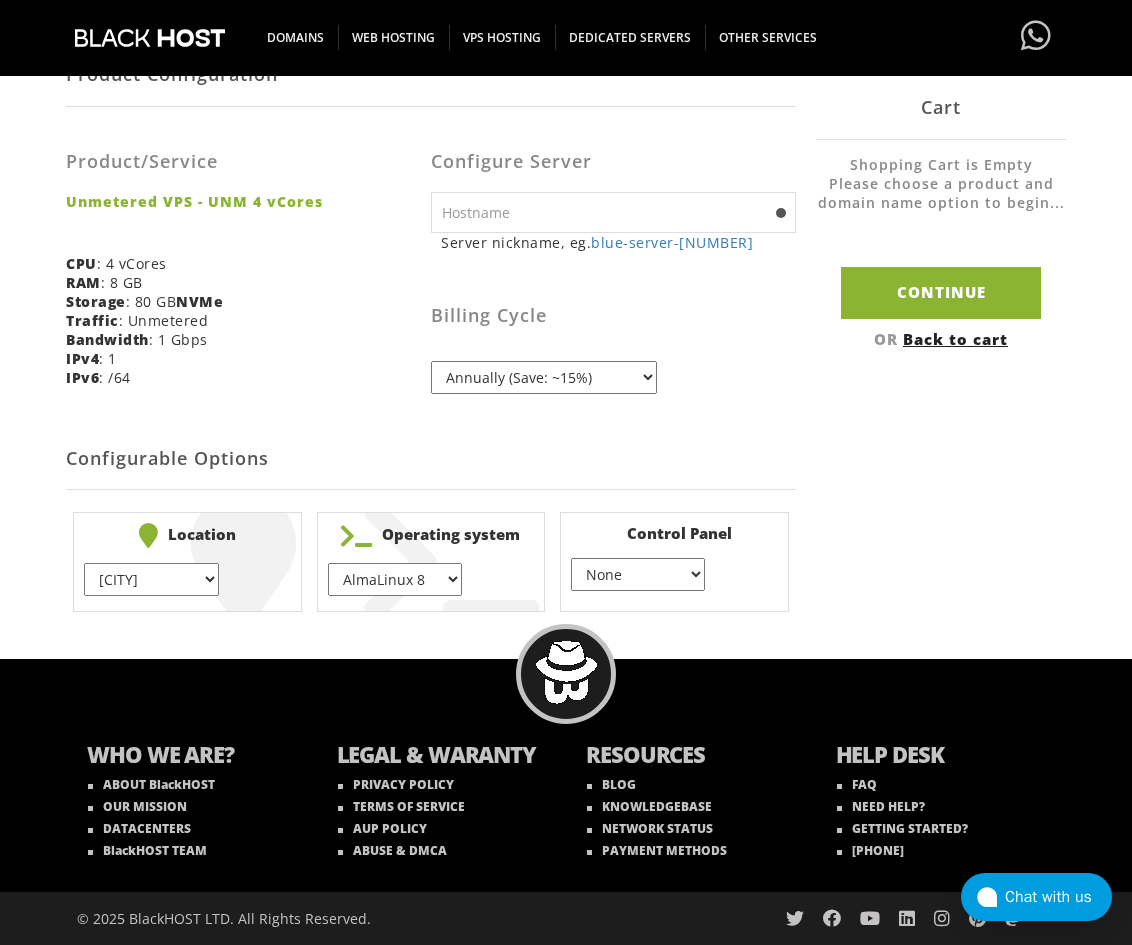 click on "AlmaLinux 8
}
AlmaLinux 9
}
AlmaLinux 10
}
Rocky Linux 8
}
Rocky Linux 9
}
CentOS 7
}
CentOS 8 Stream
}
CentOS 9 Stream
}
CentOS 10 Stream
}
Fedora 40 (Server)
}
Debian 10
}
Debian 11
}
Debian 12
}
Ubuntu 20.04
}
Ubuntu 22.04 Ubuntu 24.04 Alpine Linux 3.13.x" at bounding box center (395, 579) 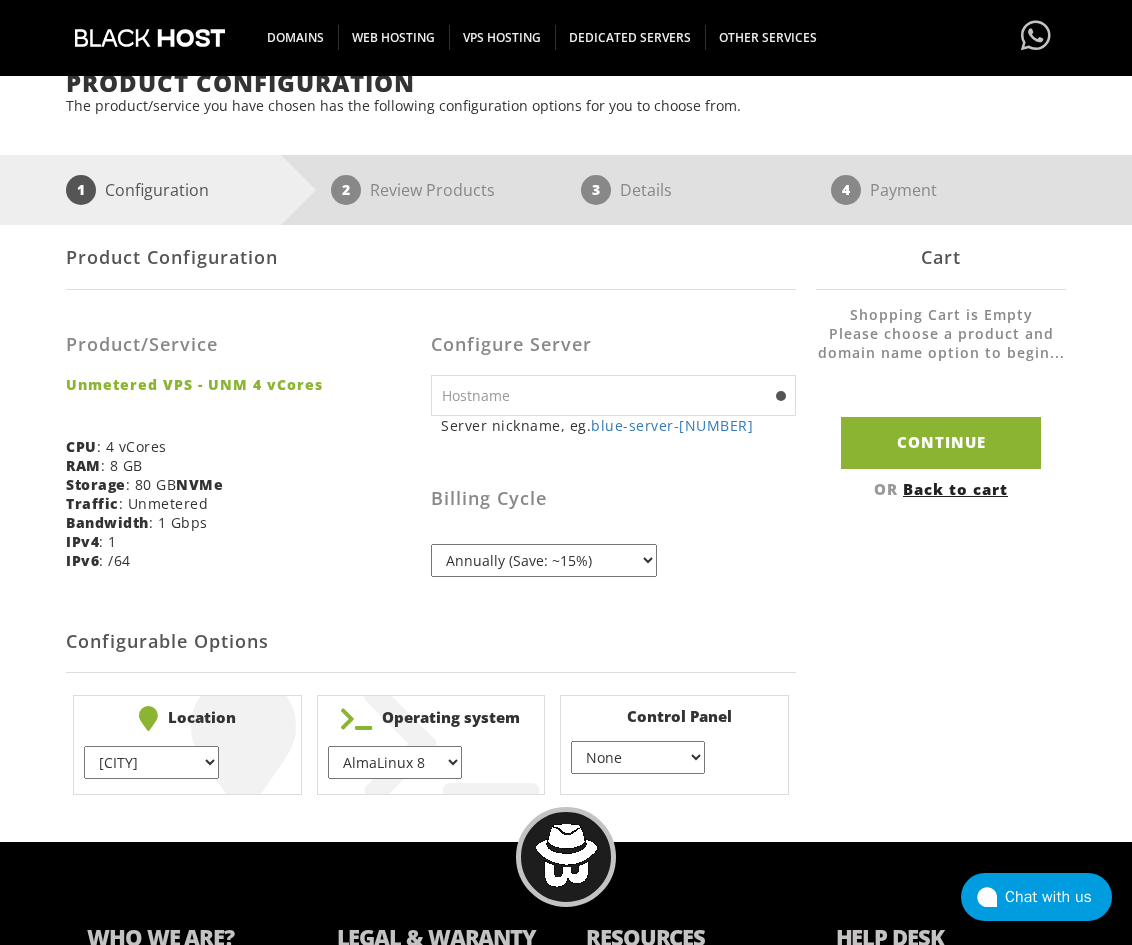 scroll, scrollTop: 179, scrollLeft: 0, axis: vertical 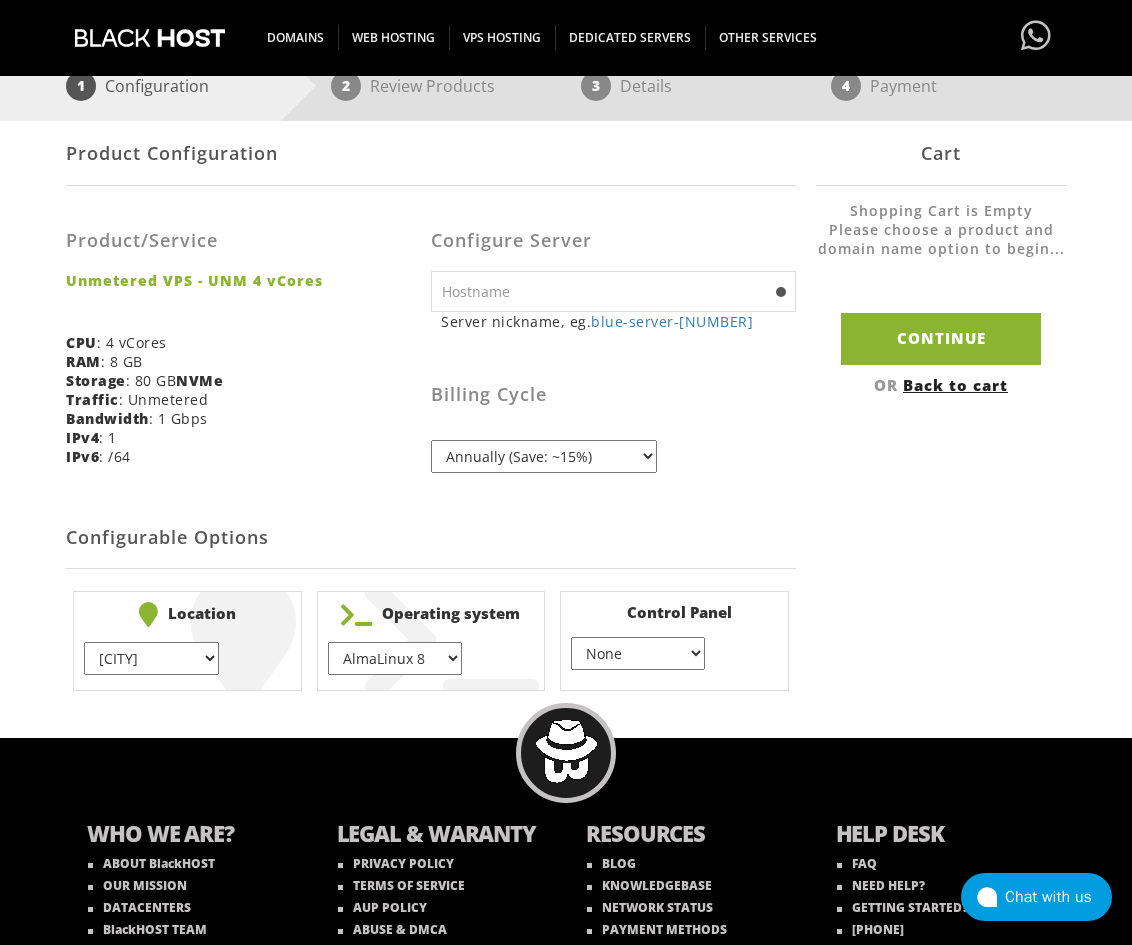 click on "Monthly      Quarterly  (Save: ~5%)      Semi-Annually  (Save: ~10%)      Annually  (Save: ~15%)
Biennially  (Save: ~25%)" at bounding box center (544, 456) 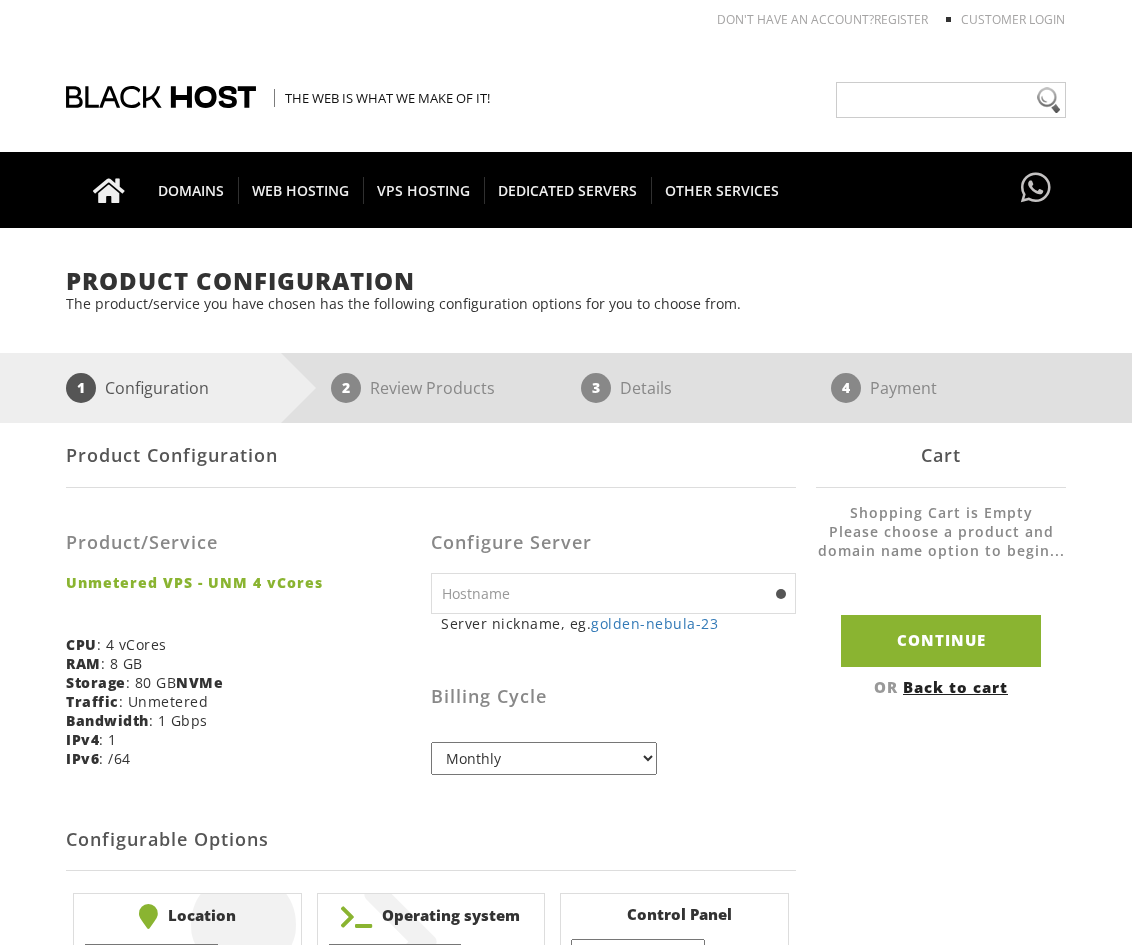 scroll, scrollTop: 0, scrollLeft: 0, axis: both 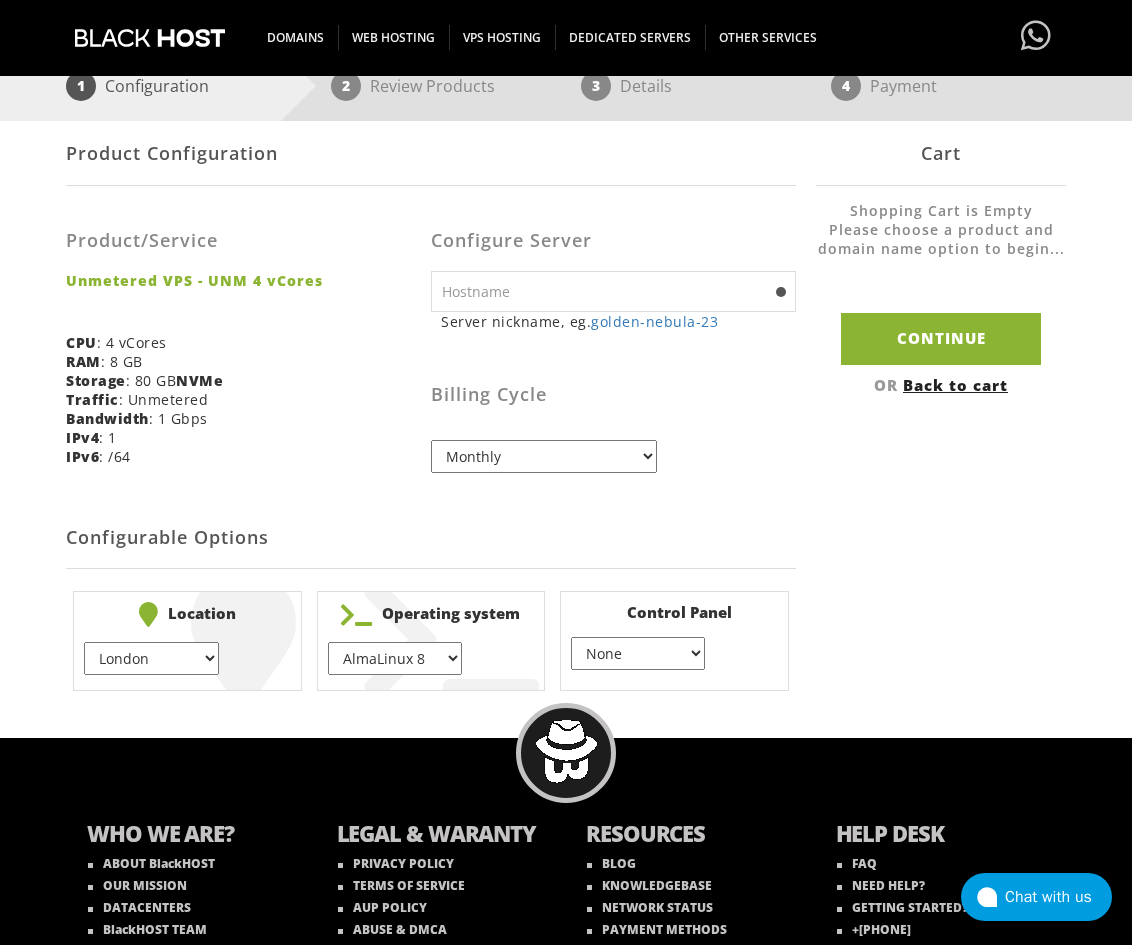 click on "AlmaLinux 8
}
AlmaLinux 9
}
AlmaLinux 10
}
Rocky Linux 8
}
Rocky Linux 9
}
CentOS 7
}
CentOS 8 Stream
}
CentOS 9 Stream
}
CentOS 10 Stream
}
Fedora 40 (Server)
}
Debian 10
}
Debian 11
}
Debian 12
}
Ubuntu 20.04
}
Ubuntu 22.04 Ubuntu 24.04 Alpine Linux 3.13.x" at bounding box center [395, 658] 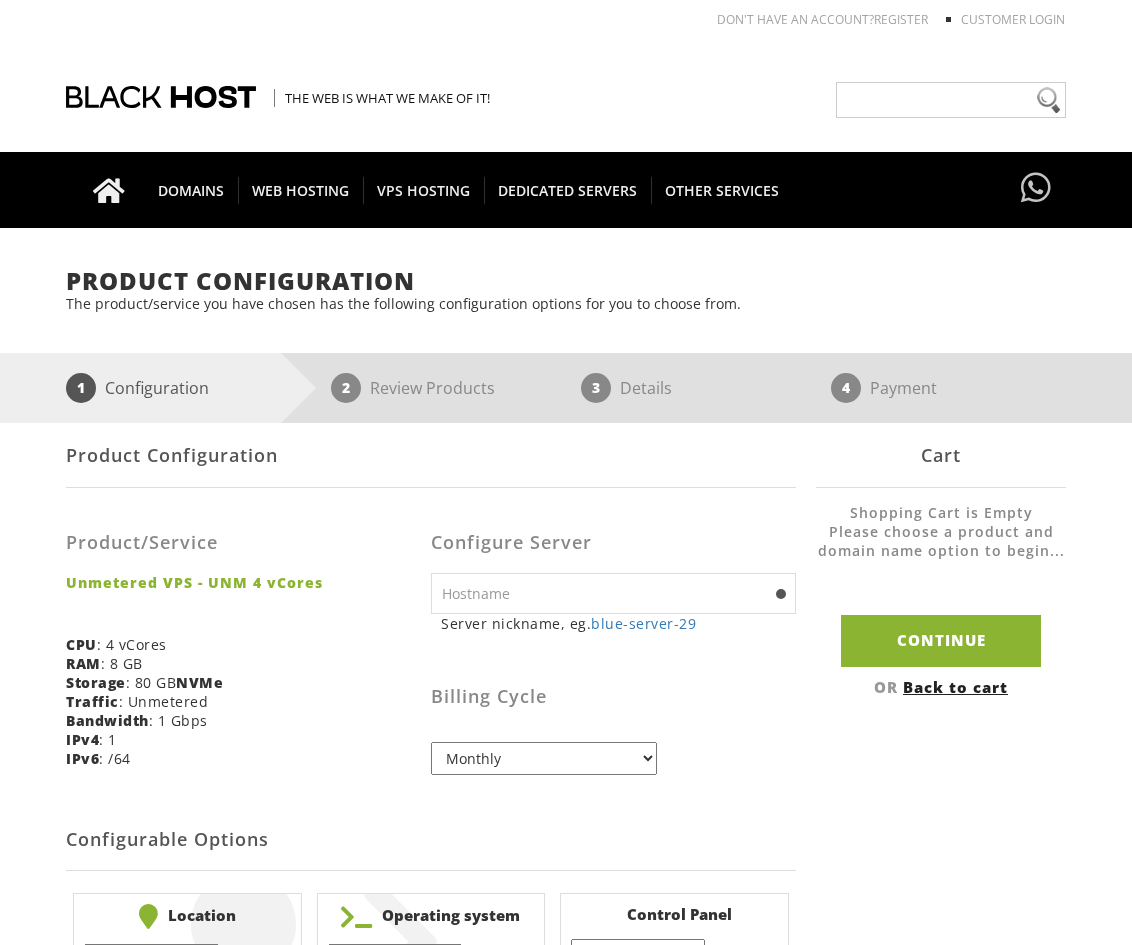 scroll, scrollTop: 0, scrollLeft: 0, axis: both 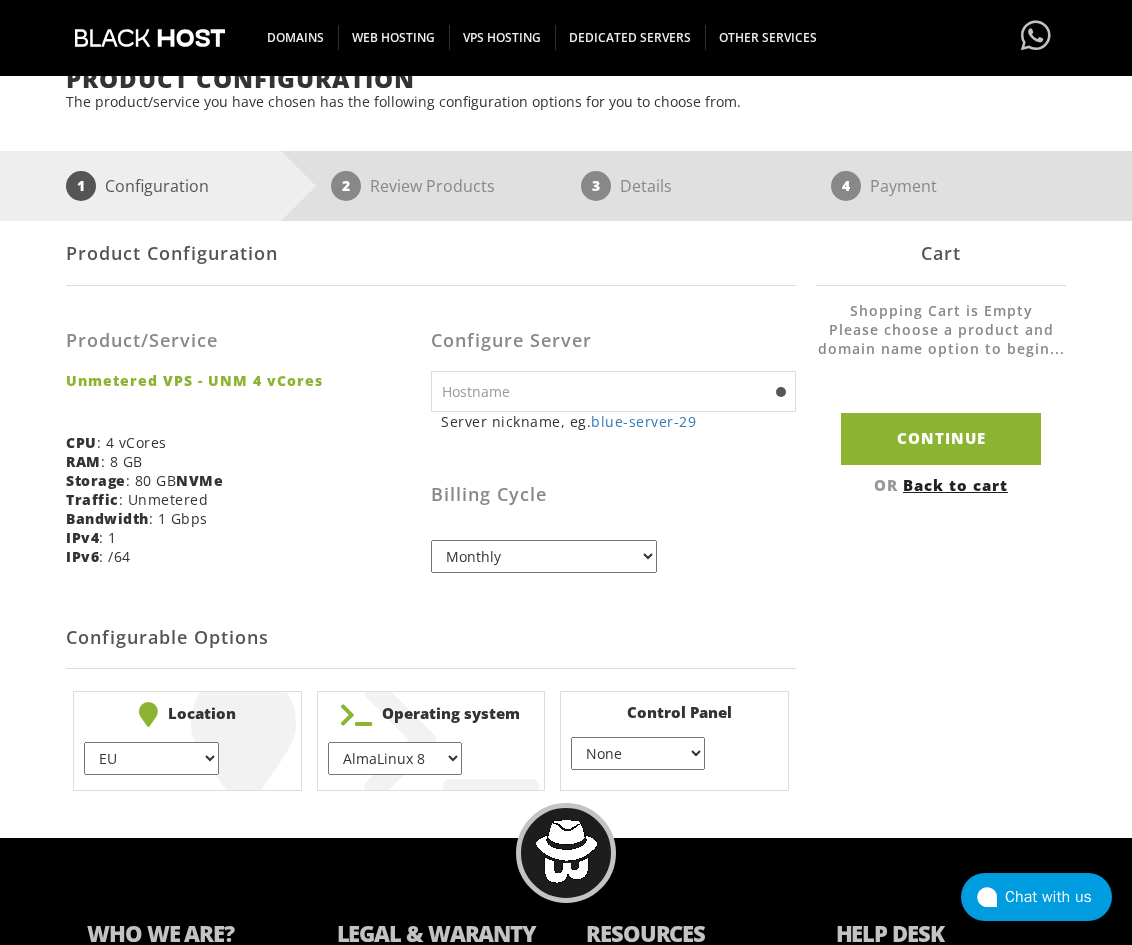 click on "EU
}
USA
}
London
}
Amsterdam
}
Vienna
}
Chicago
}" at bounding box center [151, 758] 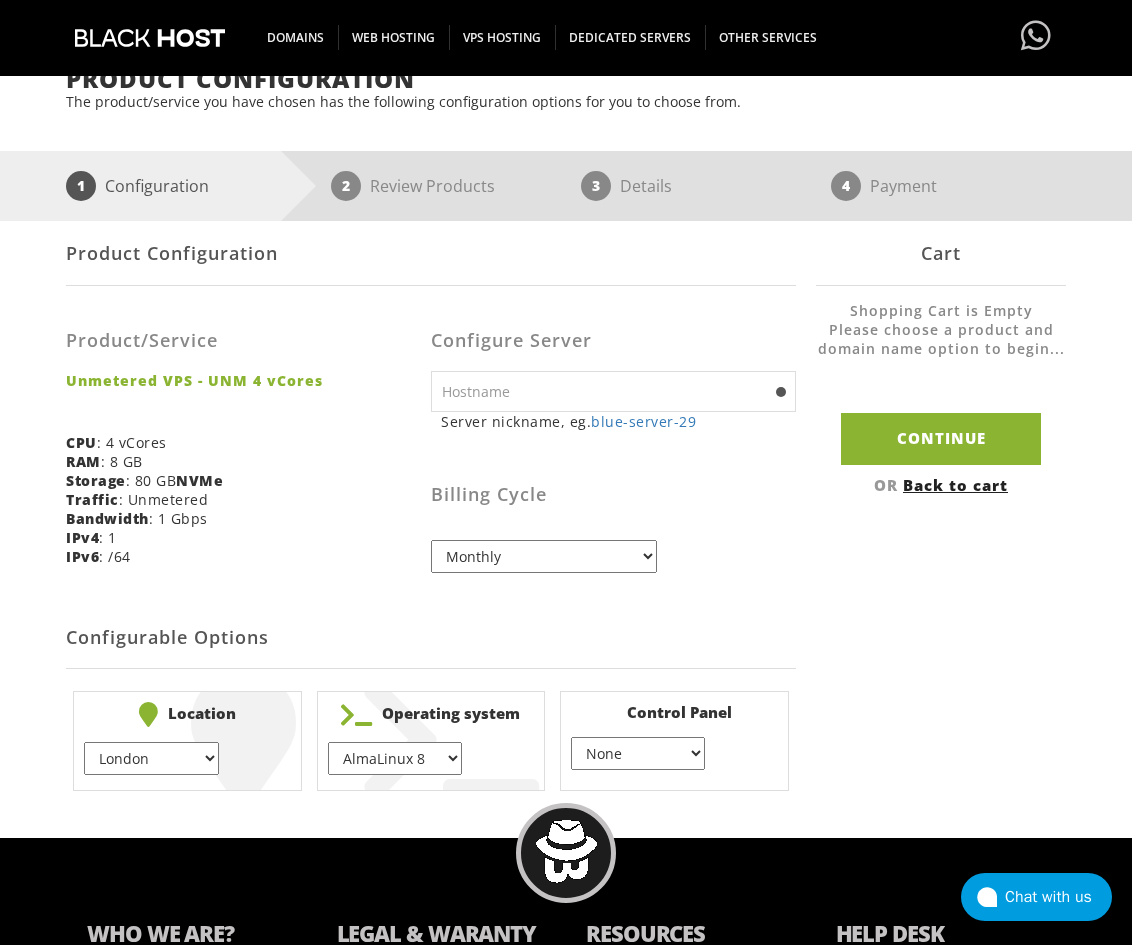 click on "EU
}
USA
}
London
}
Amsterdam
}
Vienna
}
Chicago
}" at bounding box center [151, 758] 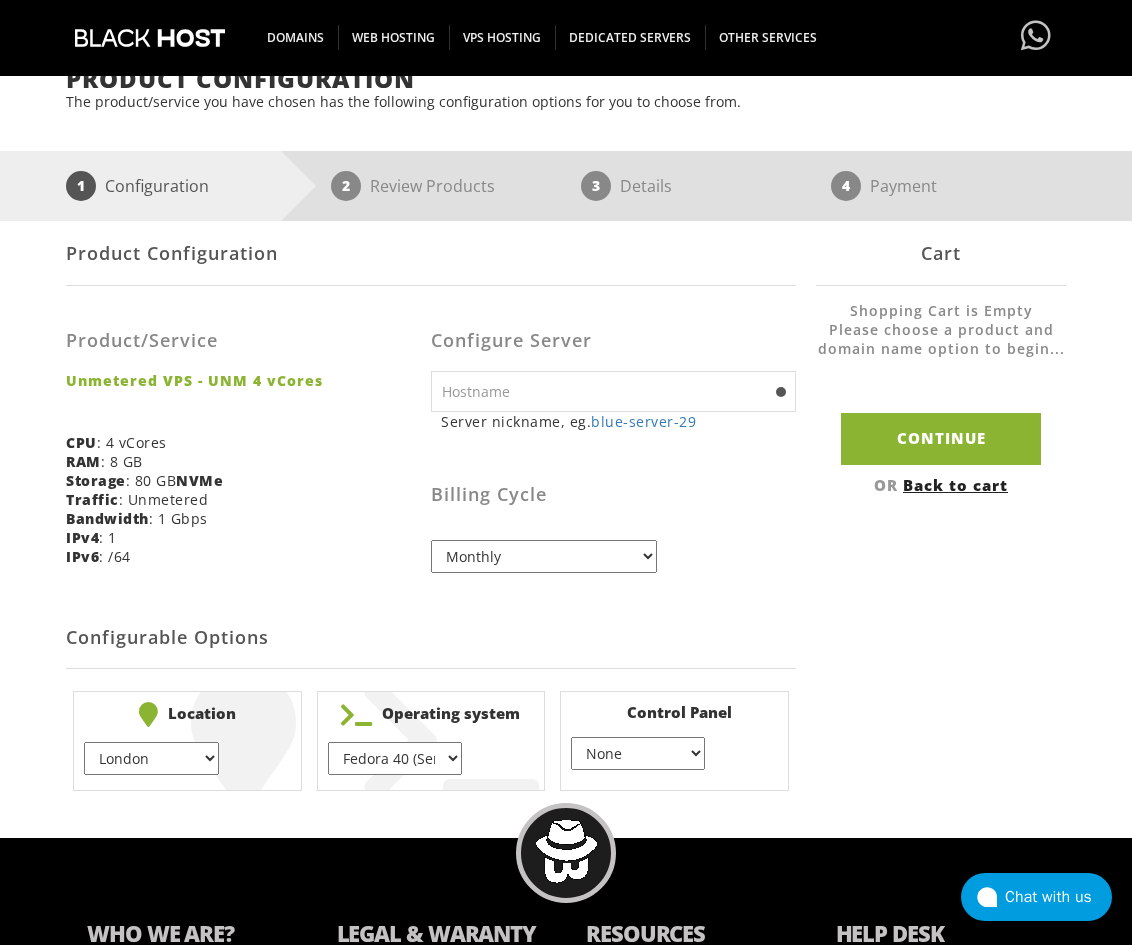 click on "AlmaLinux 8
}
AlmaLinux 9
}
AlmaLinux 10
}
Rocky Linux 8
}
Rocky Linux 9
}
CentOS 7
}
CentOS 8 Stream
}
CentOS 9 Stream
}
CentOS 10 Stream
}
Fedora 40 (Server)
}
Debian 10
}
Debian 11
}
Debian 12
}
Ubuntu 20.04
}
Ubuntu 22.04 Ubuntu 24.04 Alpine Linux 3.13.x" at bounding box center [395, 758] 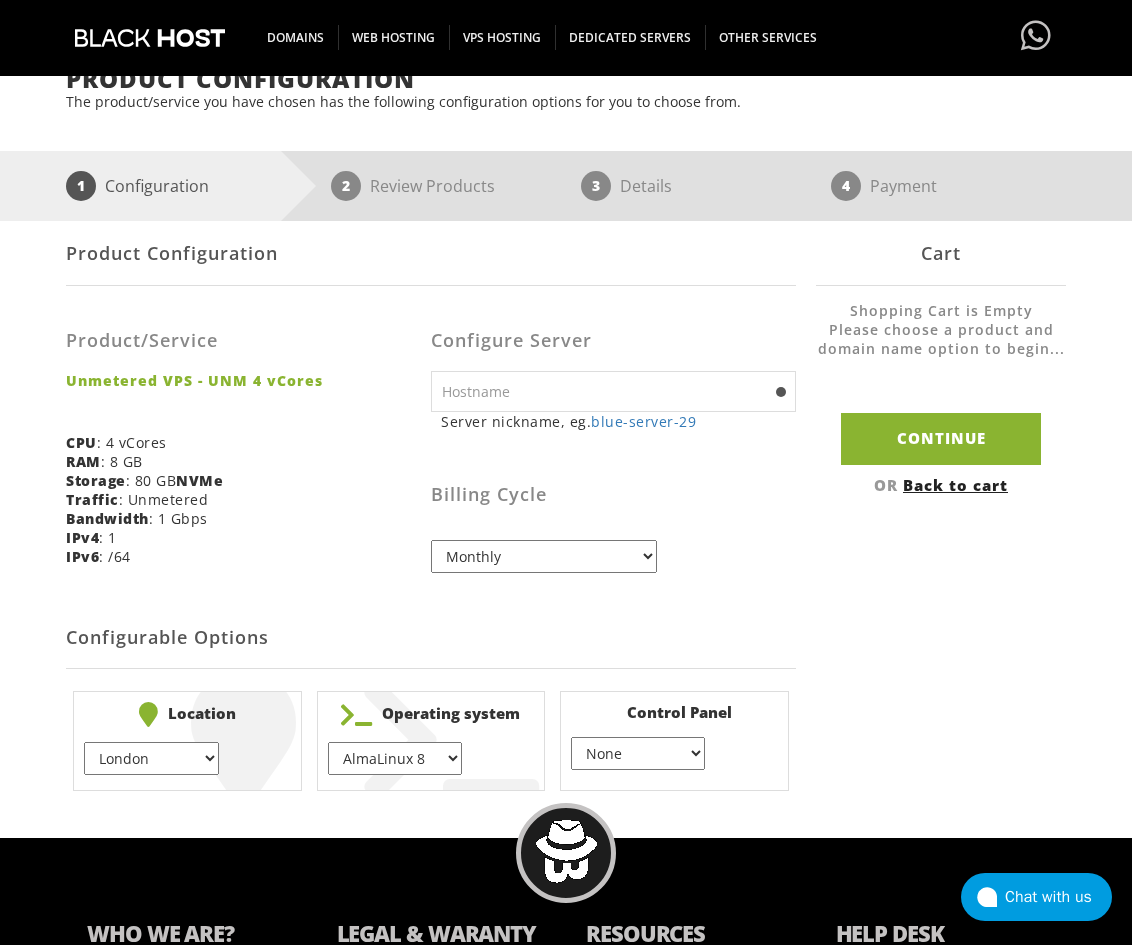 click on "AlmaLinux 8
}
AlmaLinux 9
}
AlmaLinux 10
}
Rocky Linux 8
}
Rocky Linux 9
}
CentOS 7
}
CentOS 8 Stream
}
CentOS 9 Stream
}
CentOS 10 Stream
}
Fedora 40 (Server)
}
Debian 10
}
Debian 11
}
Debian 12
}
Ubuntu 20.04
}
Ubuntu 22.04 Ubuntu 24.04 Alpine Linux 3.13.x" at bounding box center [395, 758] 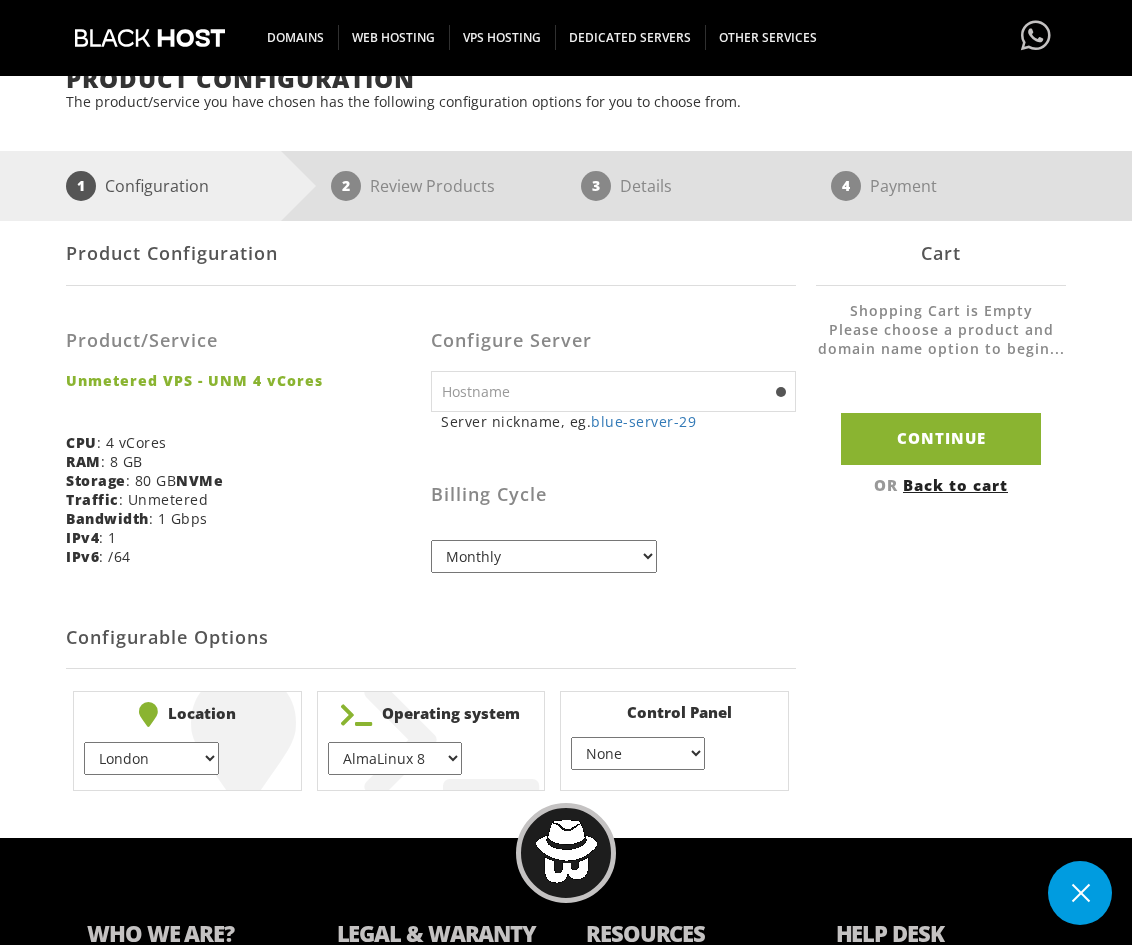 click on "AlmaLinux 8
}
AlmaLinux 9
}
AlmaLinux 10
}
Rocky Linux 8
}
Rocky Linux 9
}
CentOS 7
}
CentOS 8 Stream
}
CentOS 9 Stream
}
CentOS 10 Stream
}
Fedora 40 (Server)
}
Debian 10
}
Debian 11
}
Debian 12
}
Ubuntu 20.04
}
Ubuntu 22.04 Ubuntu 24.04 Alpine Linux 3.13.x" at bounding box center [395, 758] 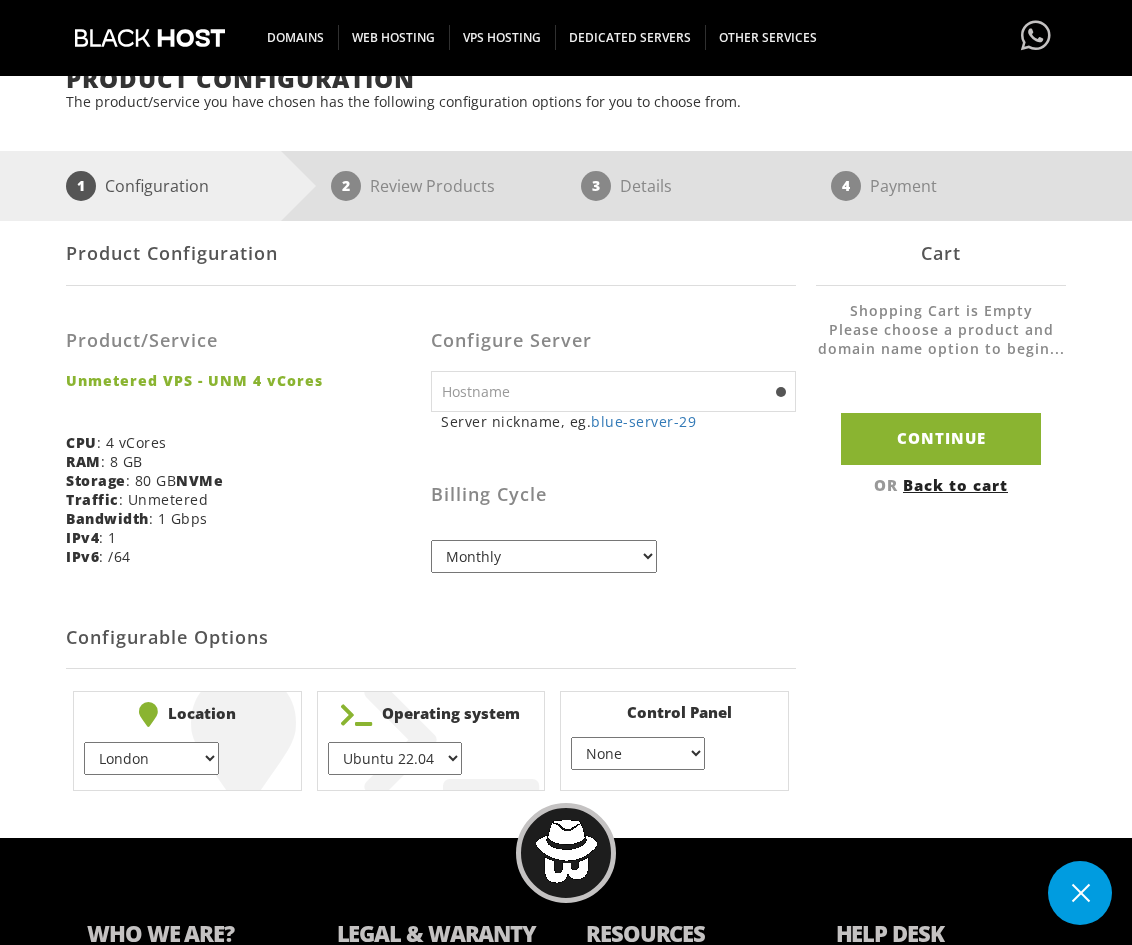 click on "AlmaLinux 8
}
AlmaLinux 9
}
AlmaLinux 10
}
Rocky Linux 8
}
Rocky Linux 9
}
CentOS 7
}
CentOS 8 Stream
}
CentOS 9 Stream
}
CentOS 10 Stream
}
Fedora 40 (Server)
}
Debian 10
}
Debian 11
}
Debian 12
}
Ubuntu 20.04
}
Ubuntu 22.04 Ubuntu 24.04 Alpine Linux 3.13.x" at bounding box center [395, 758] 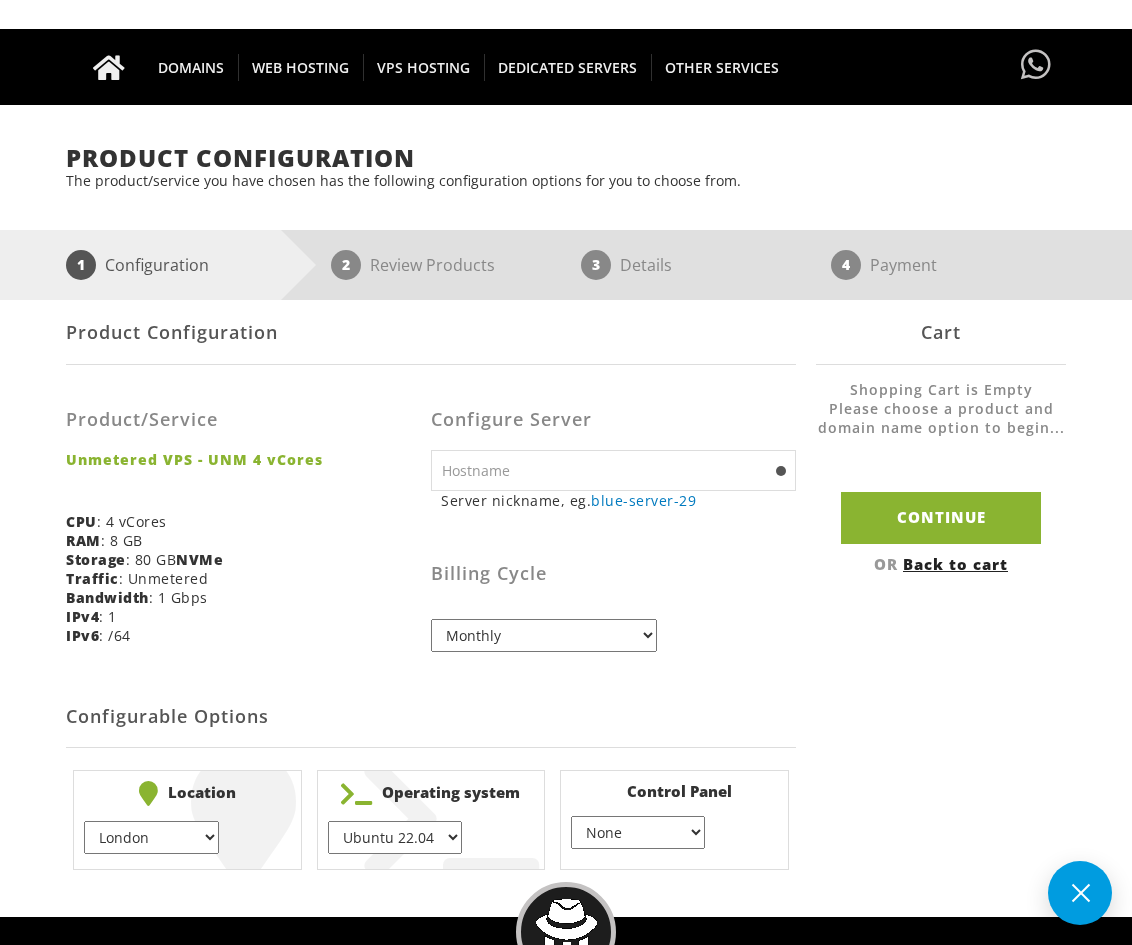 scroll, scrollTop: 0, scrollLeft: 0, axis: both 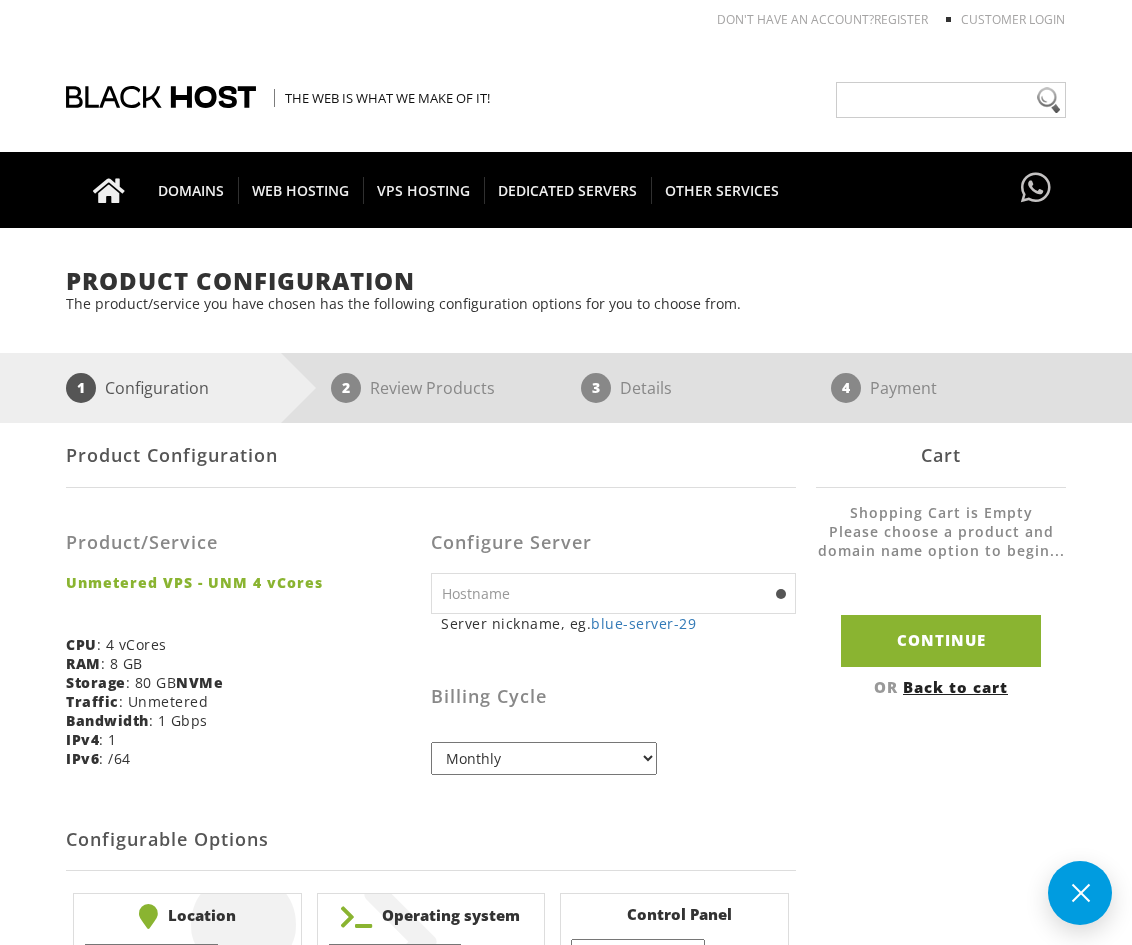click at bounding box center [613, 593] 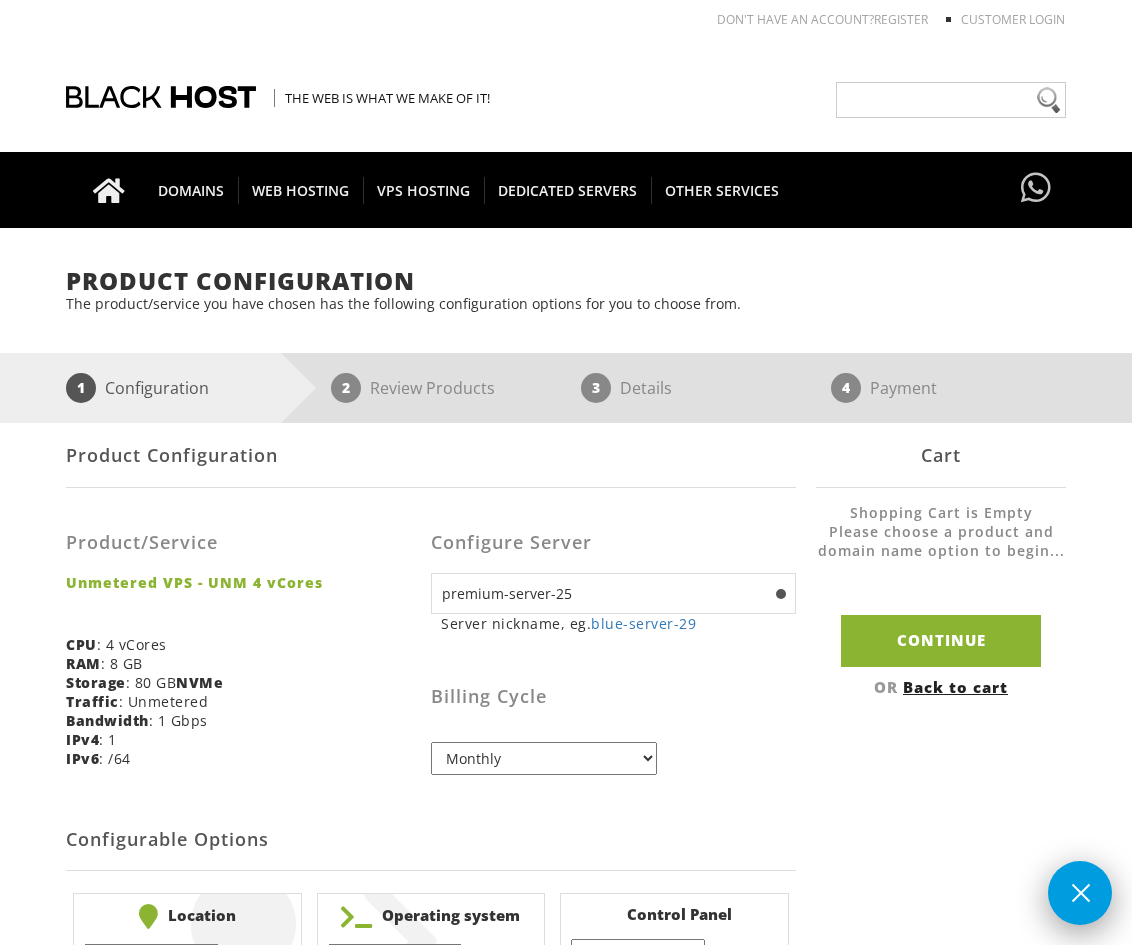 type on "premium-server-25" 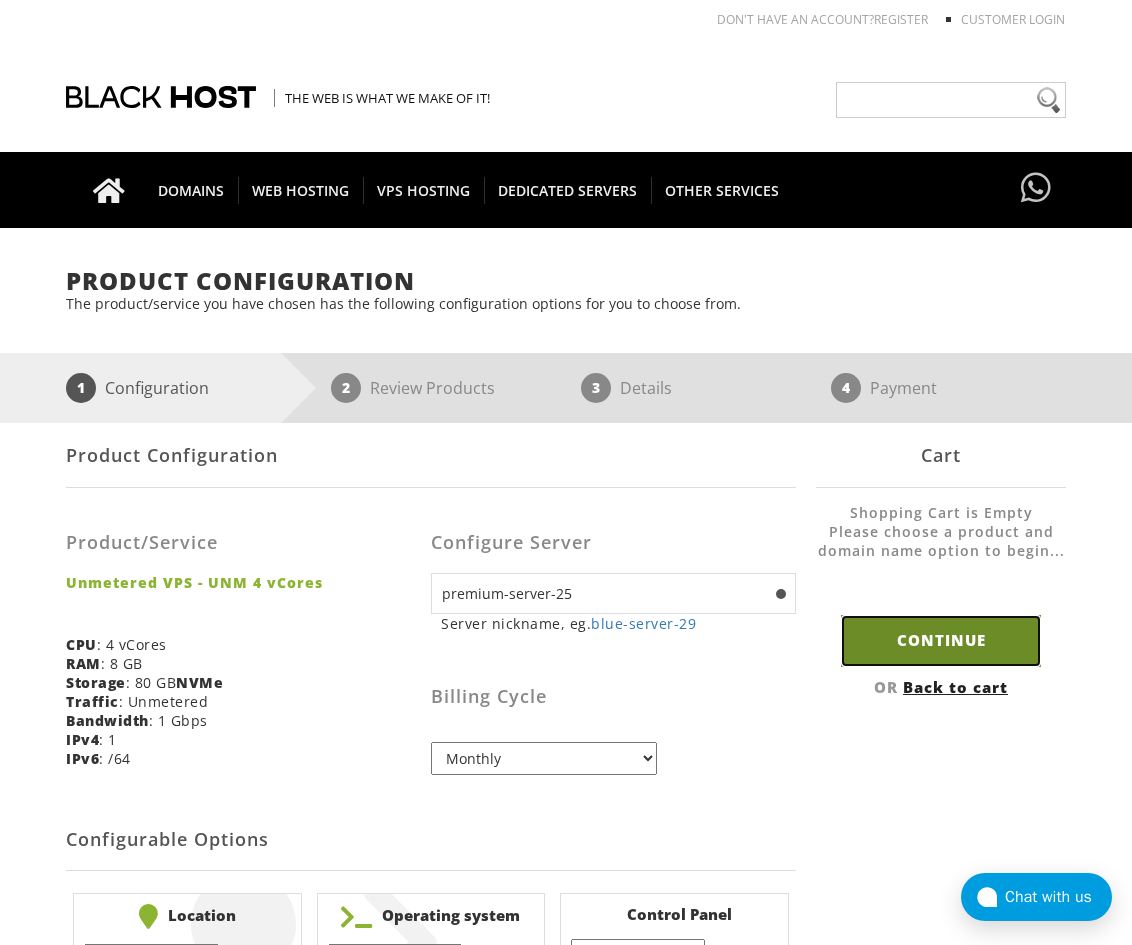 click on "Continue" at bounding box center (941, 640) 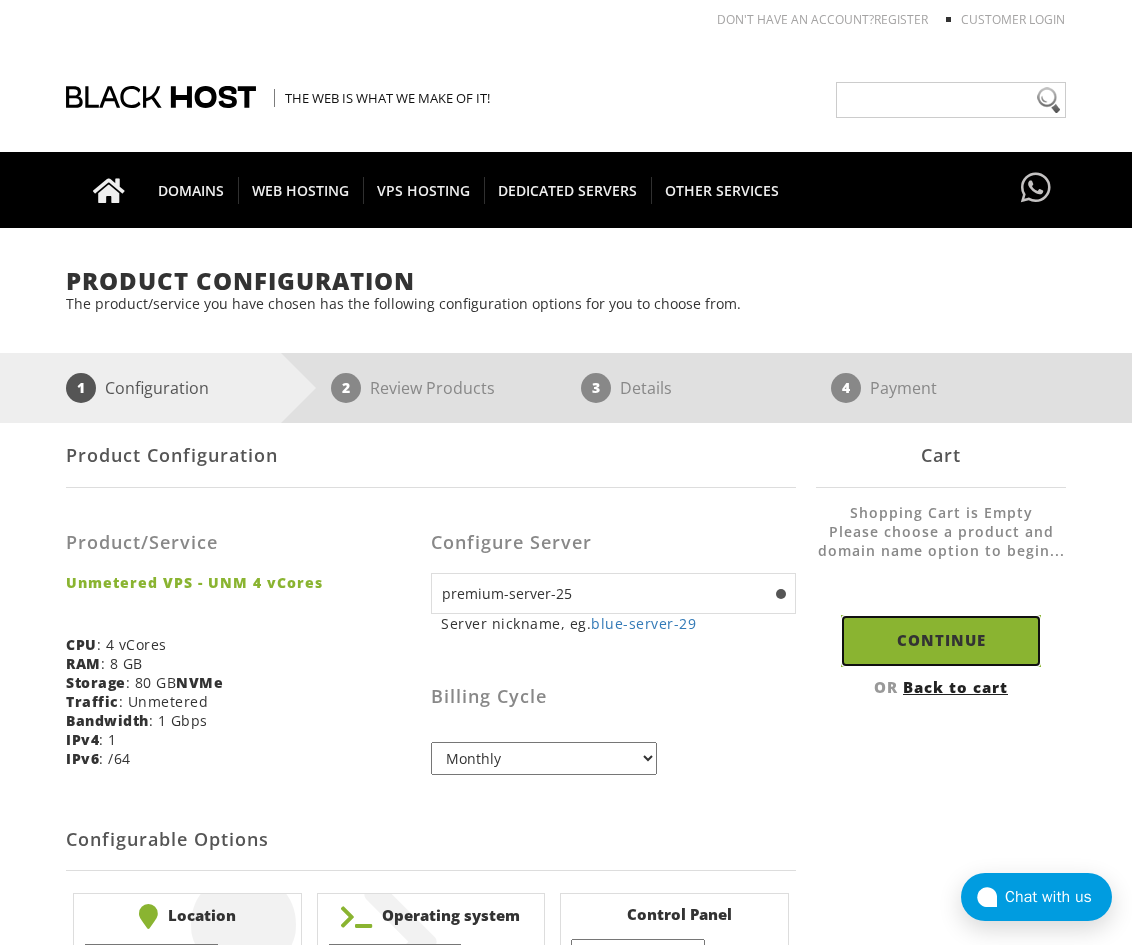scroll, scrollTop: 51, scrollLeft: 0, axis: vertical 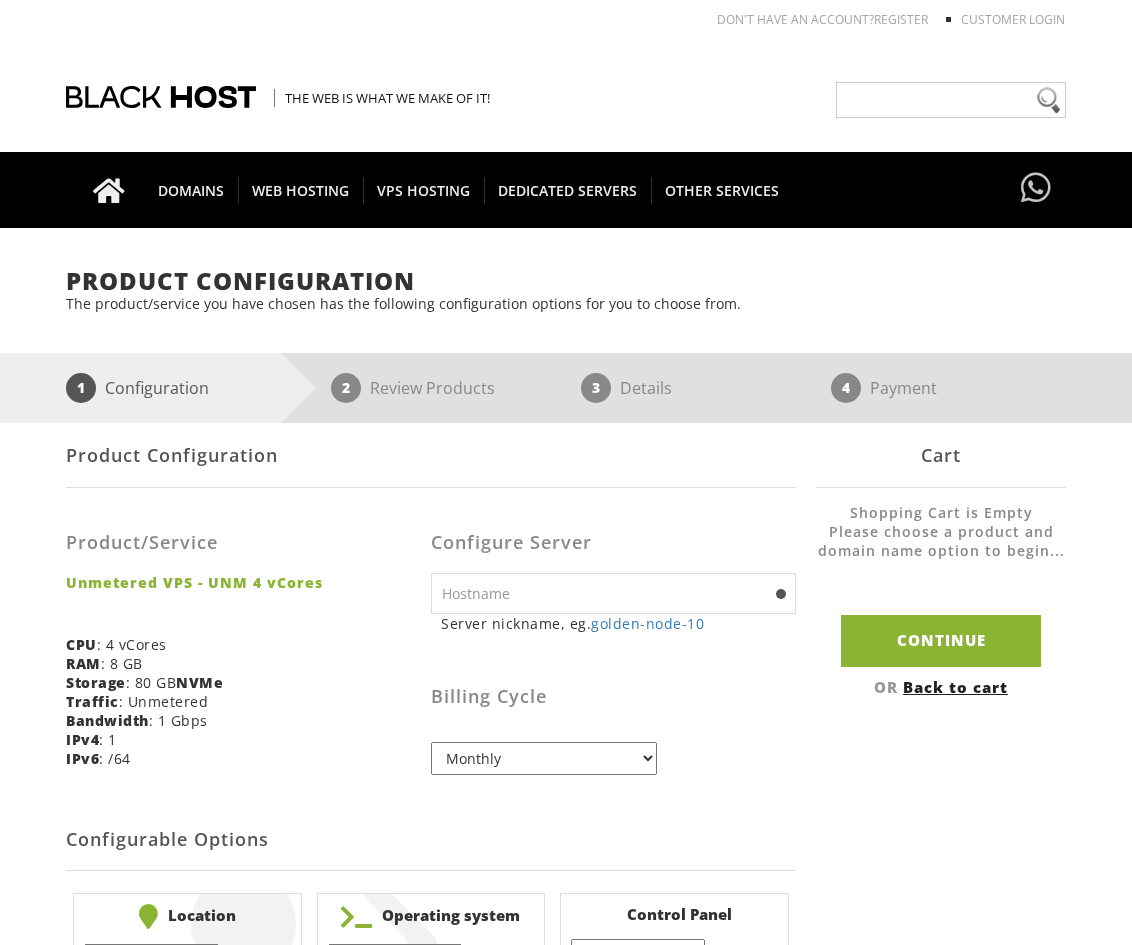 select on "1181" 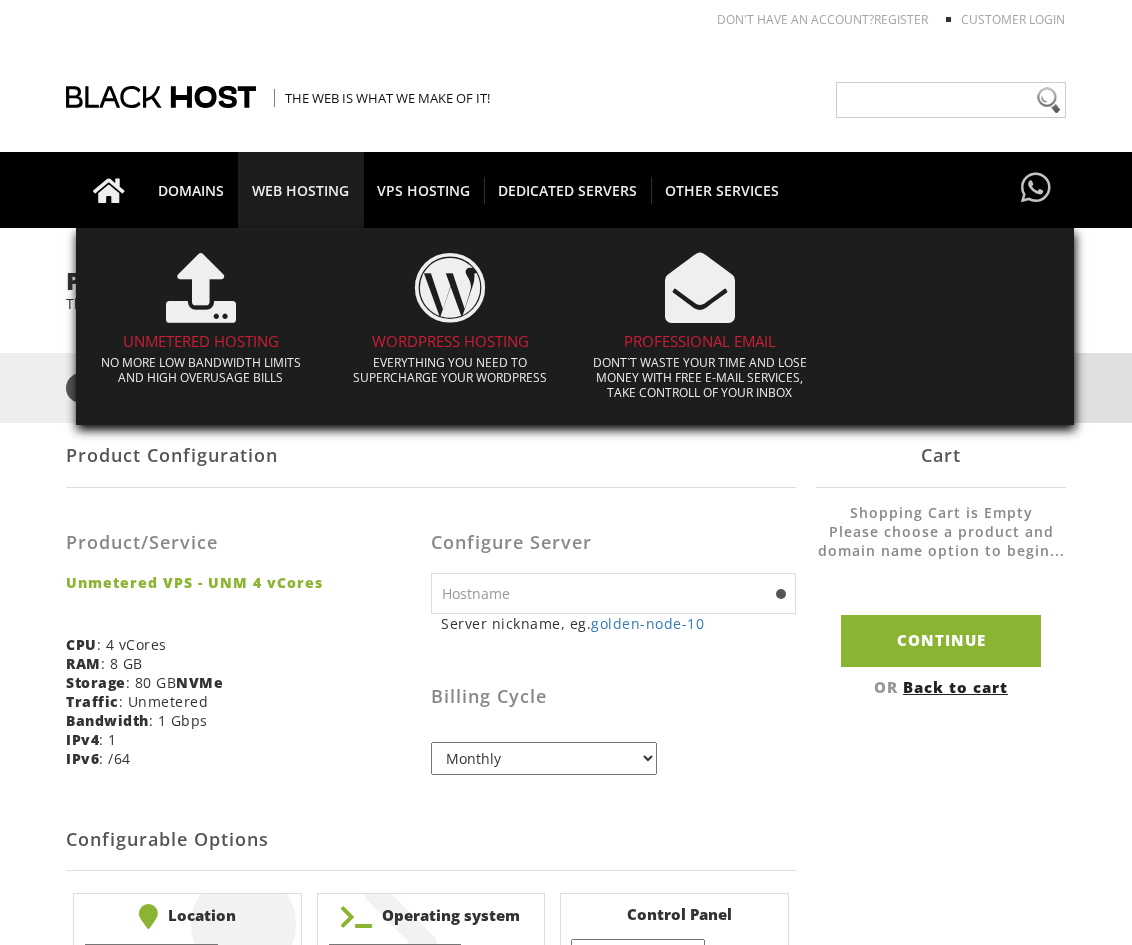 scroll, scrollTop: 0, scrollLeft: 0, axis: both 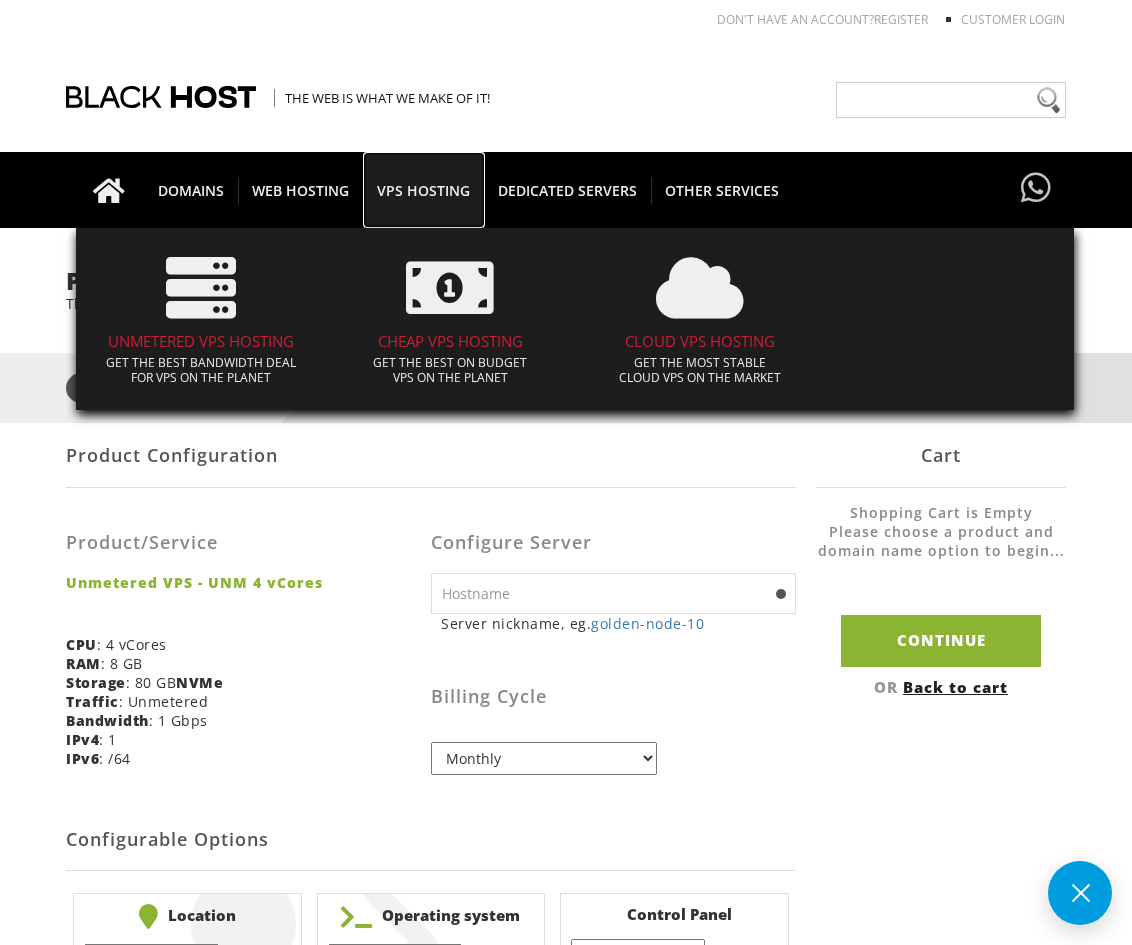 click on "VPS HOSTING" at bounding box center [423, 190] 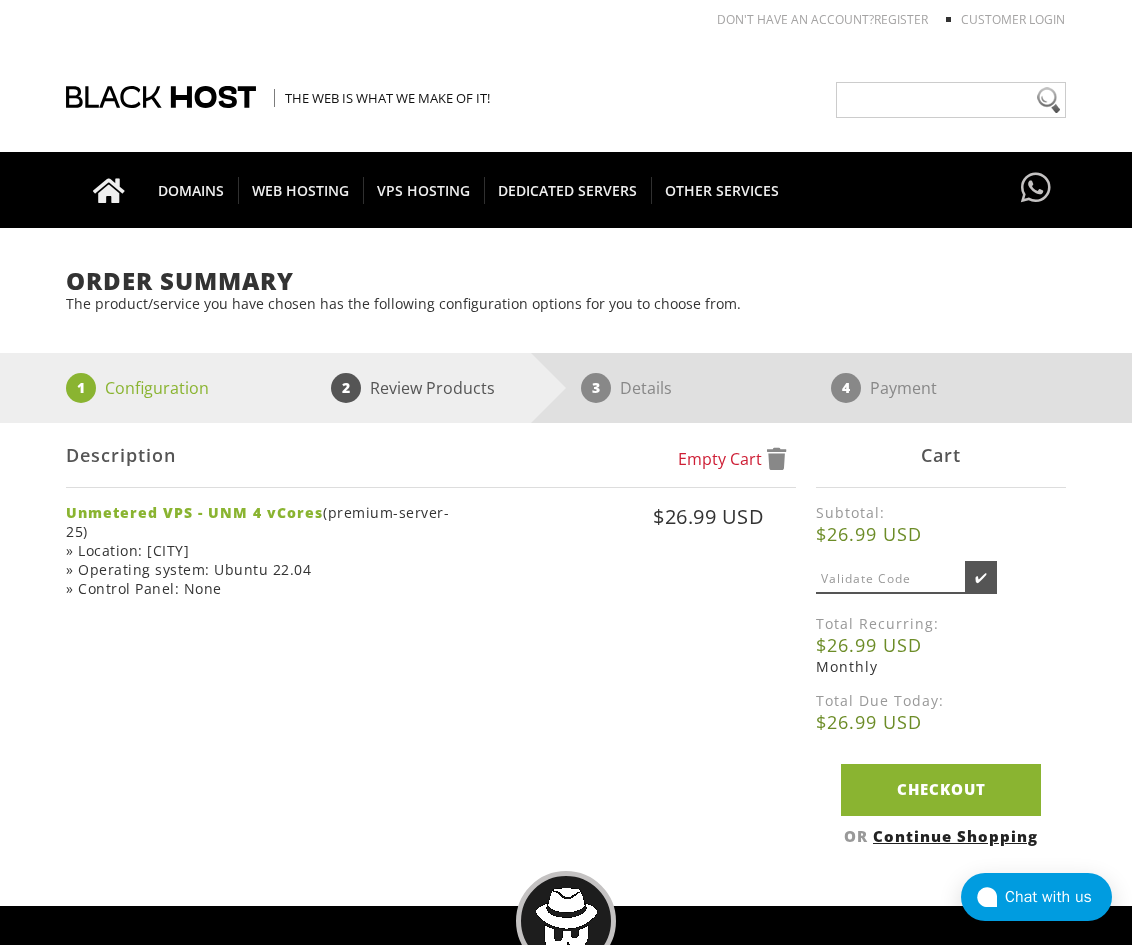 scroll, scrollTop: 0, scrollLeft: 0, axis: both 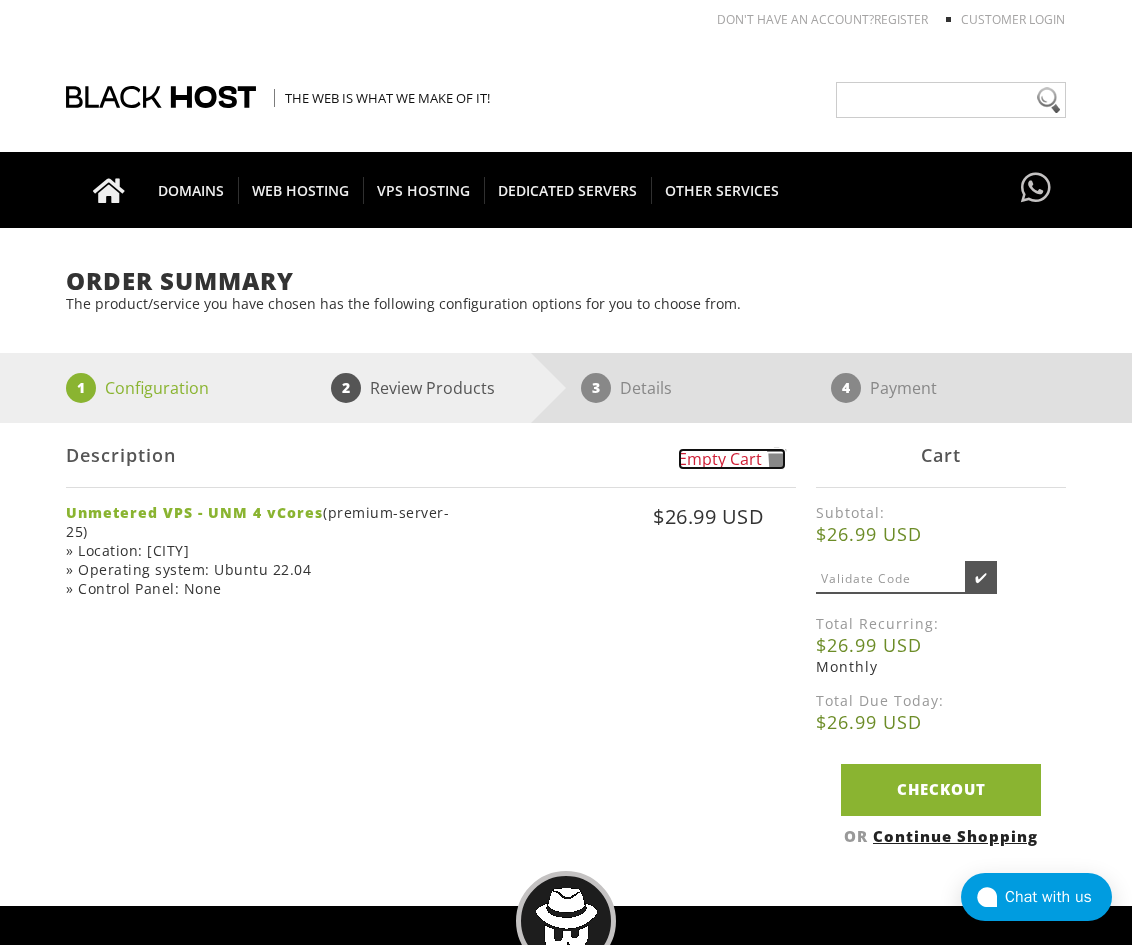 click at bounding box center (776, 459) 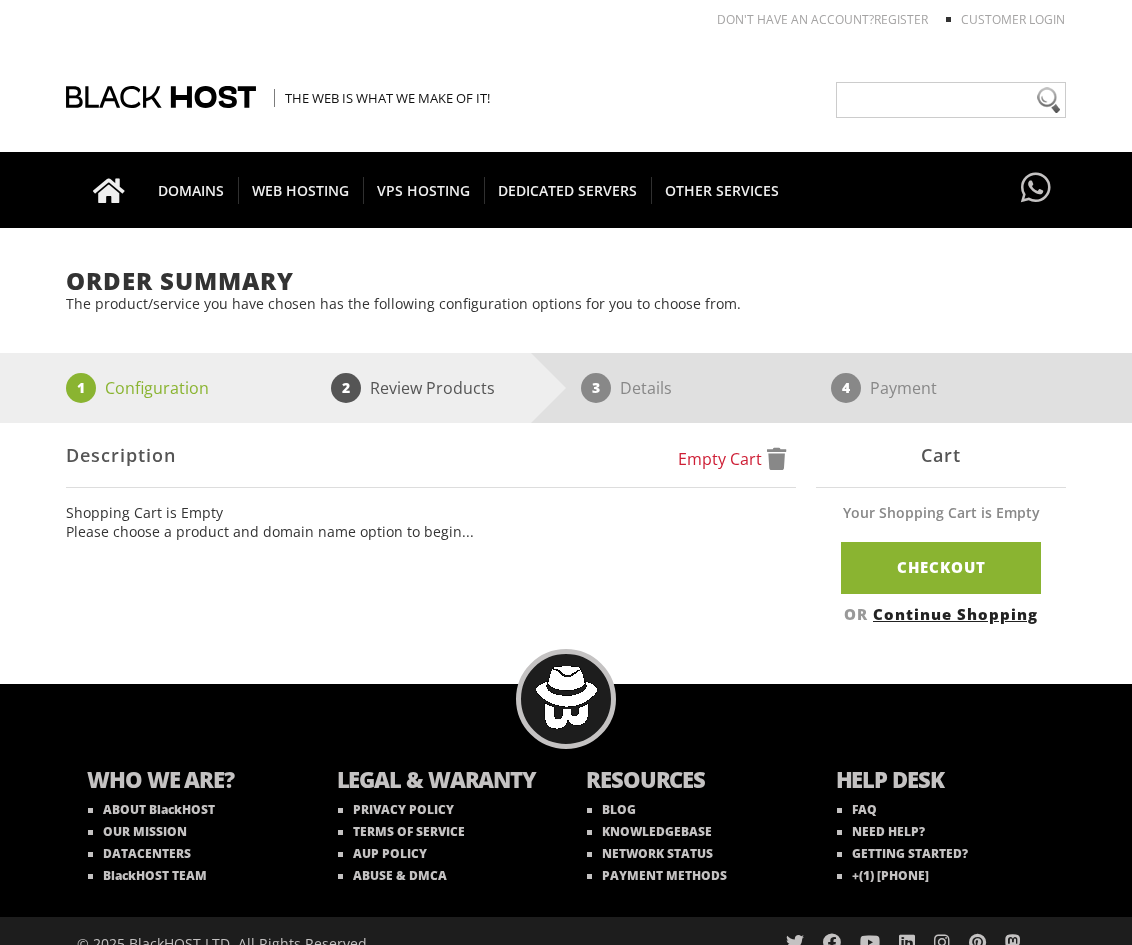 scroll, scrollTop: 0, scrollLeft: 0, axis: both 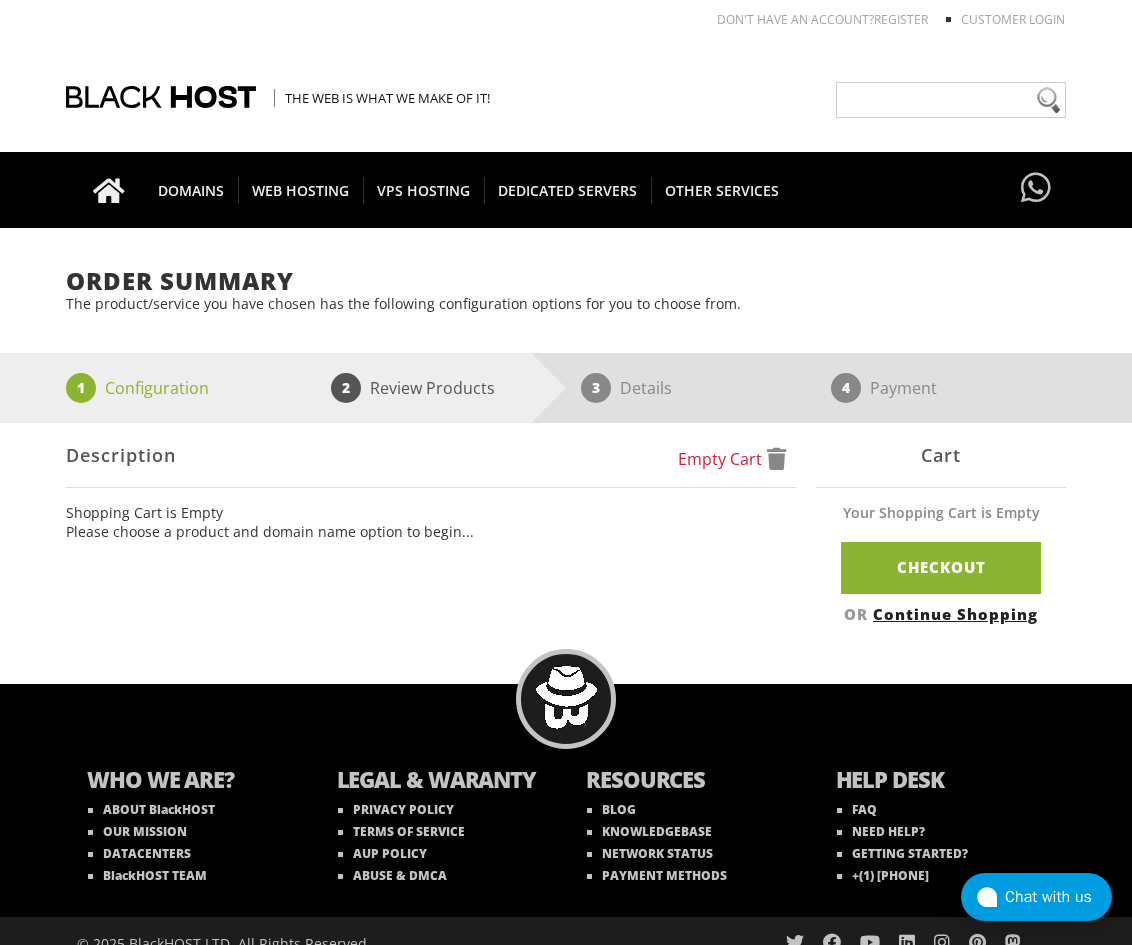 click on "Configuration" at bounding box center (157, 388) 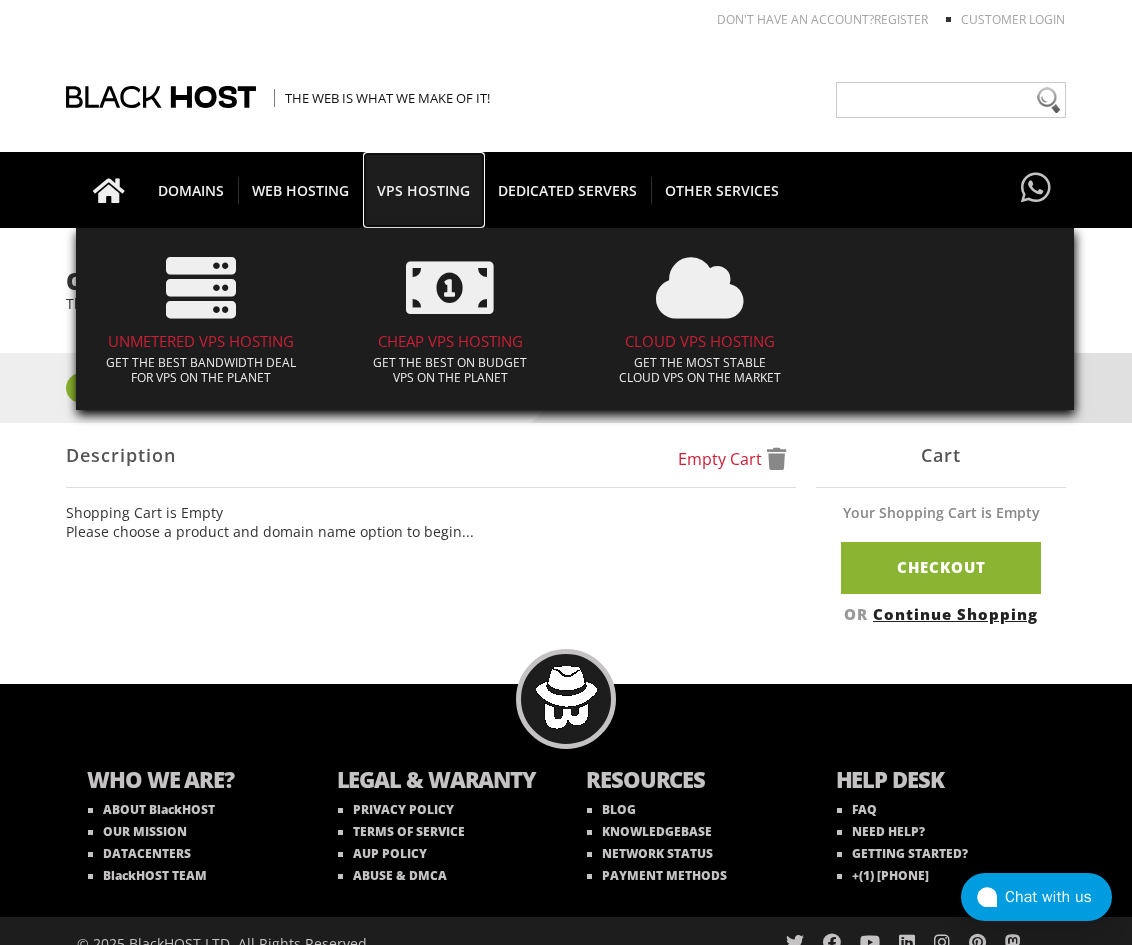 click on "VPS HOSTING" at bounding box center [423, 190] 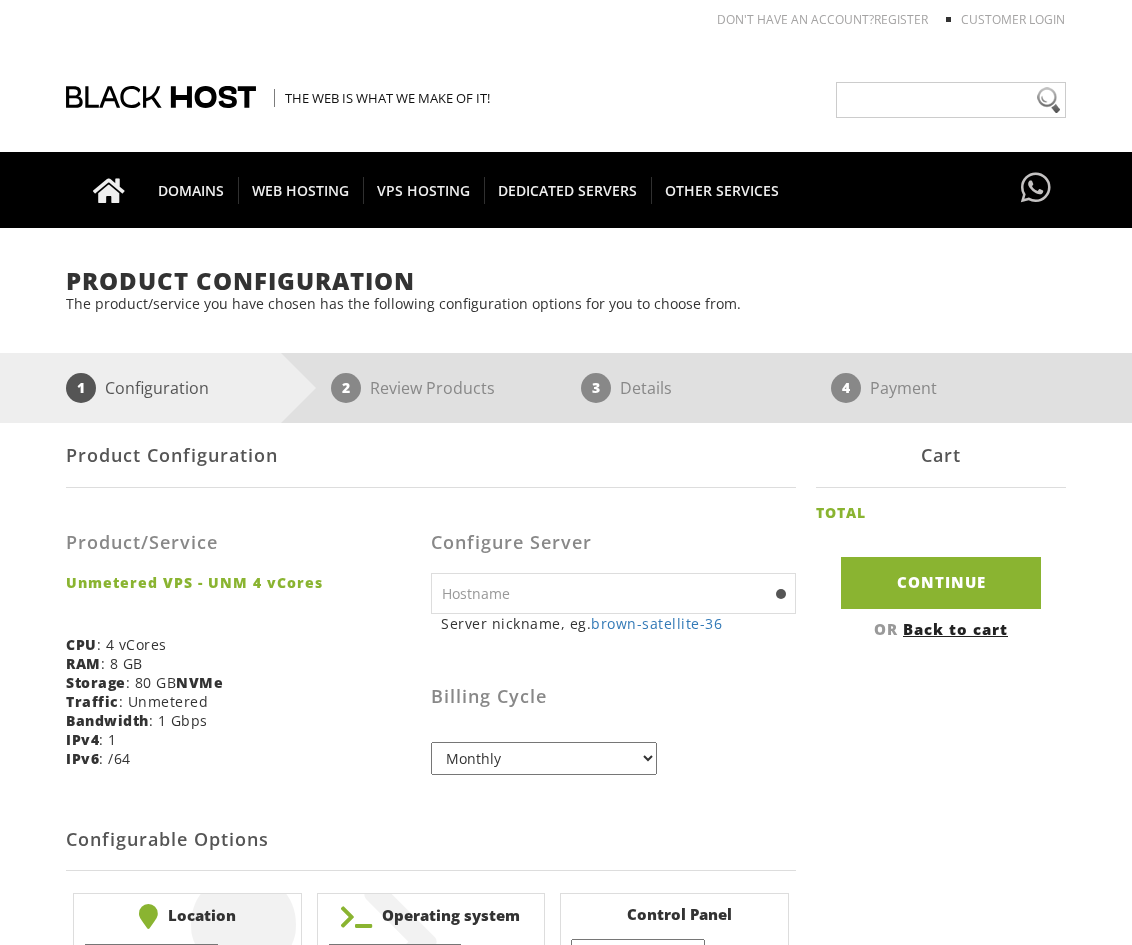 scroll, scrollTop: 0, scrollLeft: 0, axis: both 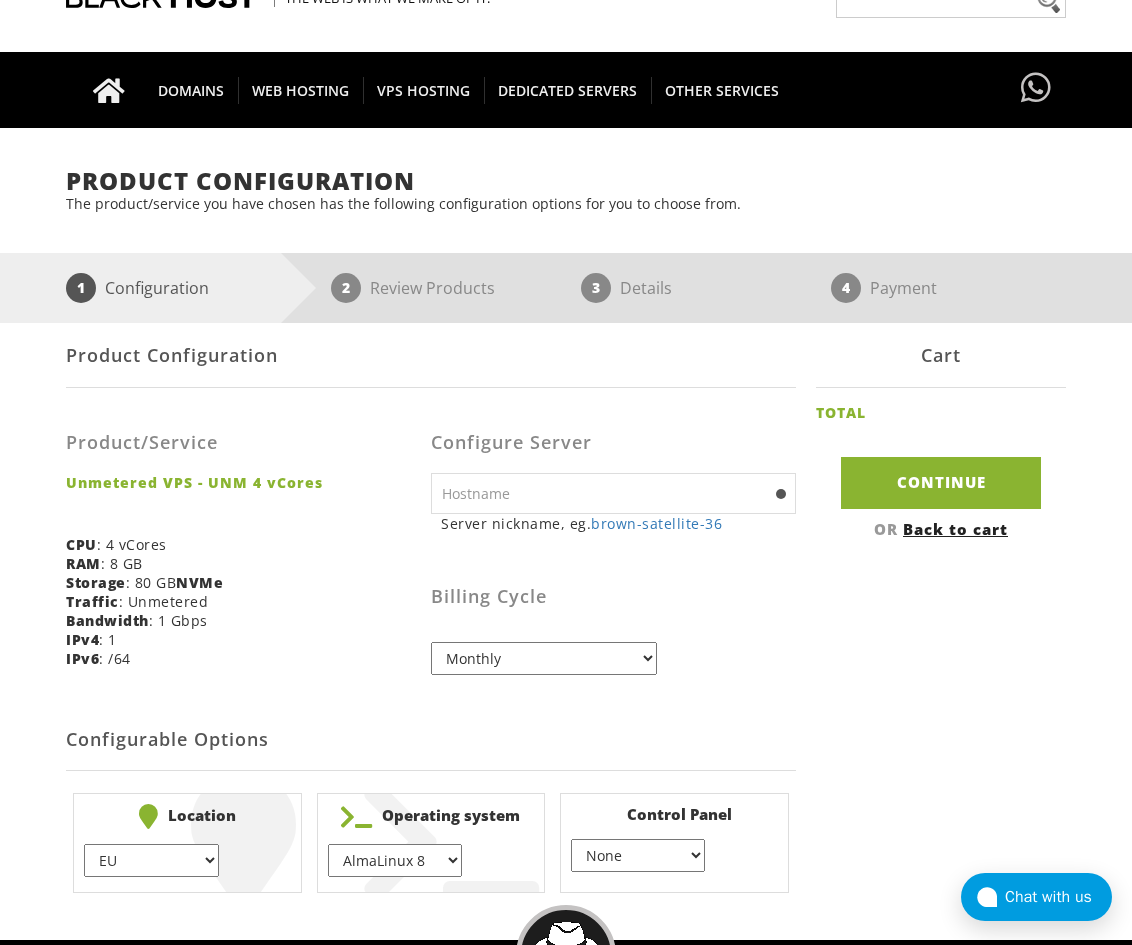 click at bounding box center (613, 493) 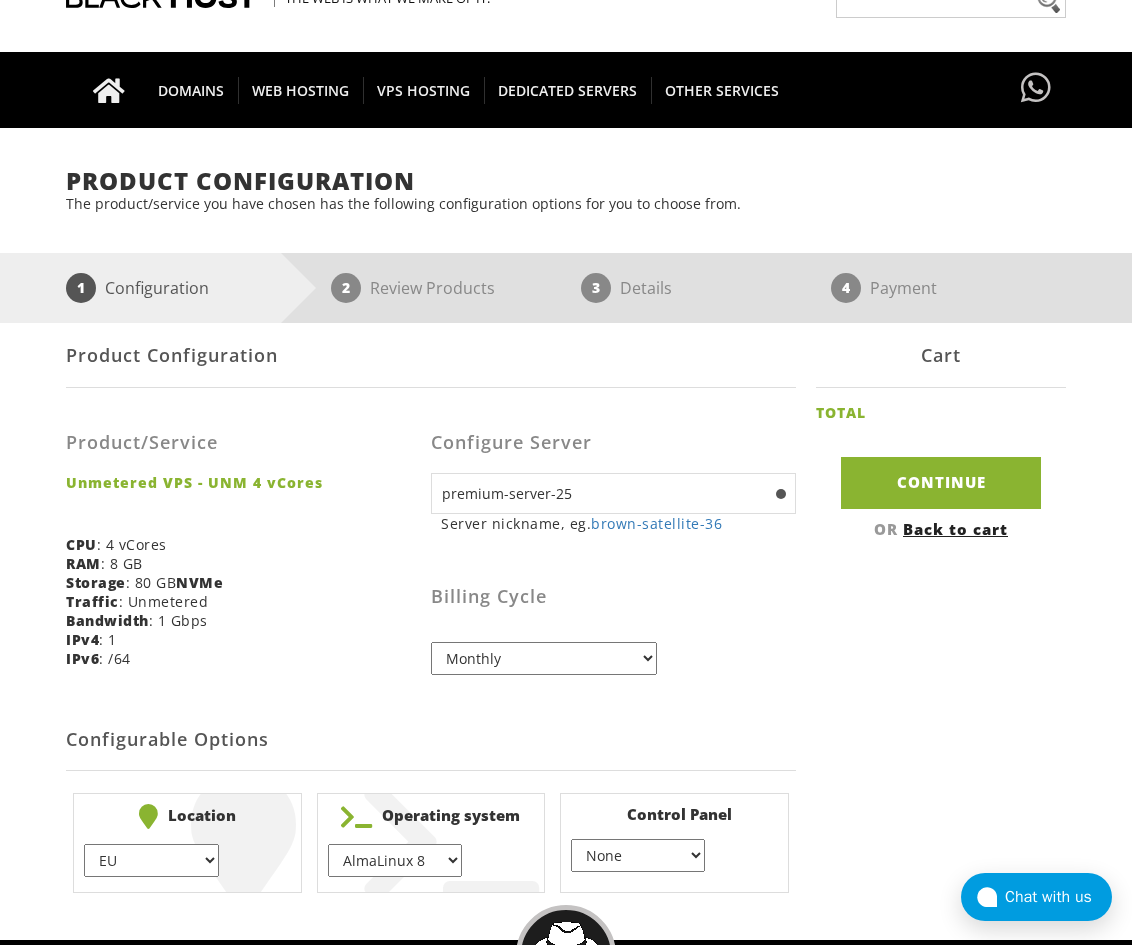 click on "AlmaLinux 8
}
AlmaLinux 9
}
AlmaLinux 10
}
Rocky Linux 8
}
Rocky Linux 9
}
CentOS 7
}
CentOS 8 Stream
}
CentOS 9 Stream
}
CentOS 10 Stream
}
Fedora 40 (Server)
}
Debian 10
}
Debian 11
}
Debian 12
}
Ubuntu 20.04
}
Ubuntu 22.04 Ubuntu 24.04 Alpine Linux 3.13.x" at bounding box center (395, 860) 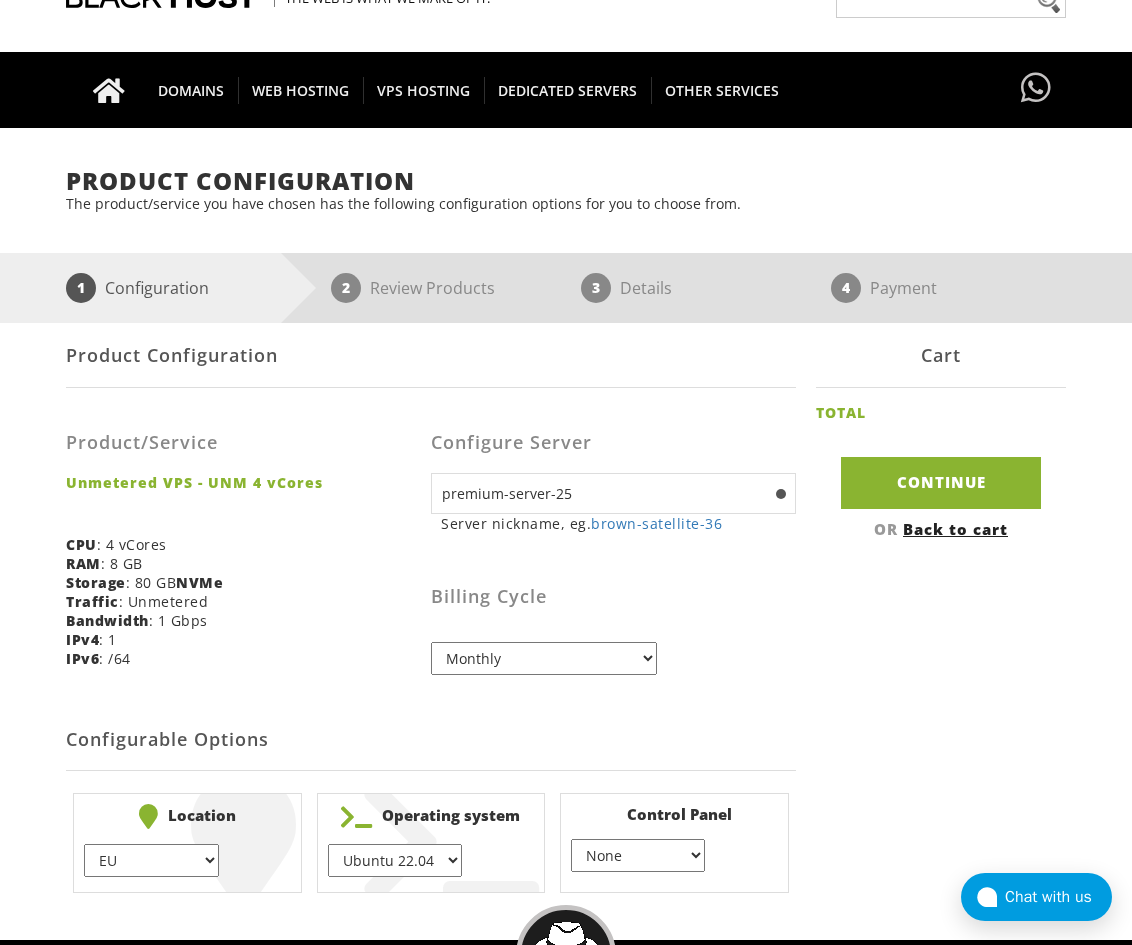 click on "AlmaLinux 8
}
AlmaLinux 9
}
AlmaLinux 10
}
Rocky Linux 8
}
Rocky Linux 9
}
CentOS 7
}
CentOS 8 Stream
}
CentOS 9 Stream
}
CentOS 10 Stream
}
Fedora 40 (Server)
}
Debian 10
}
Debian 11
}
Debian 12
}
Ubuntu 20.04
}
Ubuntu 22.04 Ubuntu 24.04 Alpine Linux 3.13.x" at bounding box center [395, 860] 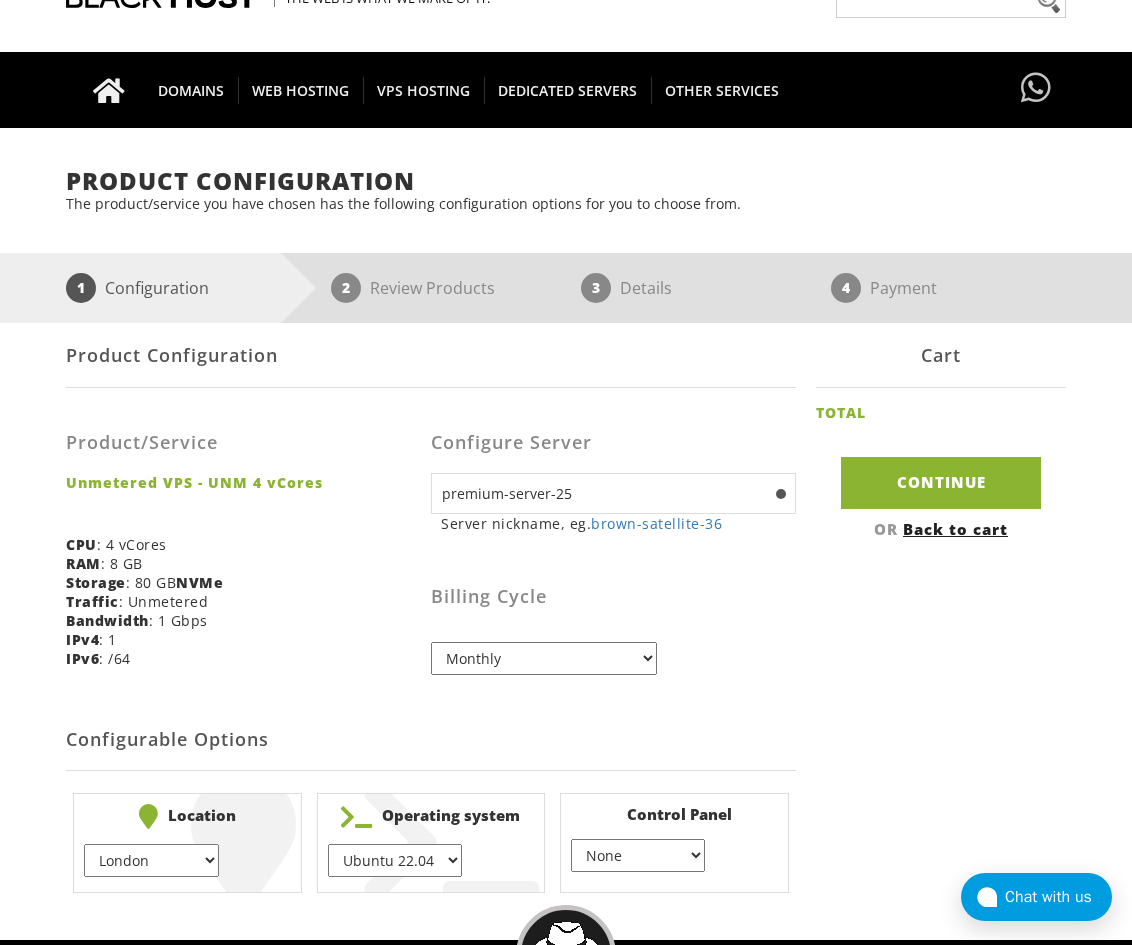 click on "[COUNTRY]
}
[COUNTRY]
}
[CITY]
}
[CITY]
}
[CITY]
}
[CITY]
}" at bounding box center (151, 860) 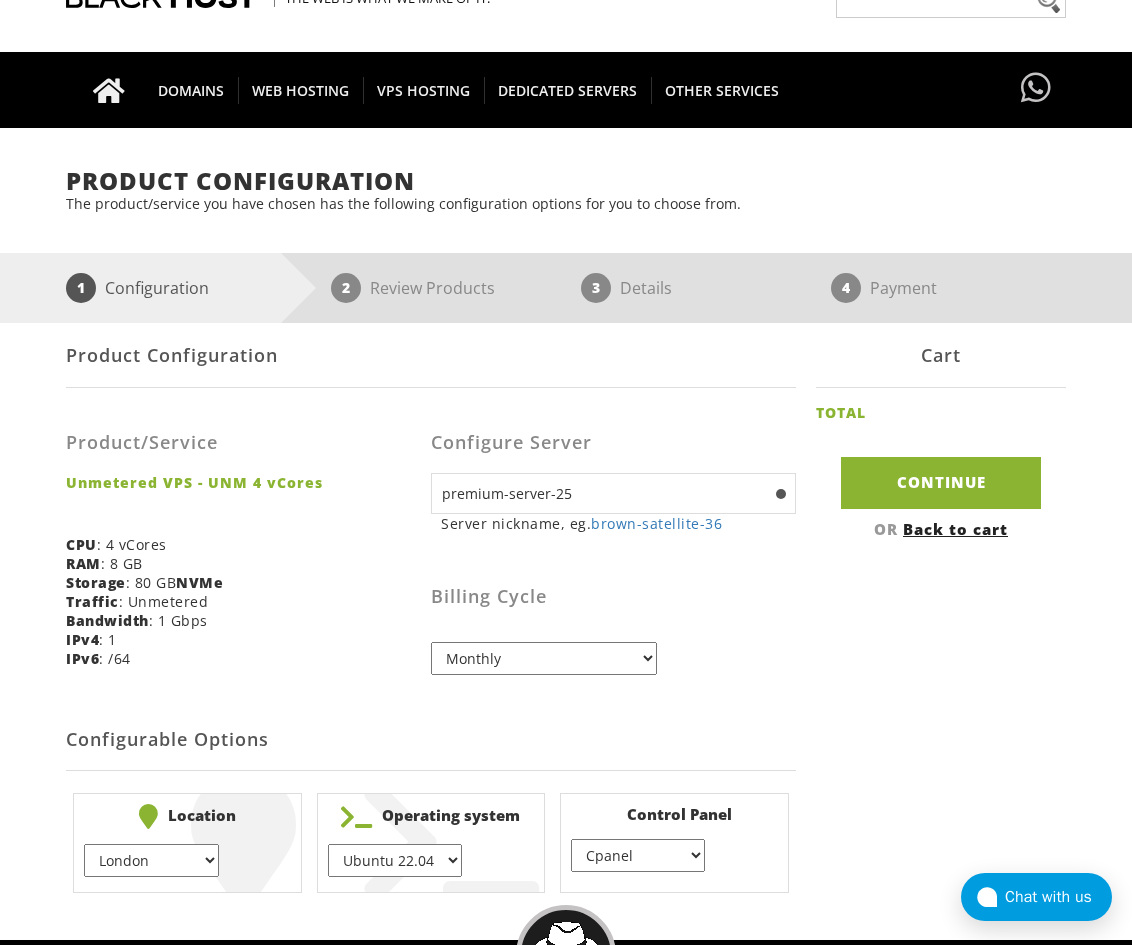 click on "None
}
Virtualmin
}
Cpanel
}
DirectAdmin
}" at bounding box center [638, 855] 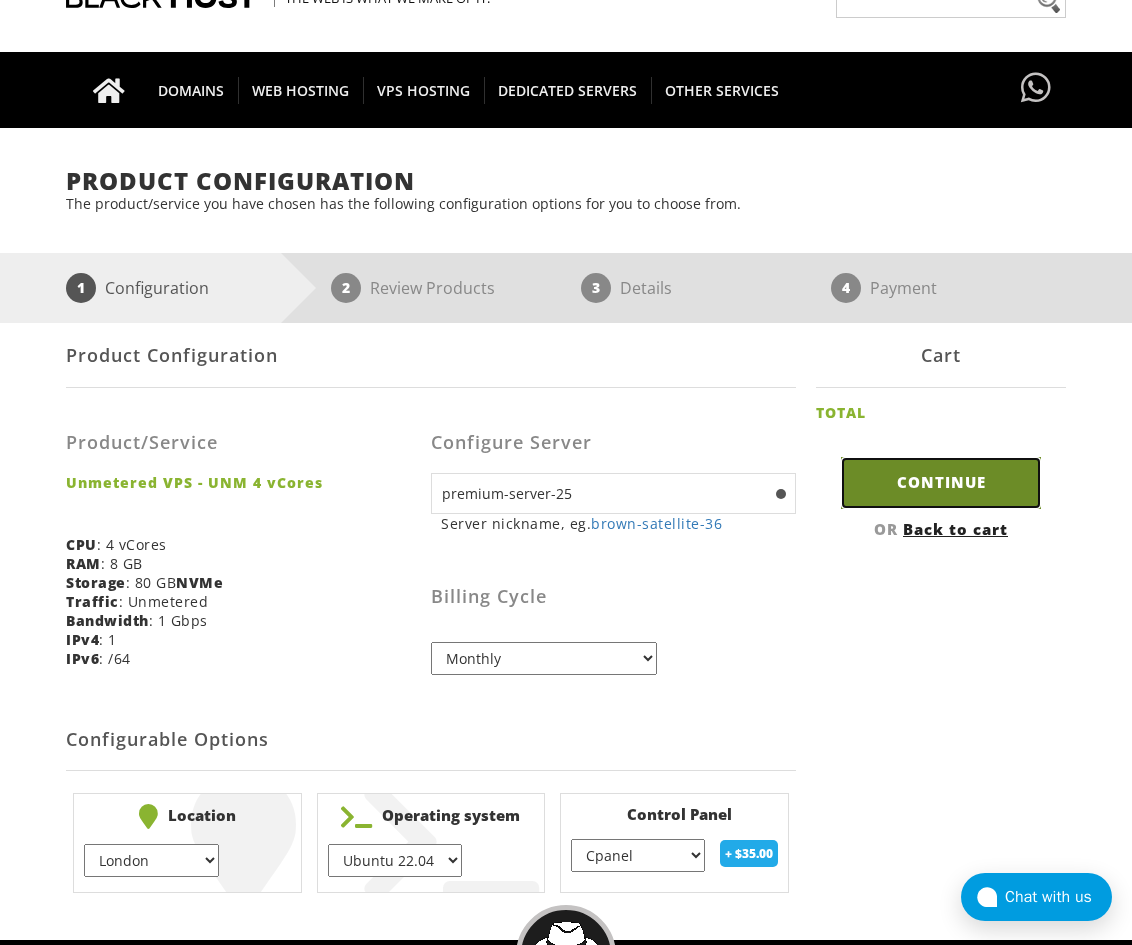 click on "Continue" at bounding box center (941, 482) 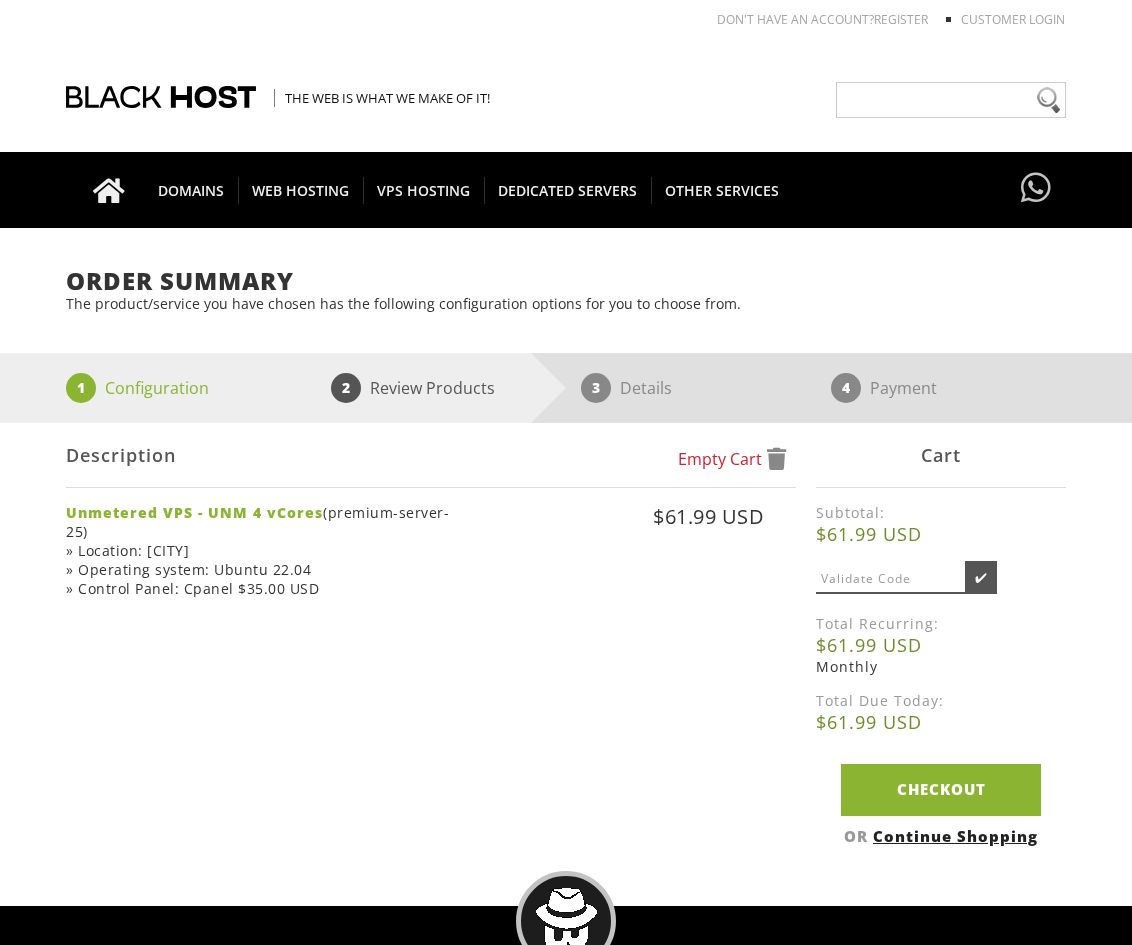 scroll, scrollTop: 0, scrollLeft: 0, axis: both 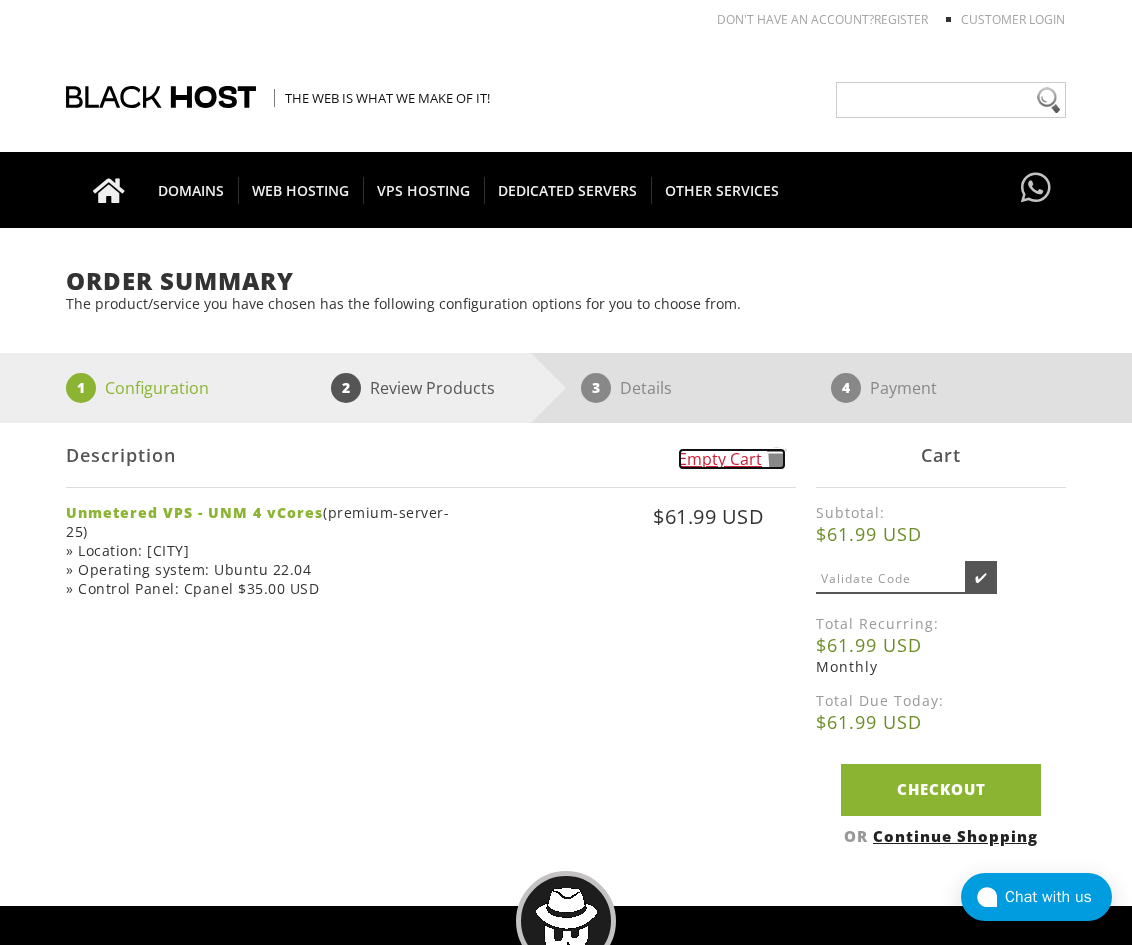 drag, startPoint x: 783, startPoint y: 463, endPoint x: 680, endPoint y: 108, distance: 369.64038 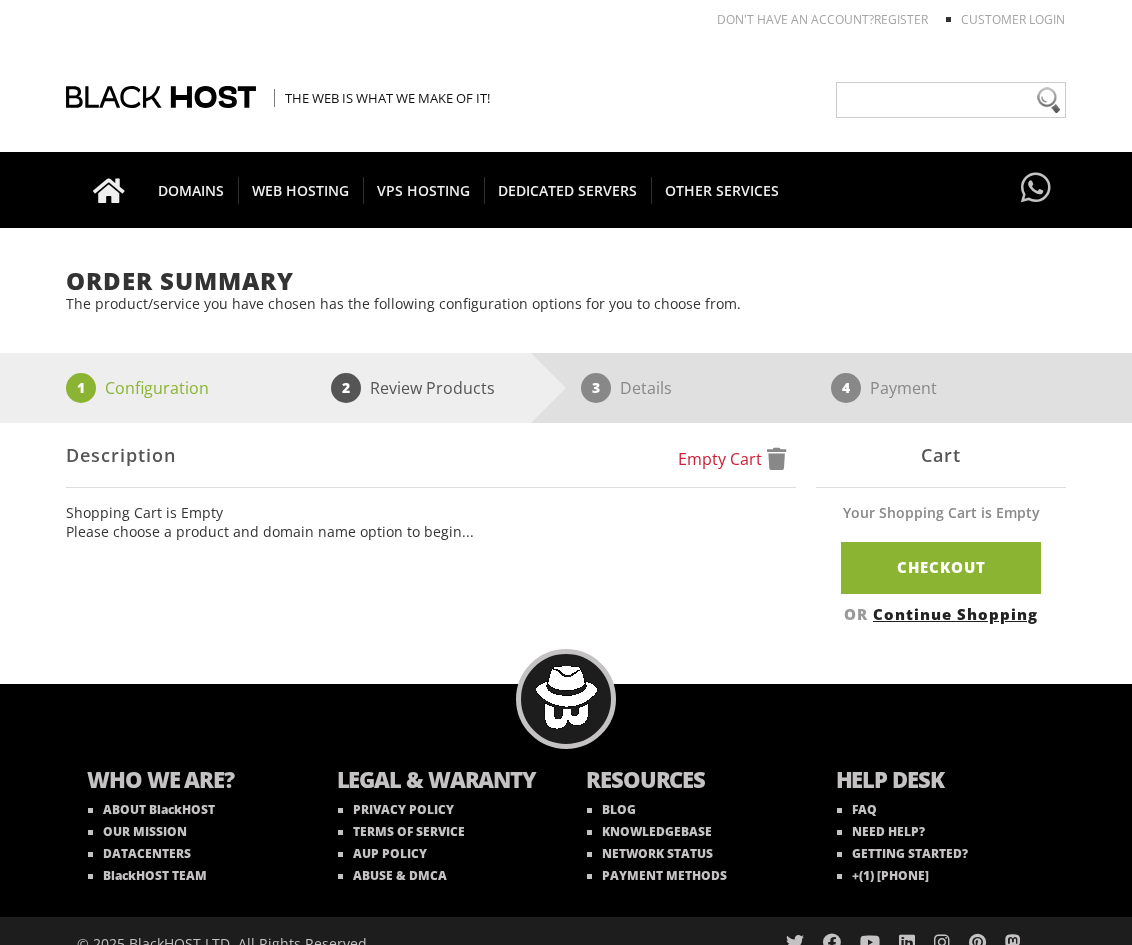 scroll, scrollTop: 0, scrollLeft: 0, axis: both 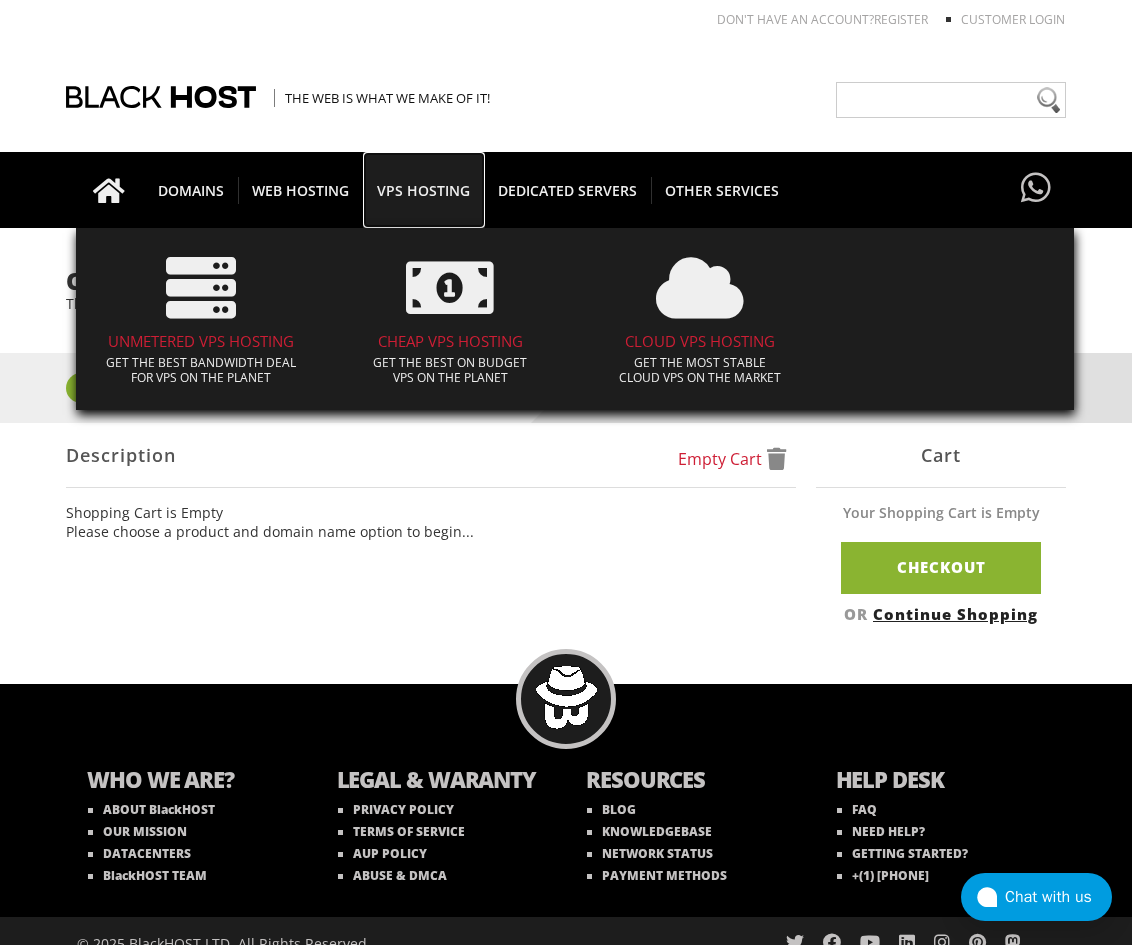 click on "VPS HOSTING" at bounding box center [423, 190] 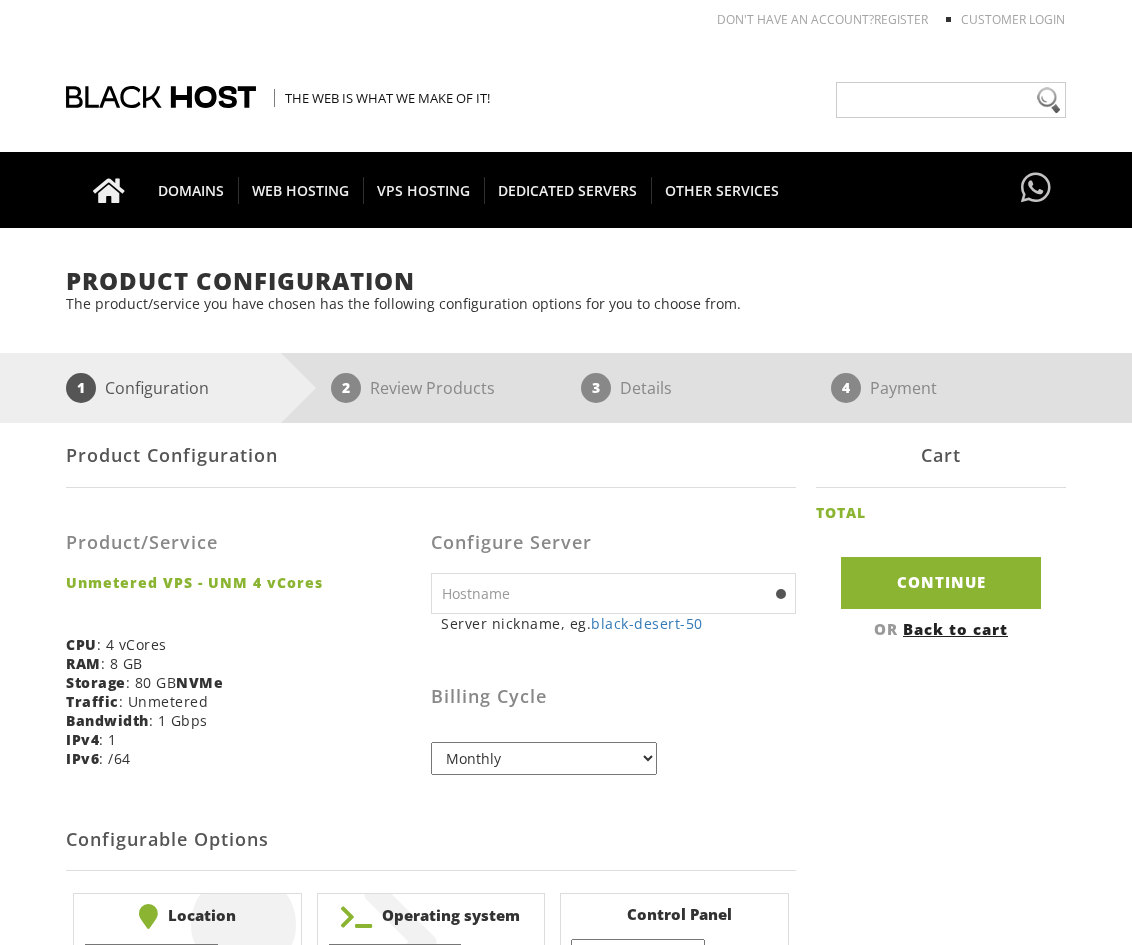 scroll, scrollTop: 0, scrollLeft: 0, axis: both 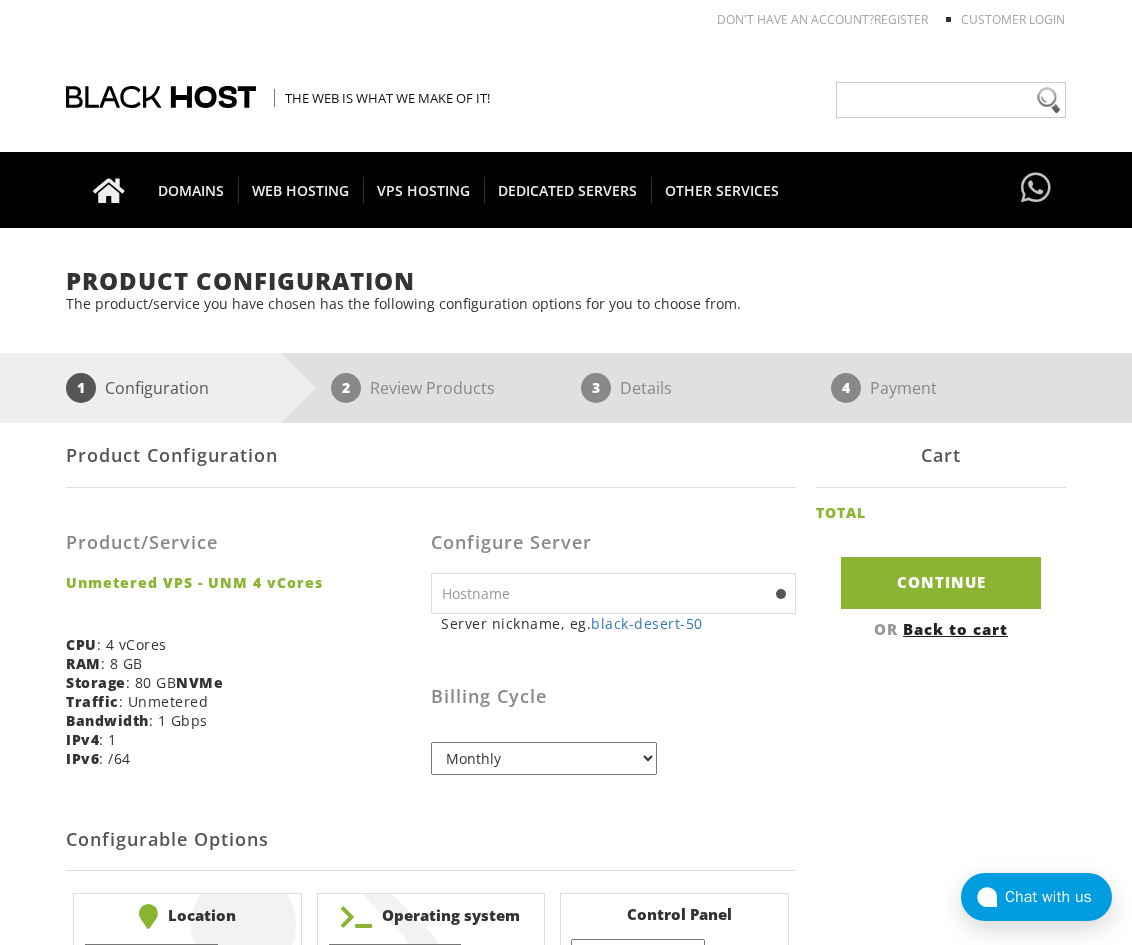 click at bounding box center [613, 593] 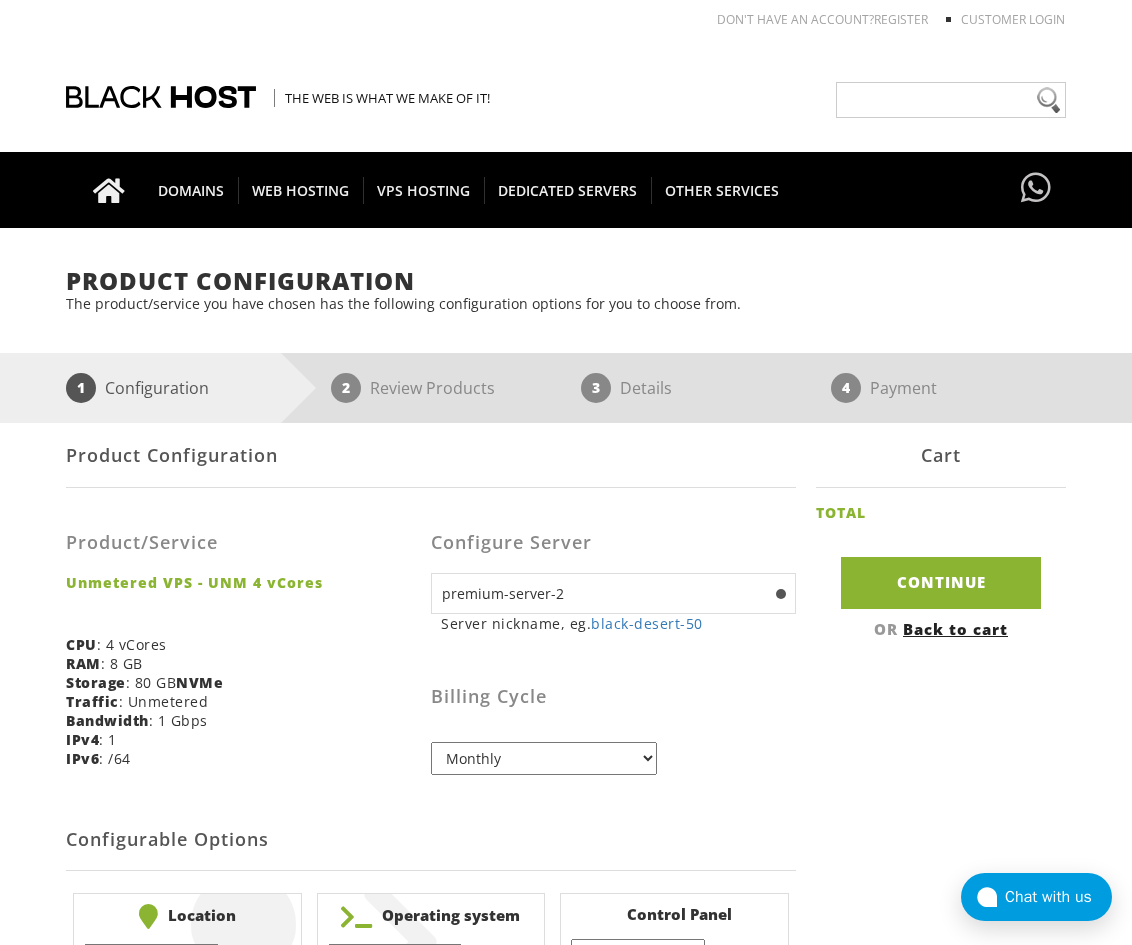 type on "premium-server-25" 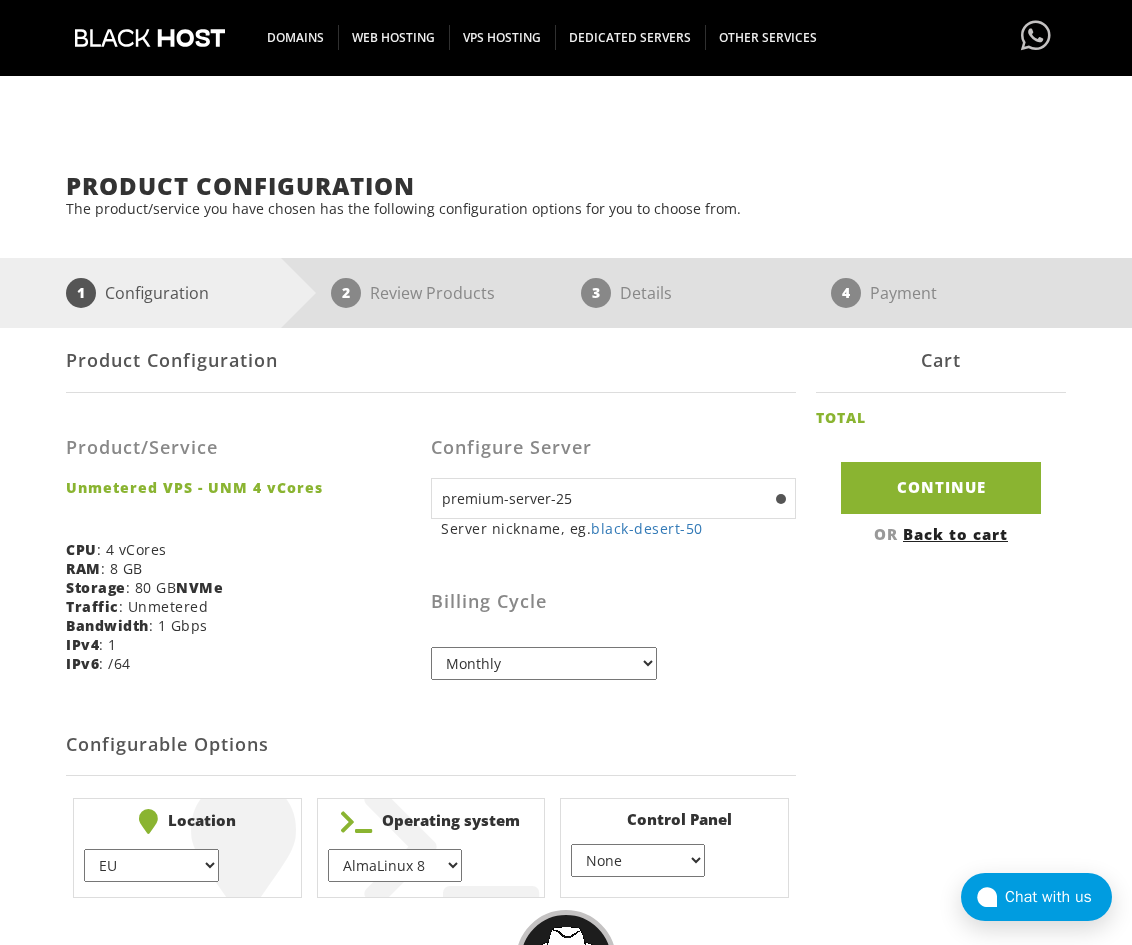 scroll, scrollTop: 300, scrollLeft: 0, axis: vertical 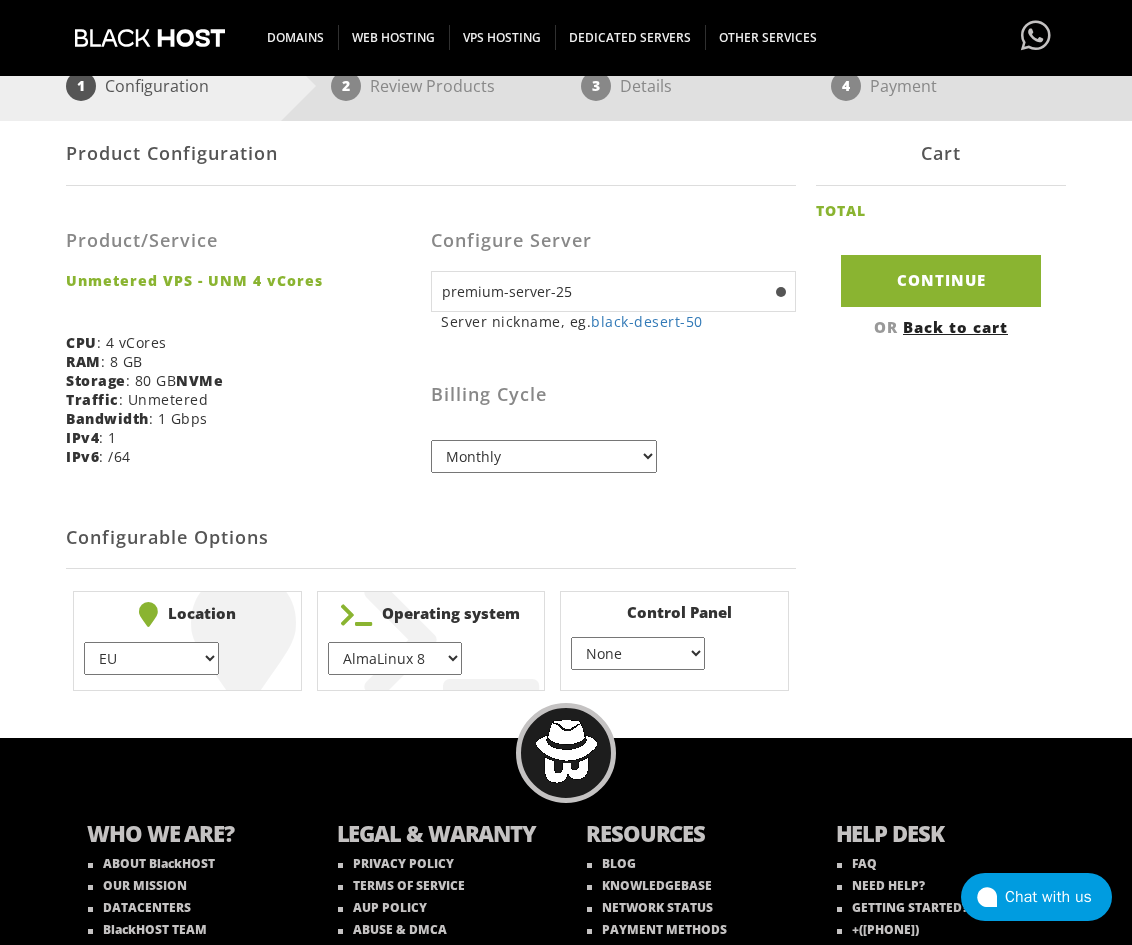 click on "AlmaLinux 8
}
AlmaLinux 9
}
AlmaLinux 10
}
Rocky Linux 8
}
Rocky Linux 9
}
CentOS 7
}
CentOS 8 Stream
}
CentOS 9 Stream
}
CentOS 10 Stream
}
Fedora 40 (Server)
}
Debian 10
}
Debian 11
}
Debian 12
}
Ubuntu 20.04
}
Ubuntu 22.04 Ubuntu 24.04 Alpine Linux 3.13.x" at bounding box center (395, 658) 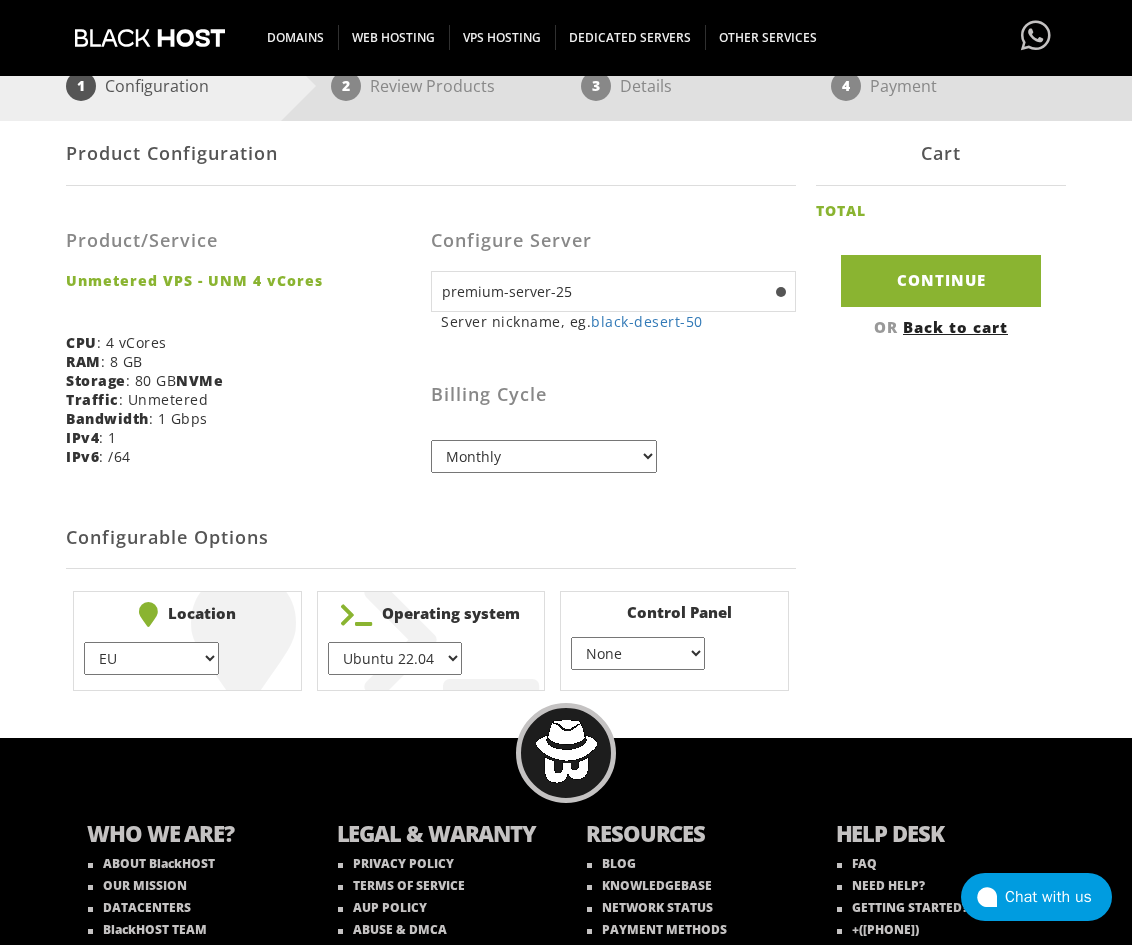 click on "AlmaLinux 8
}
AlmaLinux 9
}
AlmaLinux 10
}
Rocky Linux 8
}
Rocky Linux 9
}
CentOS 7
}
CentOS 8 Stream
}
CentOS 9 Stream
}
CentOS 10 Stream
}
Fedora 40 (Server)
}
Debian 10
}
Debian 11
}
Debian 12
}
Ubuntu 20.04
}
Ubuntu 22.04 Ubuntu 24.04 Alpine Linux 3.13.x" at bounding box center [395, 658] 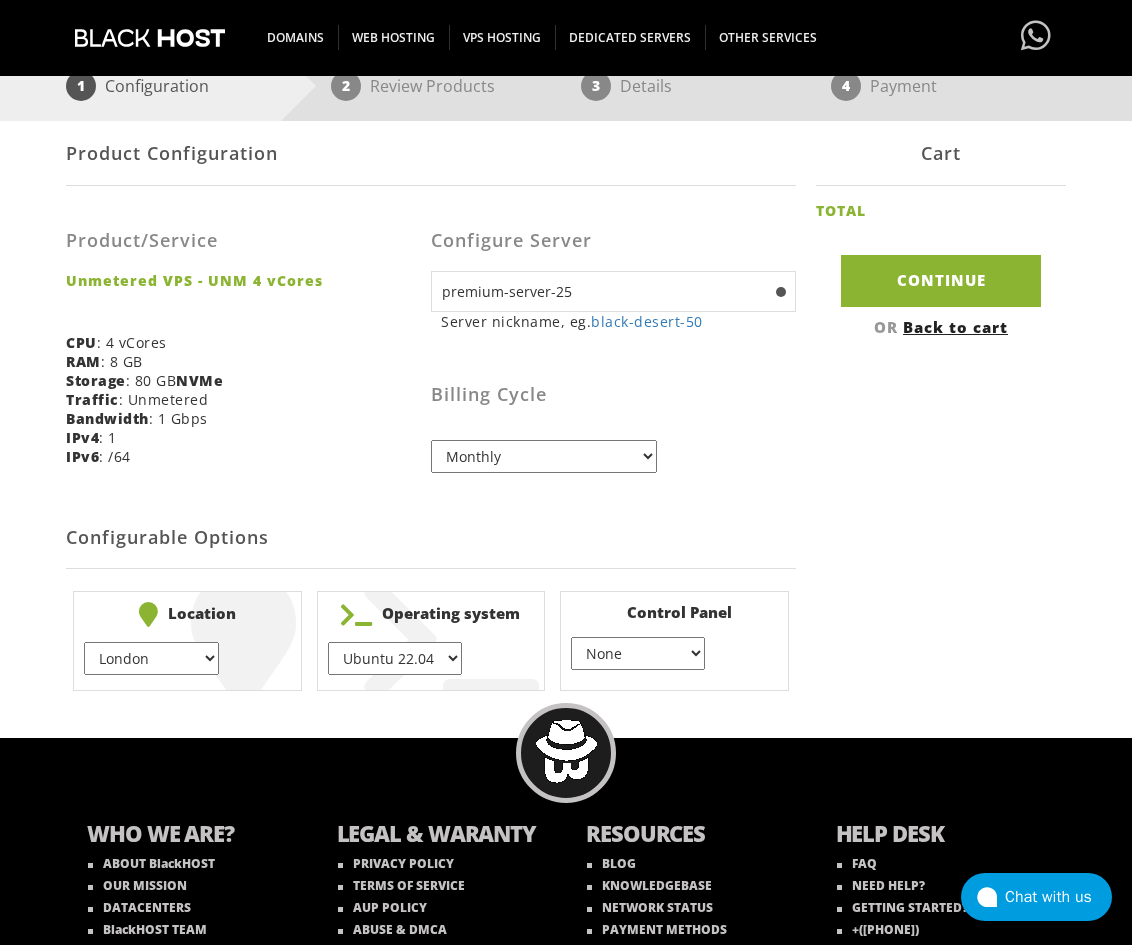scroll, scrollTop: 200, scrollLeft: 0, axis: vertical 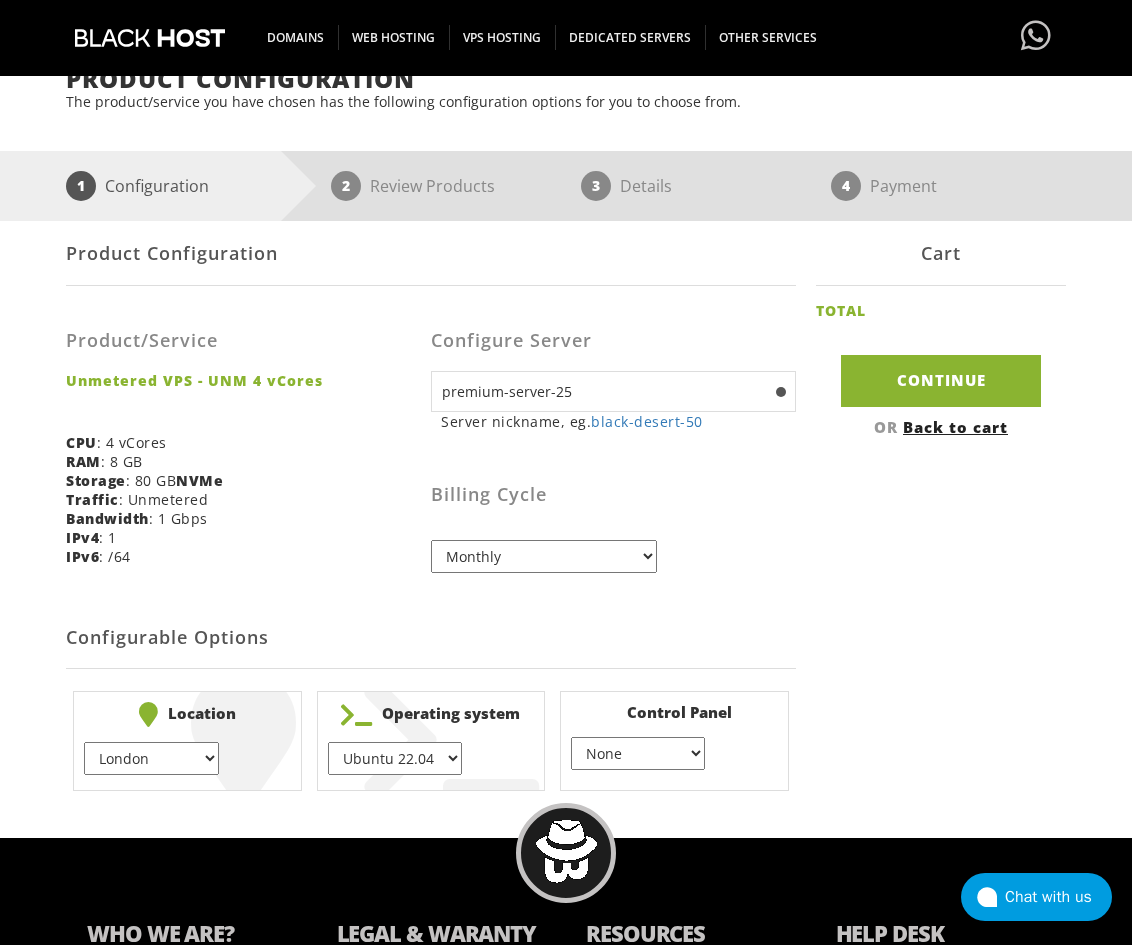 click on "Monthly      Quarterly  (Save: ~5%)      Semi-Annually  (Save: ~10%)      Annually  (Save: ~15%)
Biennially  (Save: ~25%)" at bounding box center [544, 556] 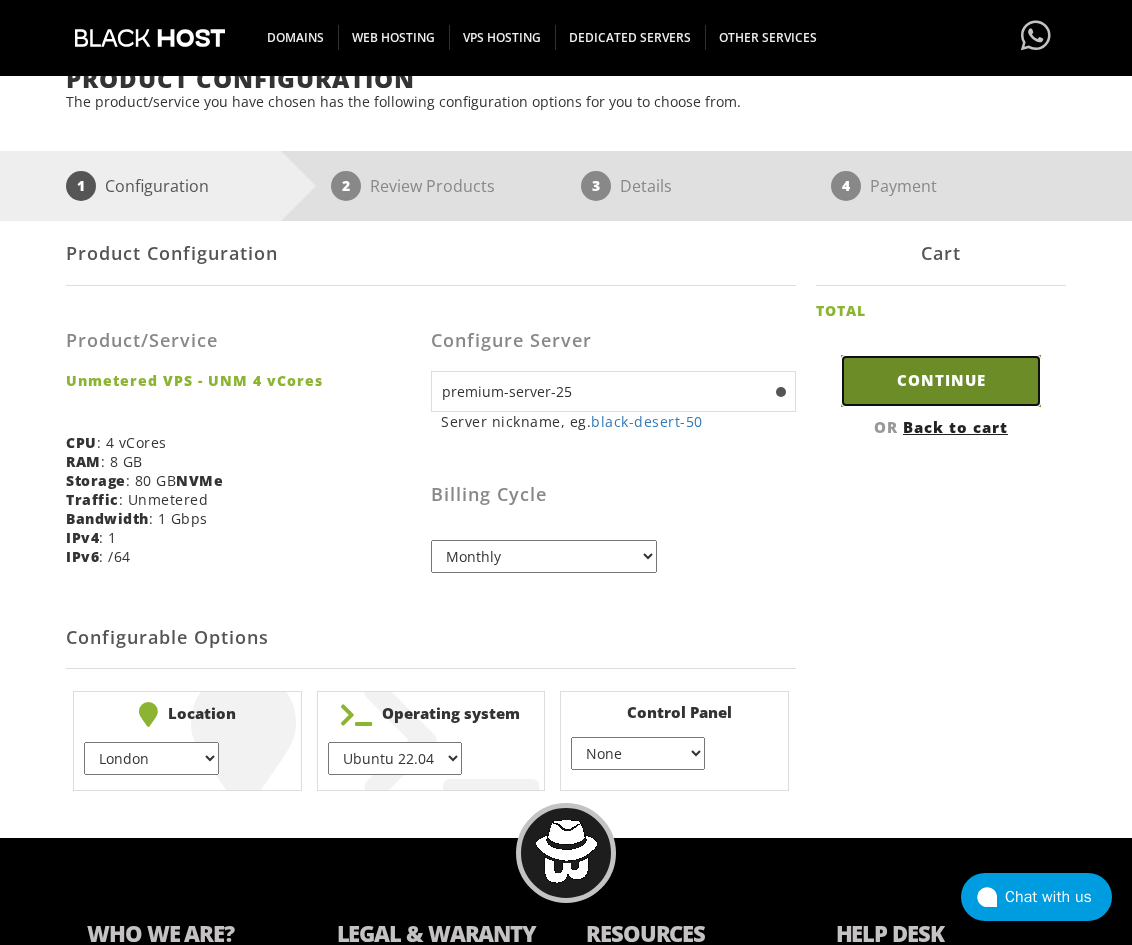 click on "Continue" at bounding box center [941, 380] 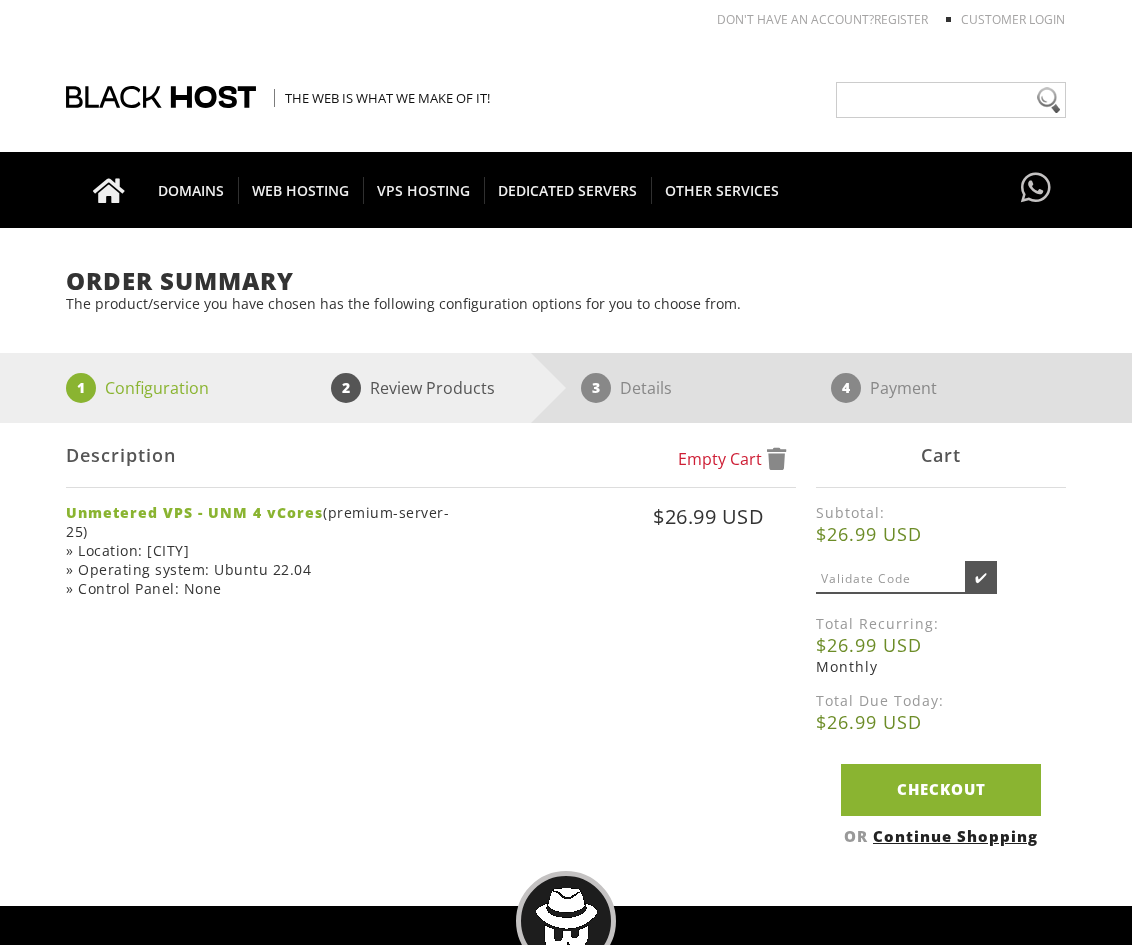 scroll, scrollTop: 0, scrollLeft: 0, axis: both 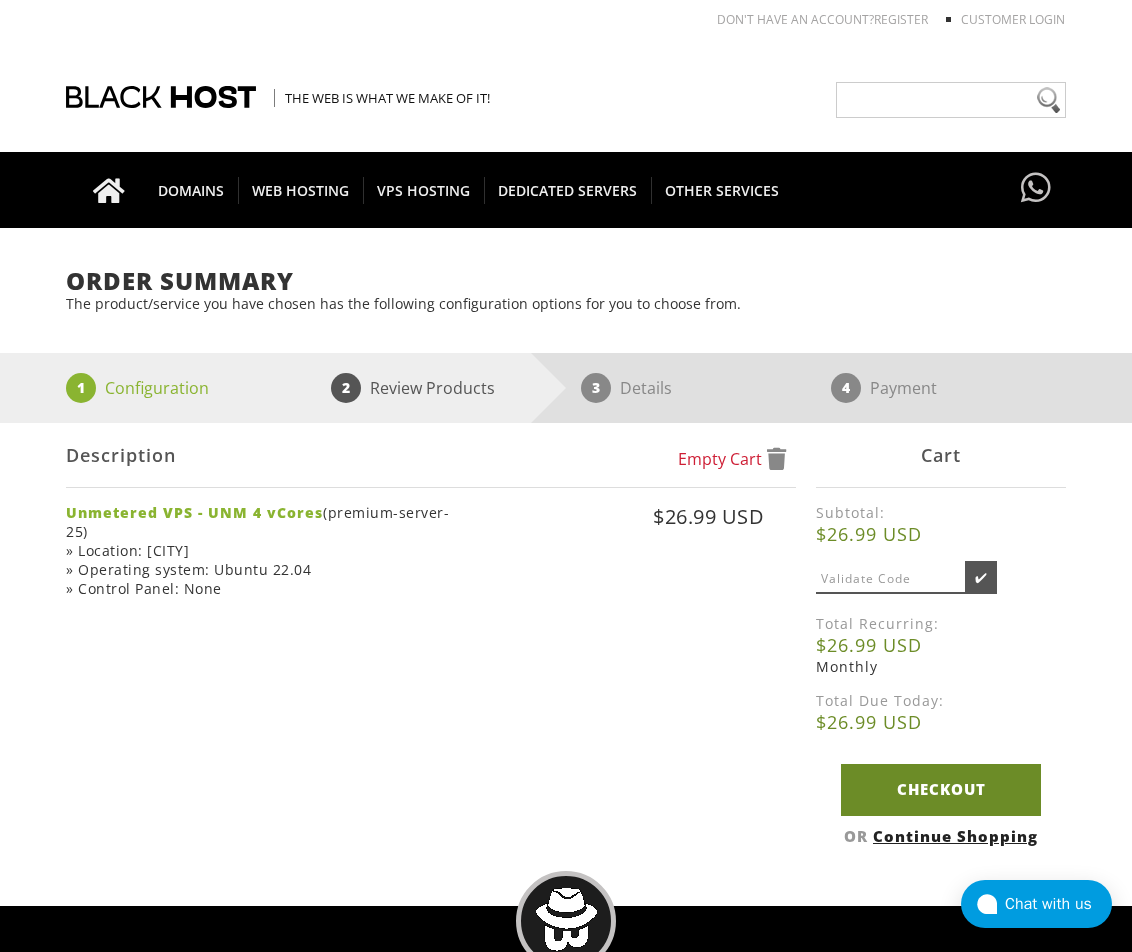 click on "Checkout" at bounding box center [941, 789] 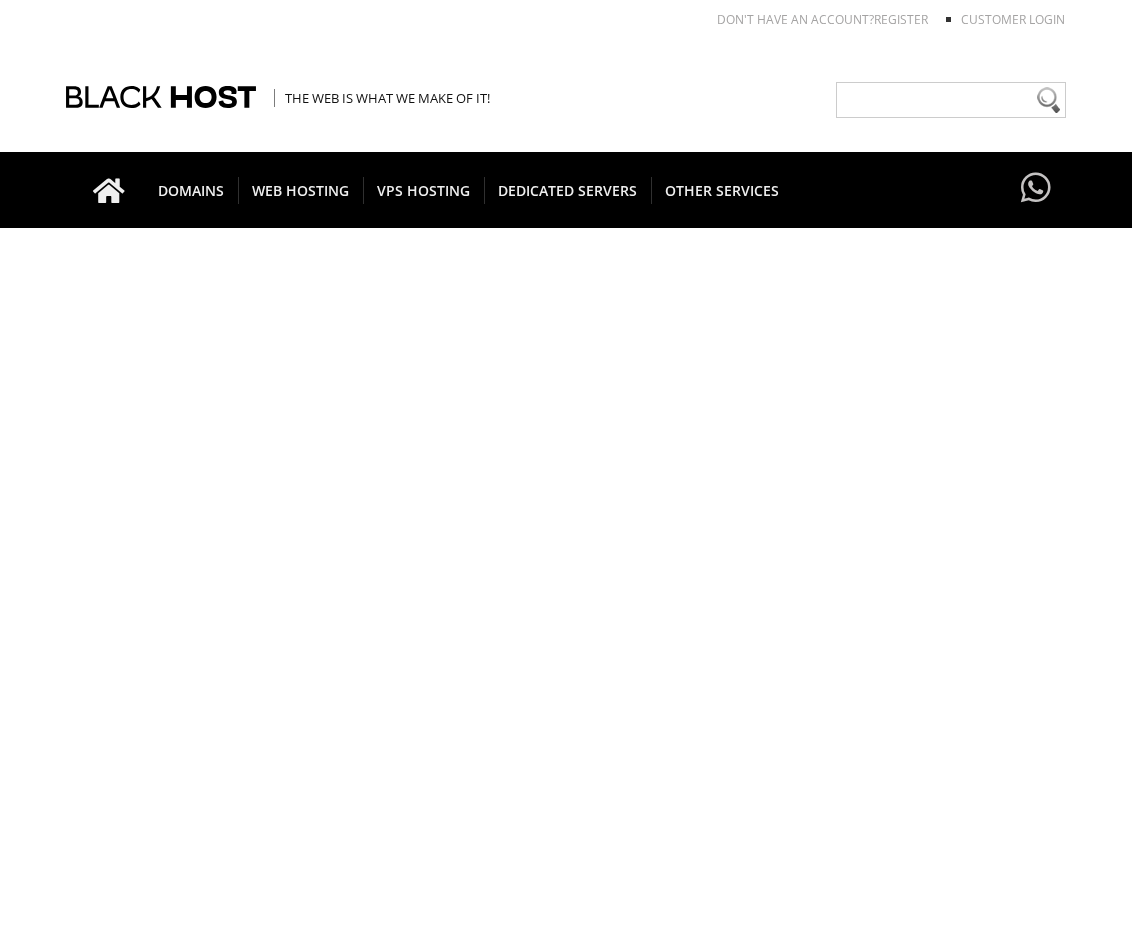 scroll, scrollTop: 0, scrollLeft: 0, axis: both 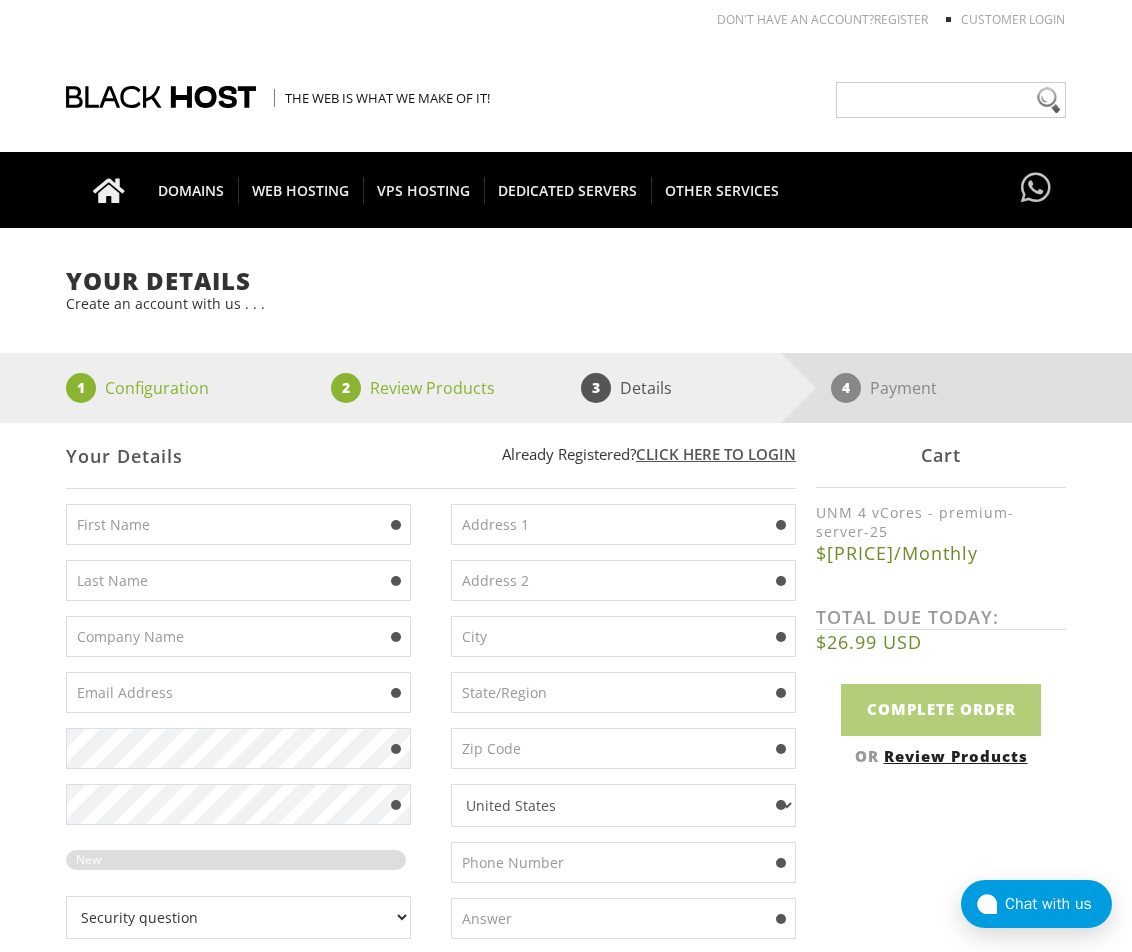 click on "New Password Rating: 0%
Security question" at bounding box center [248, 729] 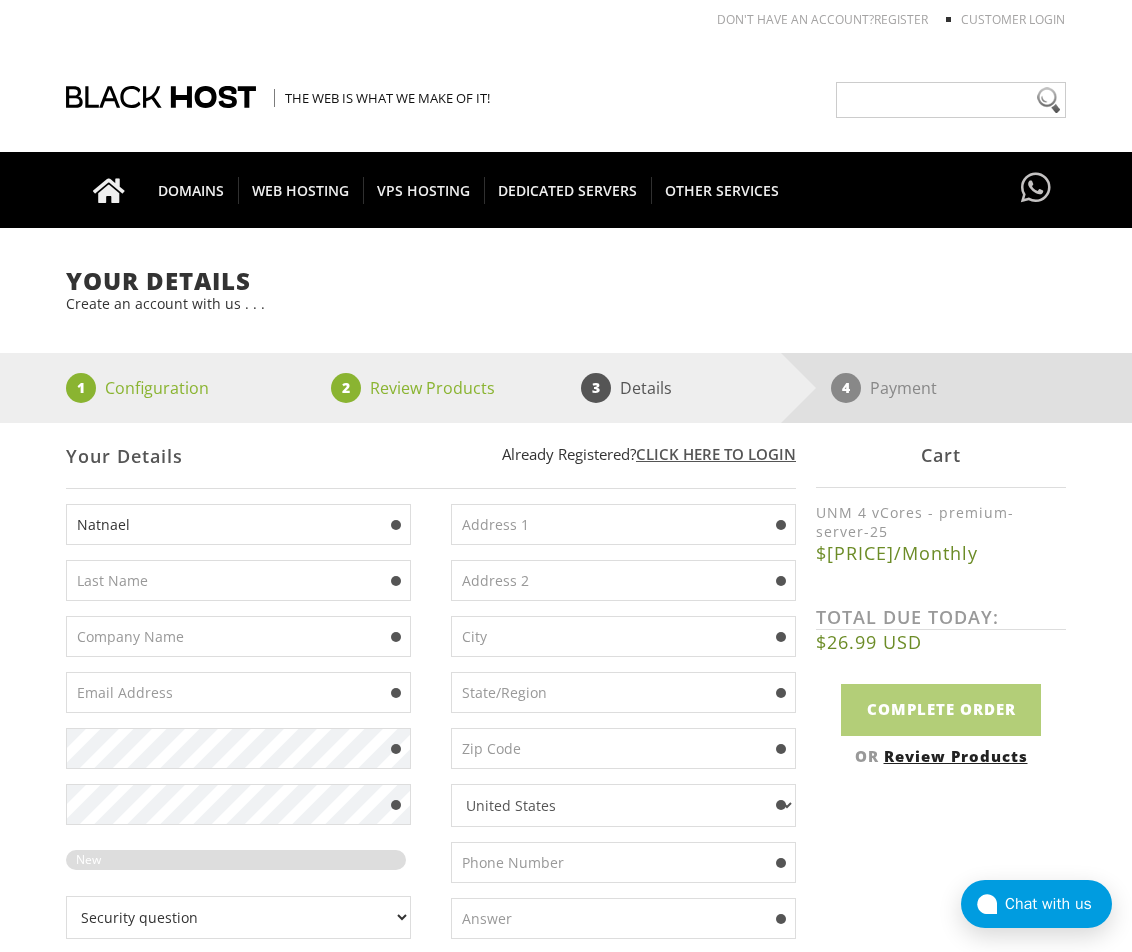 type on "Tewodros" 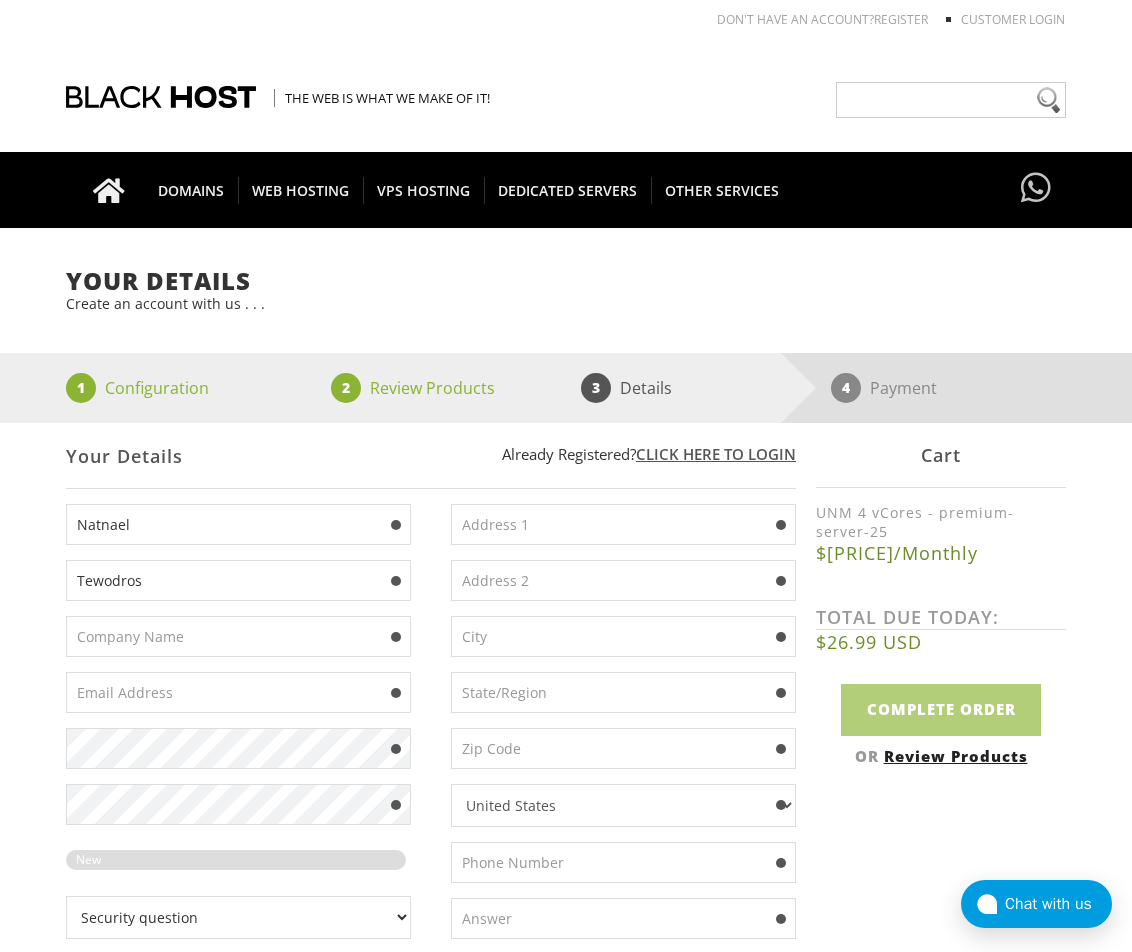 type on "Semen Mazegaja" 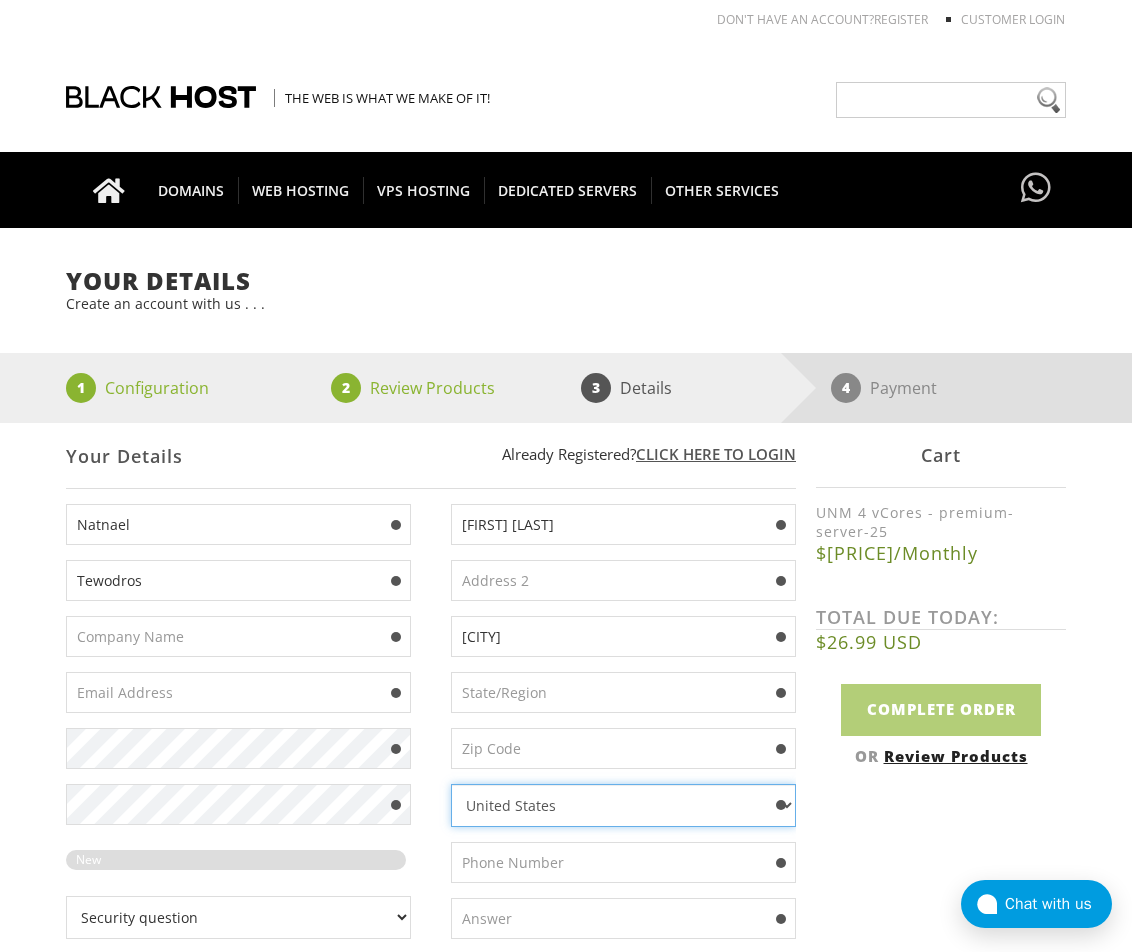 select on "ET" 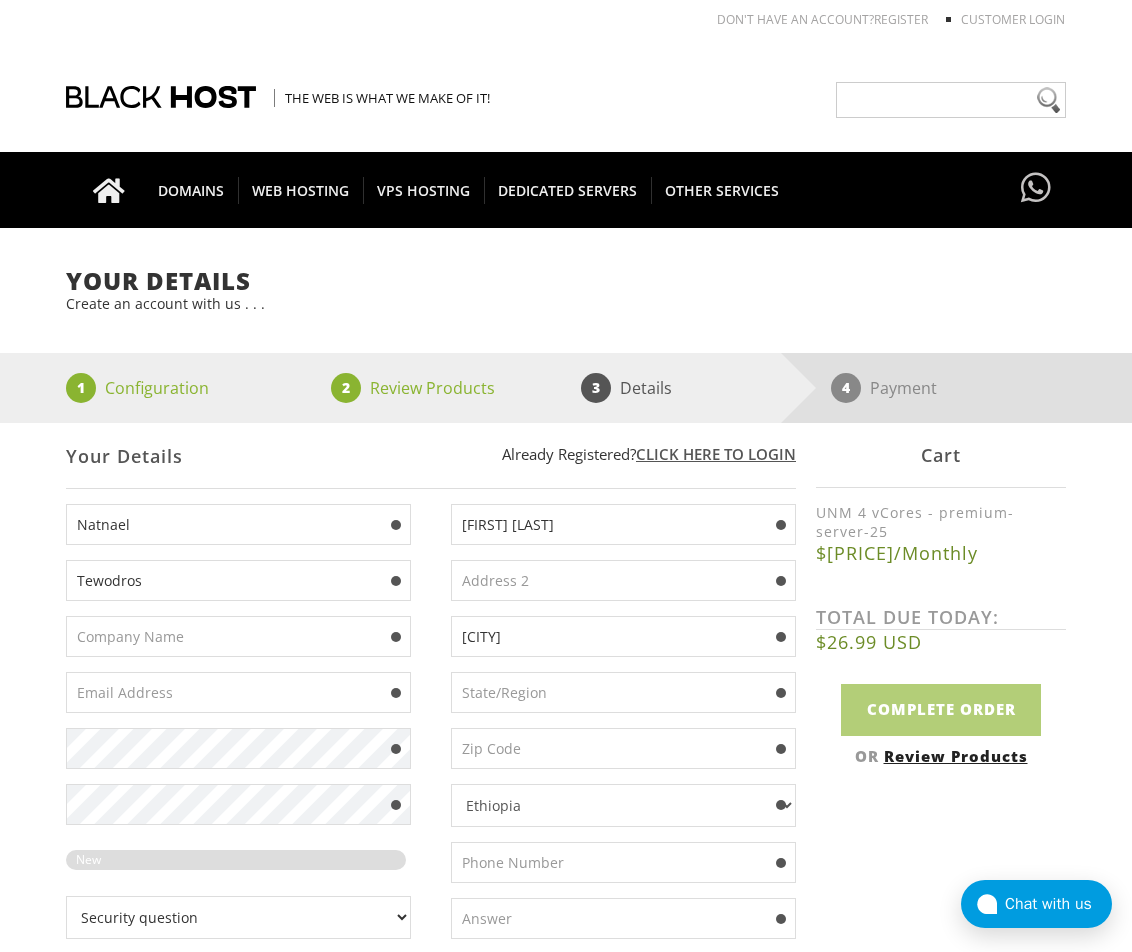 type on "0967998040" 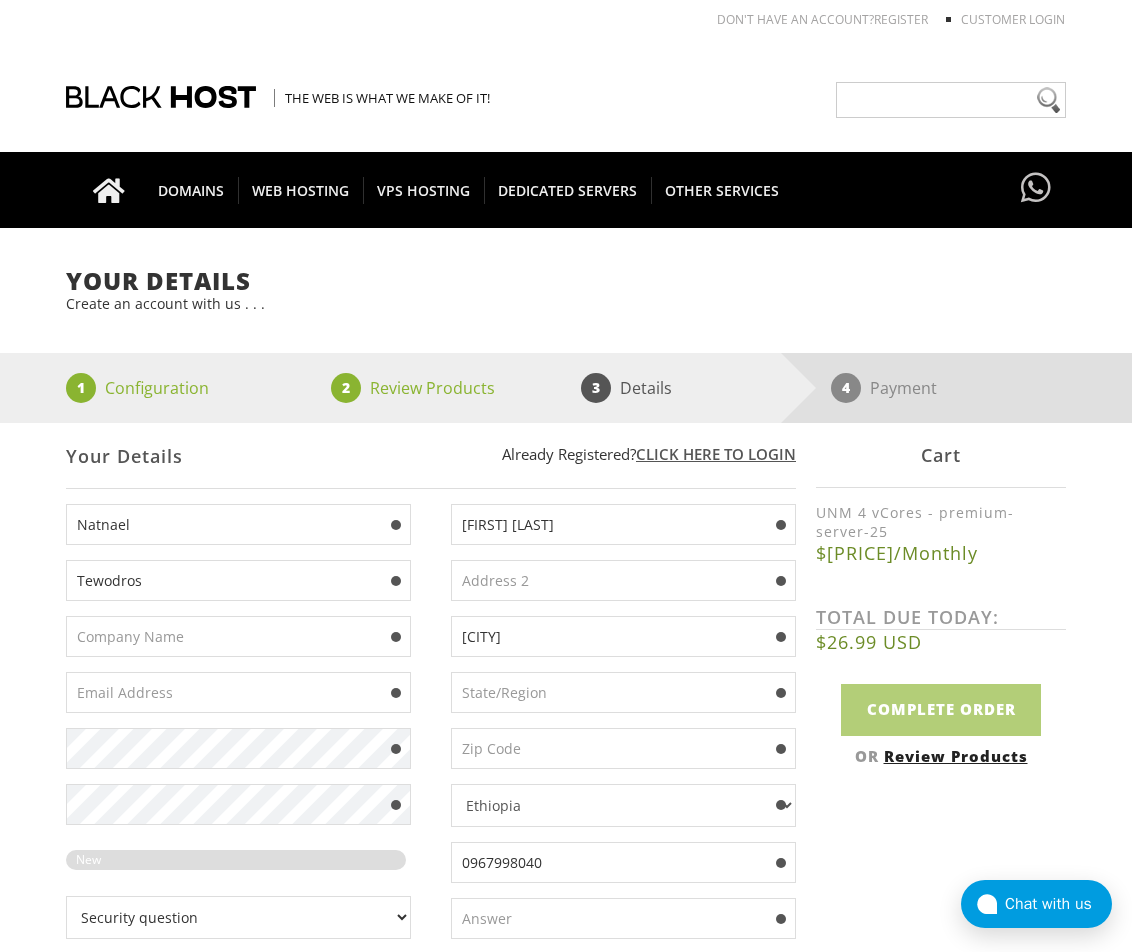 click at bounding box center (238, 636) 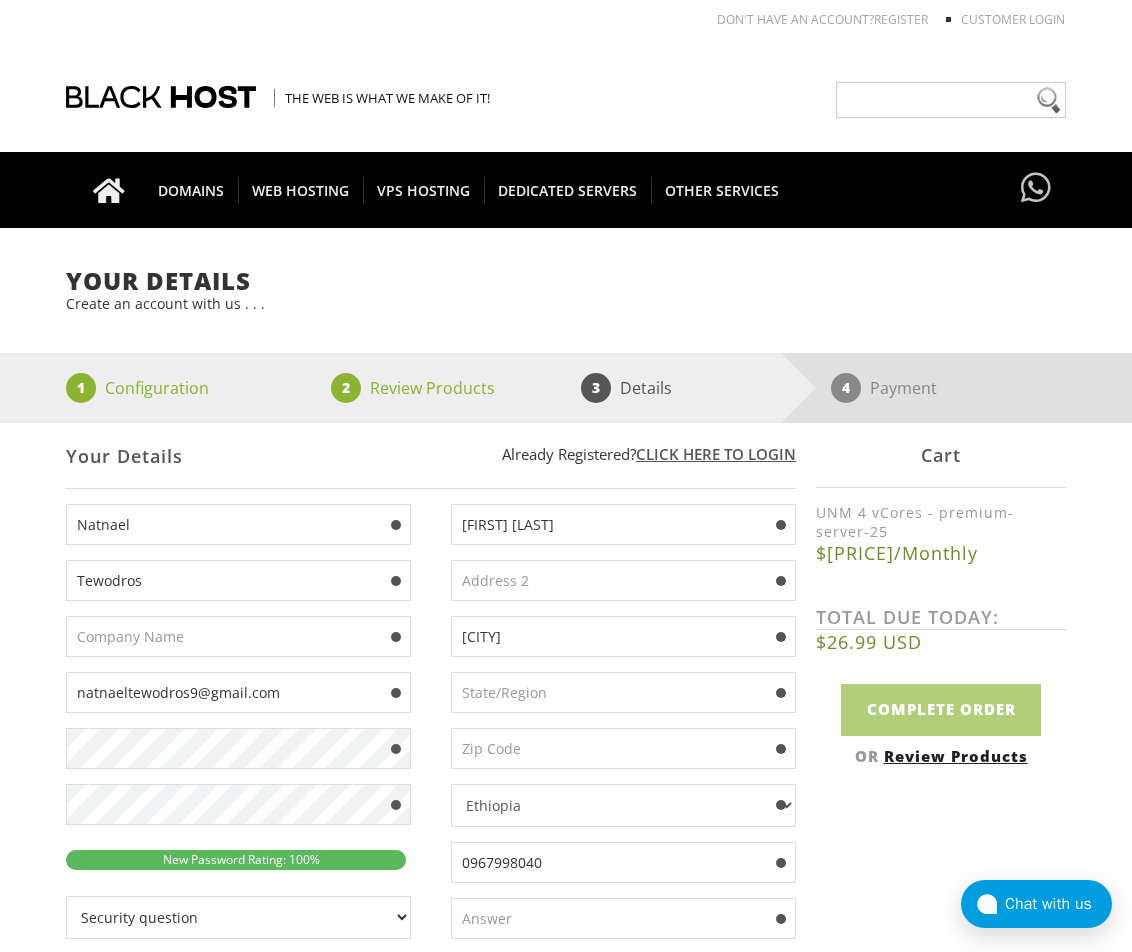 click at bounding box center [396, 749] 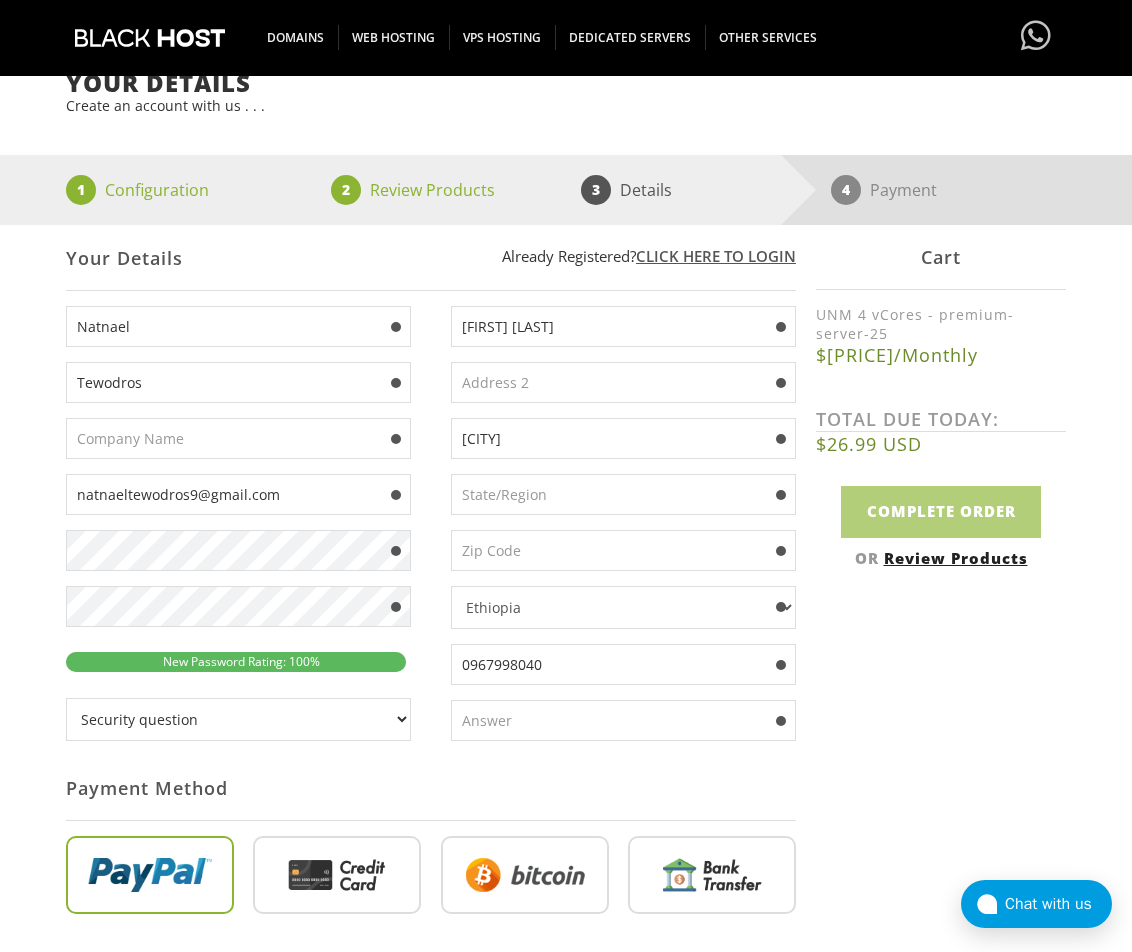 scroll, scrollTop: 200, scrollLeft: 0, axis: vertical 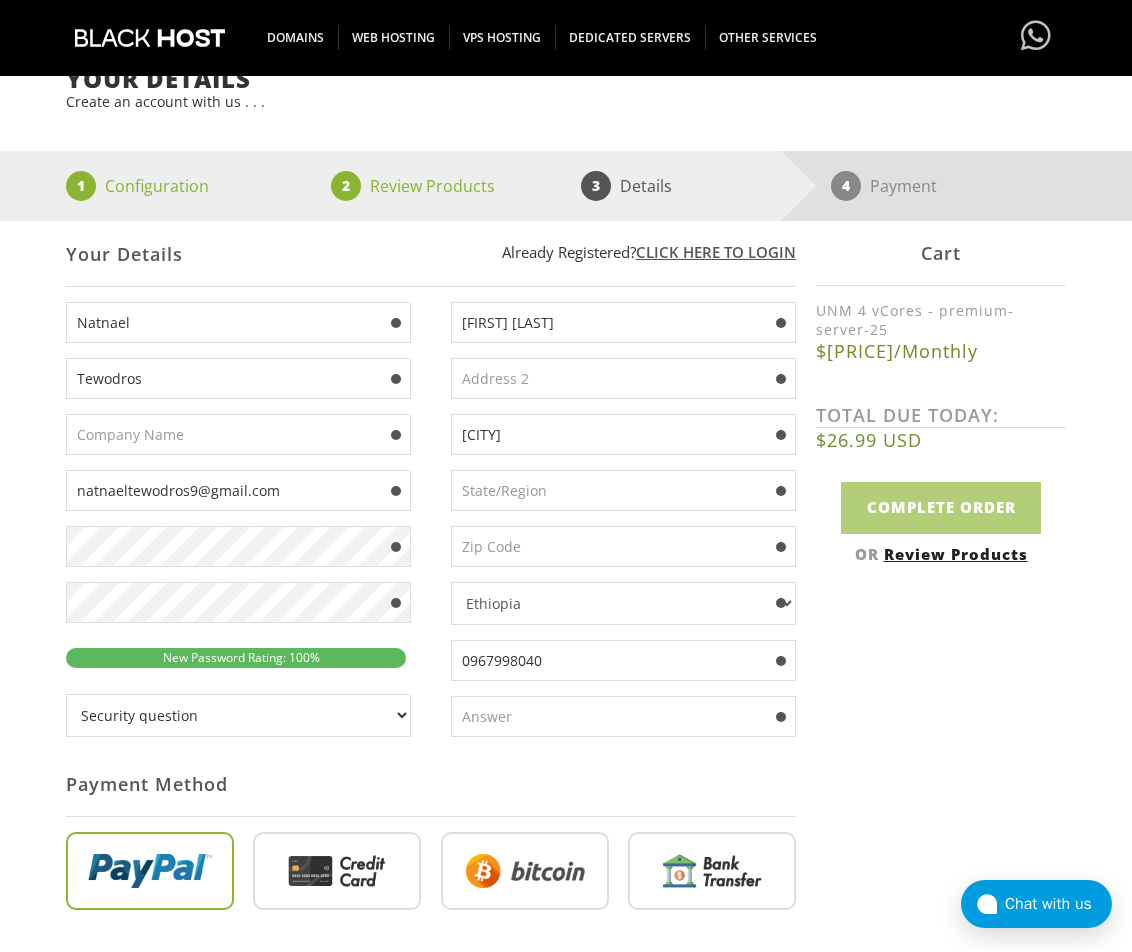 click on "Security question
What's your favorite color?
What is the first name of the person you first kissed?
Dave would you like to play chess?
Hash, hash baby?
Where am I?
Who are you?
What is your Secret Question Answer?" at bounding box center (238, 715) 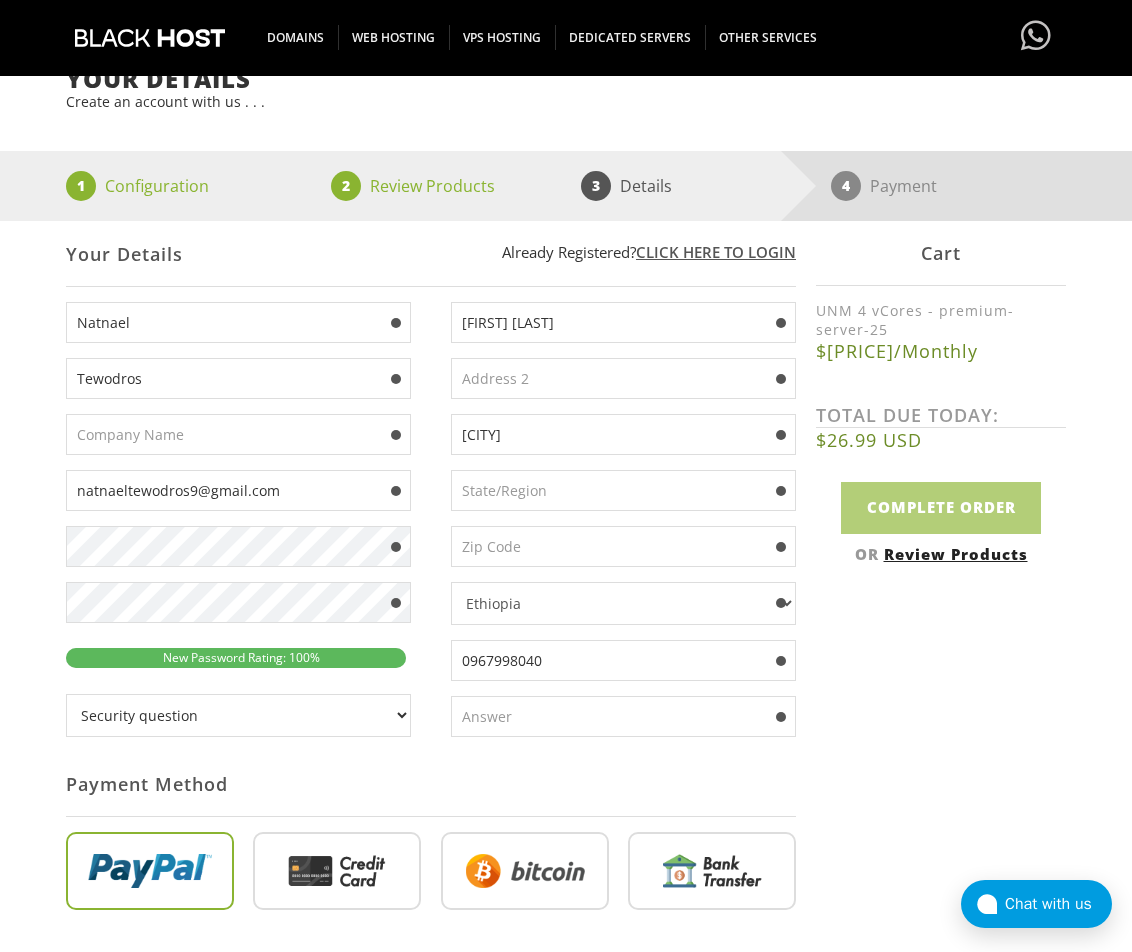 click on "Payment Method" at bounding box center (431, 784) 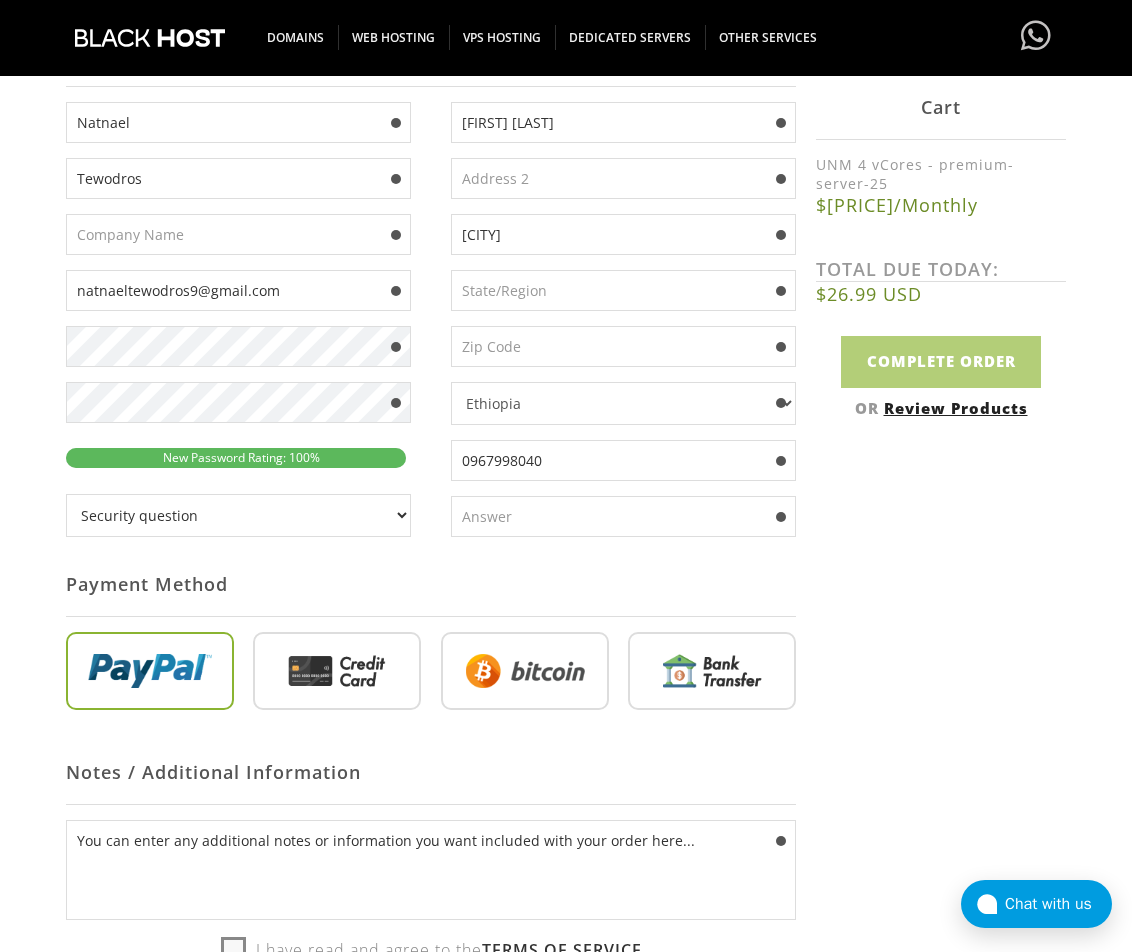 scroll, scrollTop: 100, scrollLeft: 0, axis: vertical 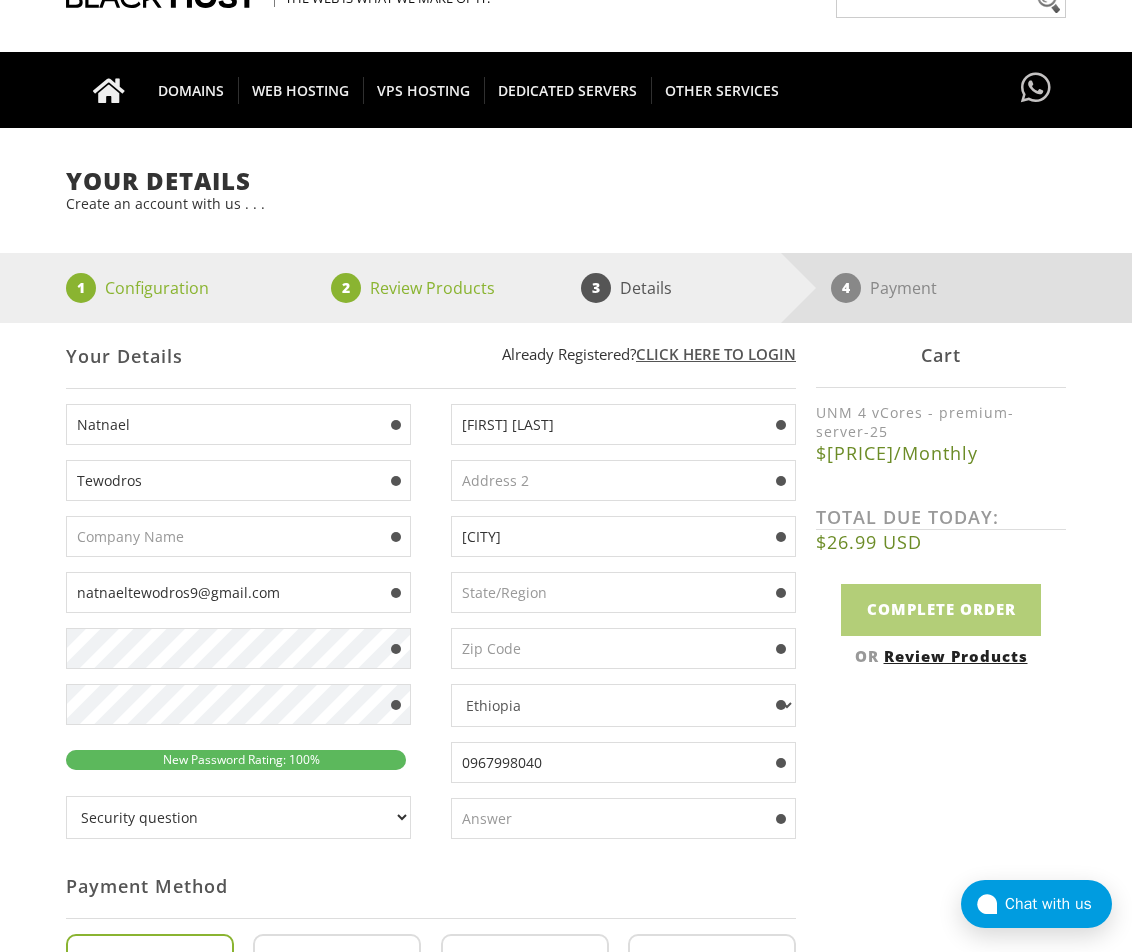 click at bounding box center (623, 592) 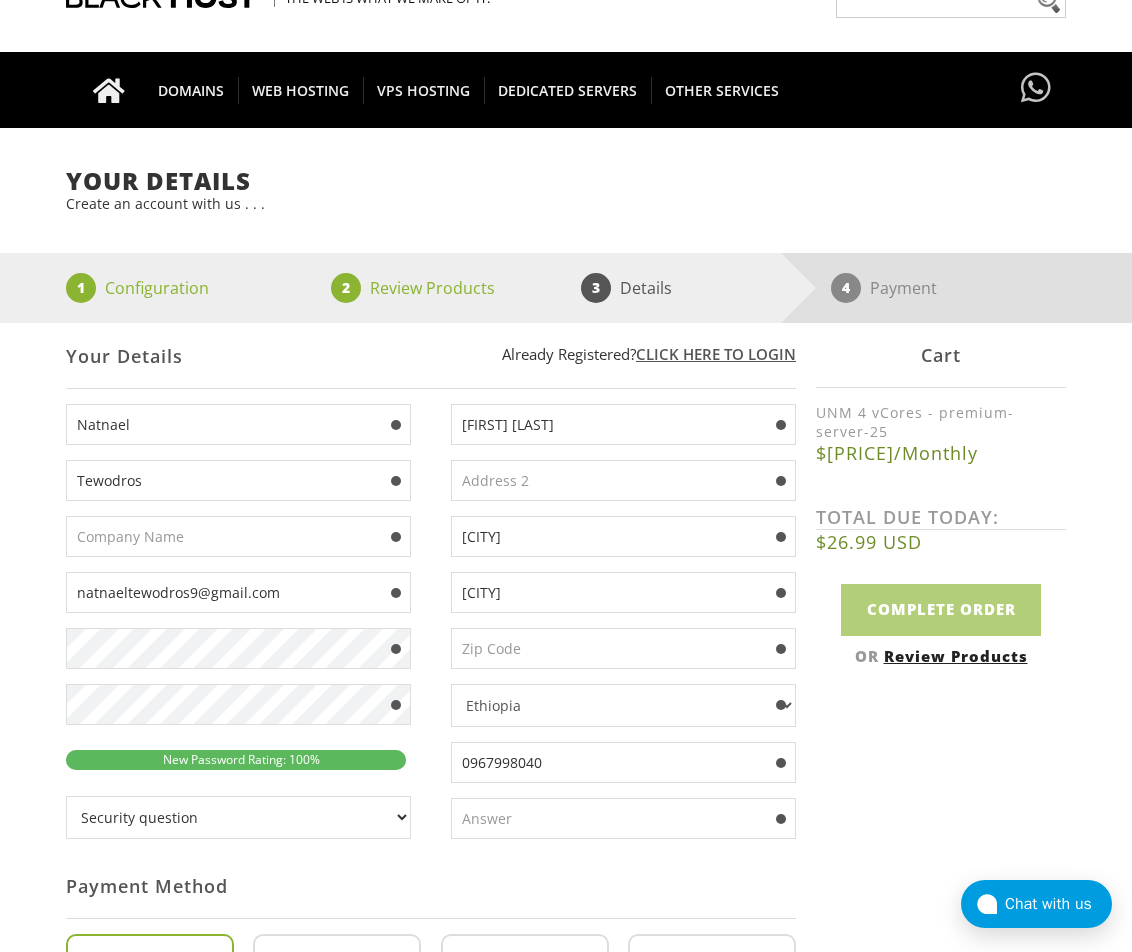 click at bounding box center (623, 480) 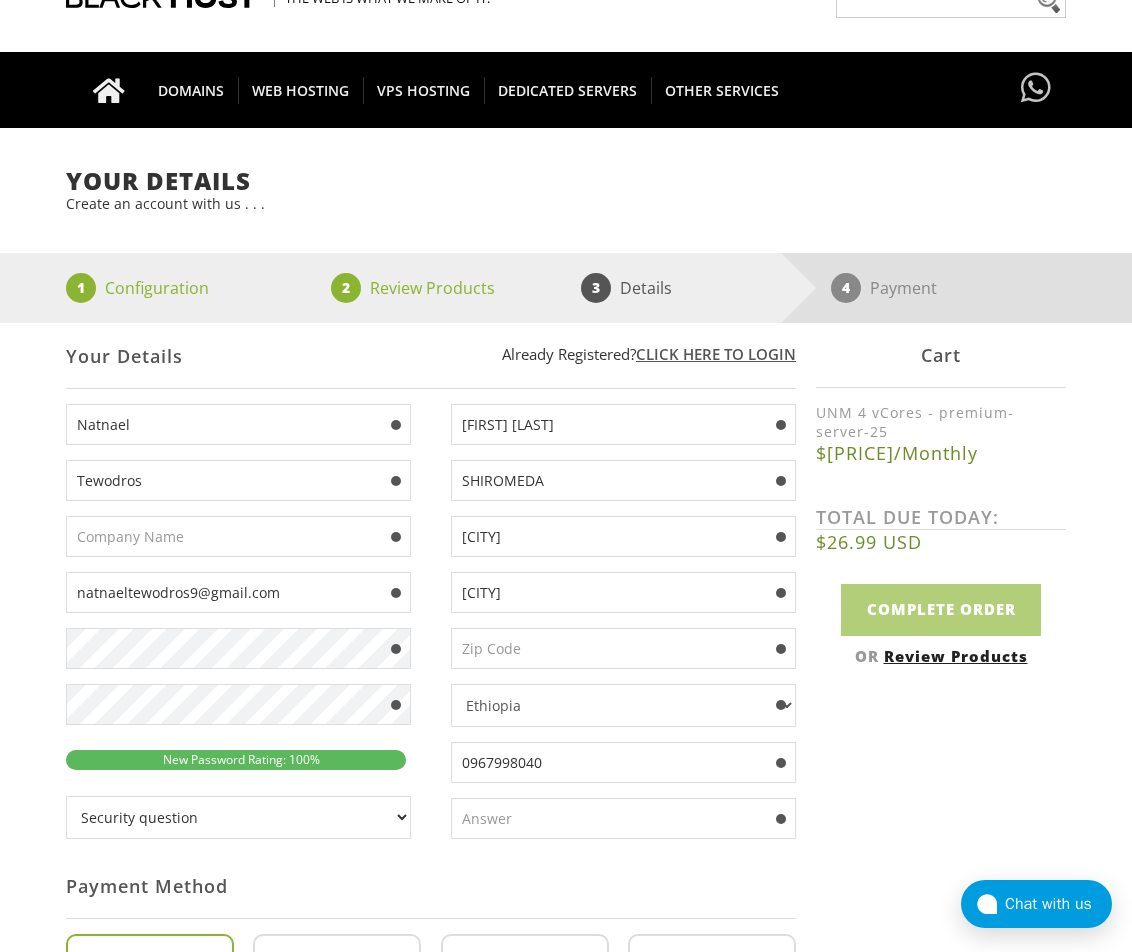 type on "SHIROMEDA" 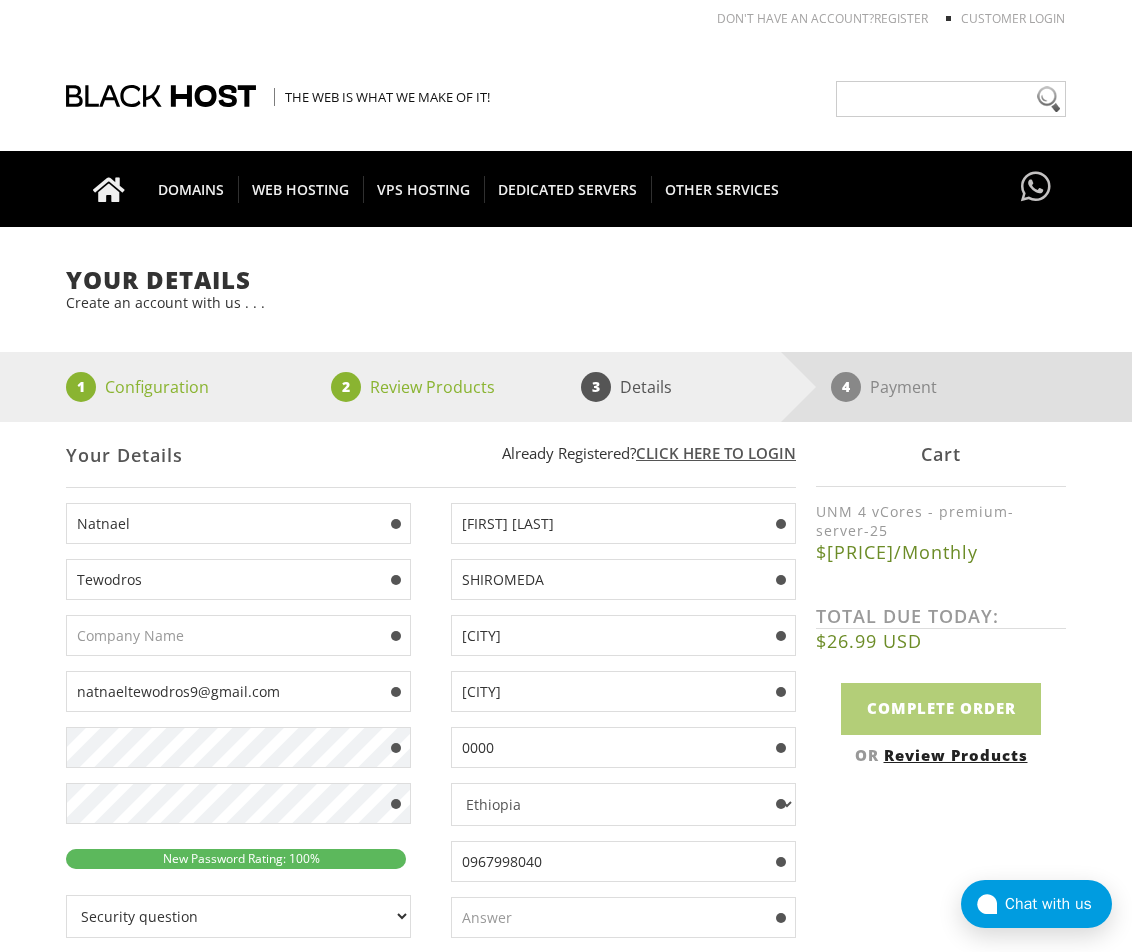 scroll, scrollTop: 0, scrollLeft: 0, axis: both 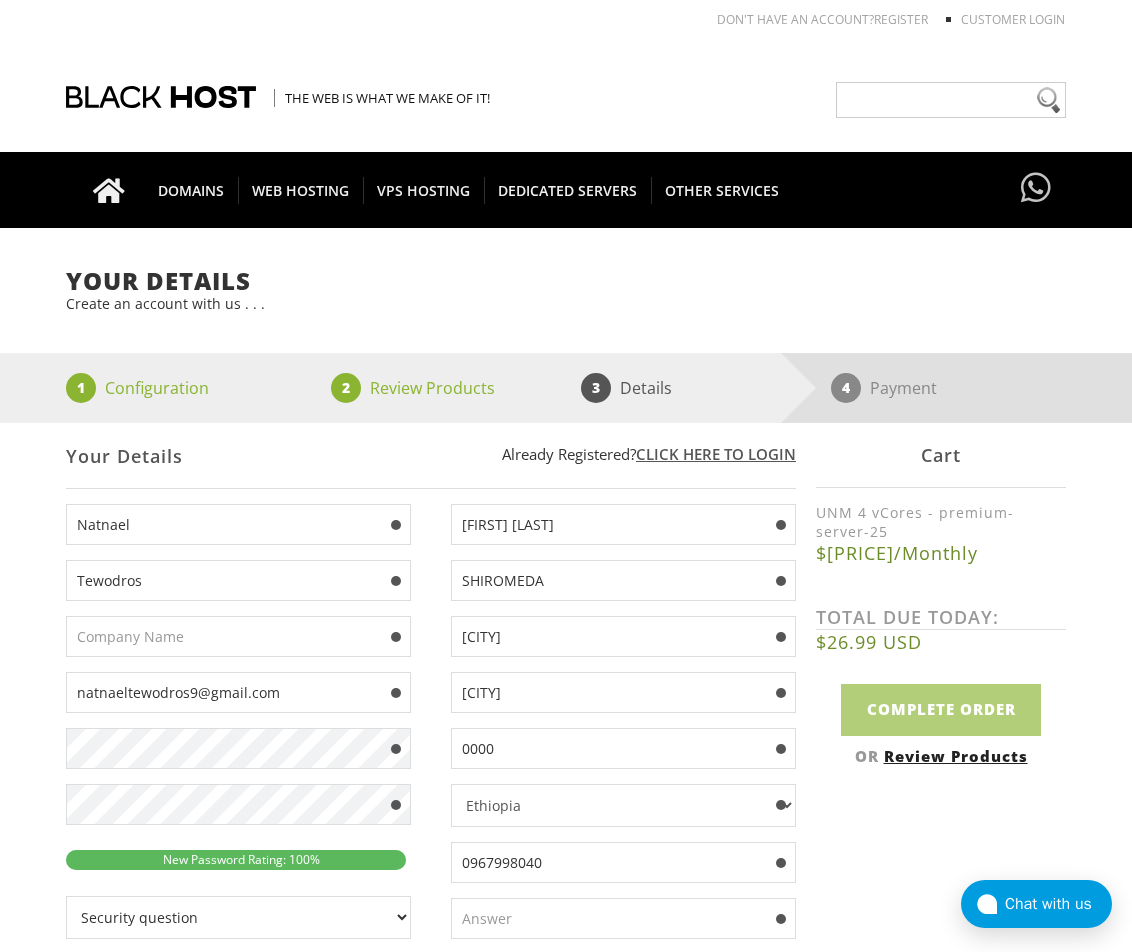 type on "0000" 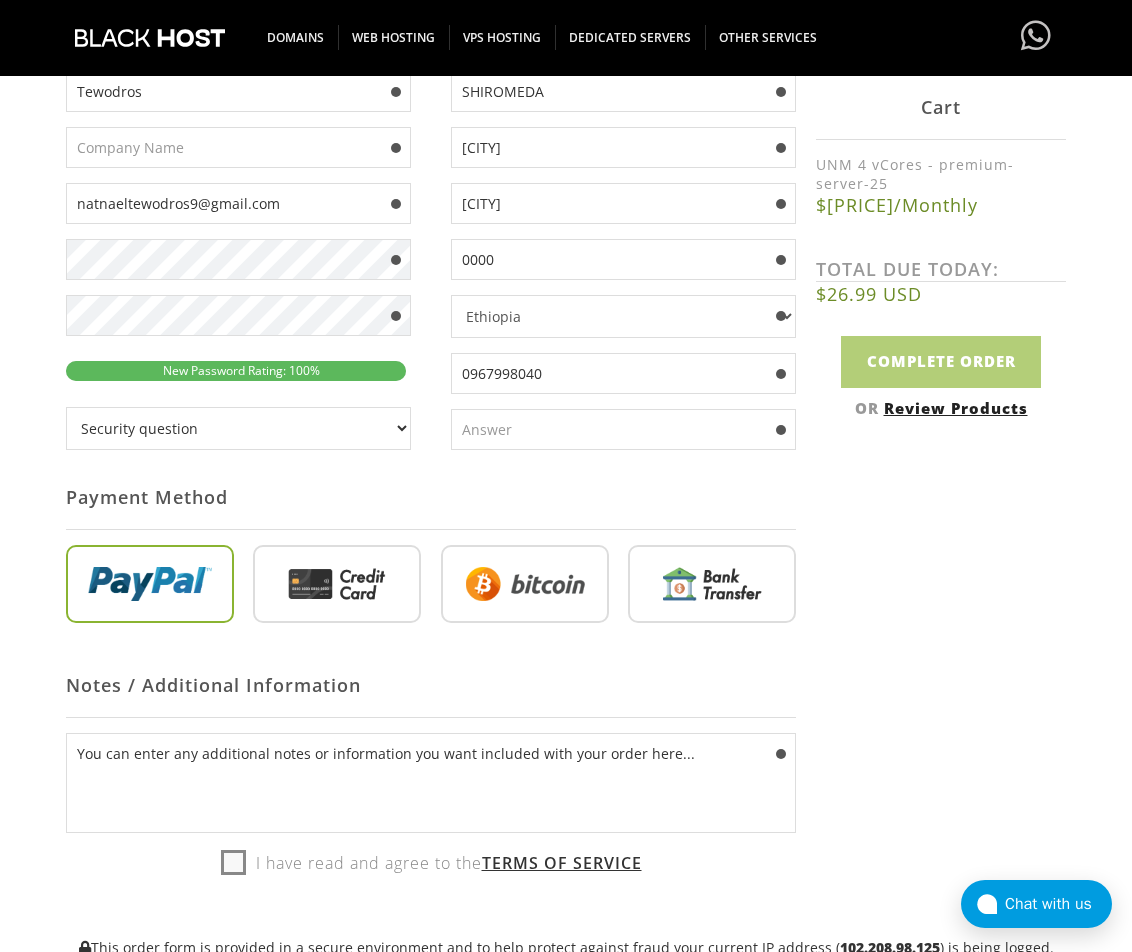 scroll, scrollTop: 500, scrollLeft: 0, axis: vertical 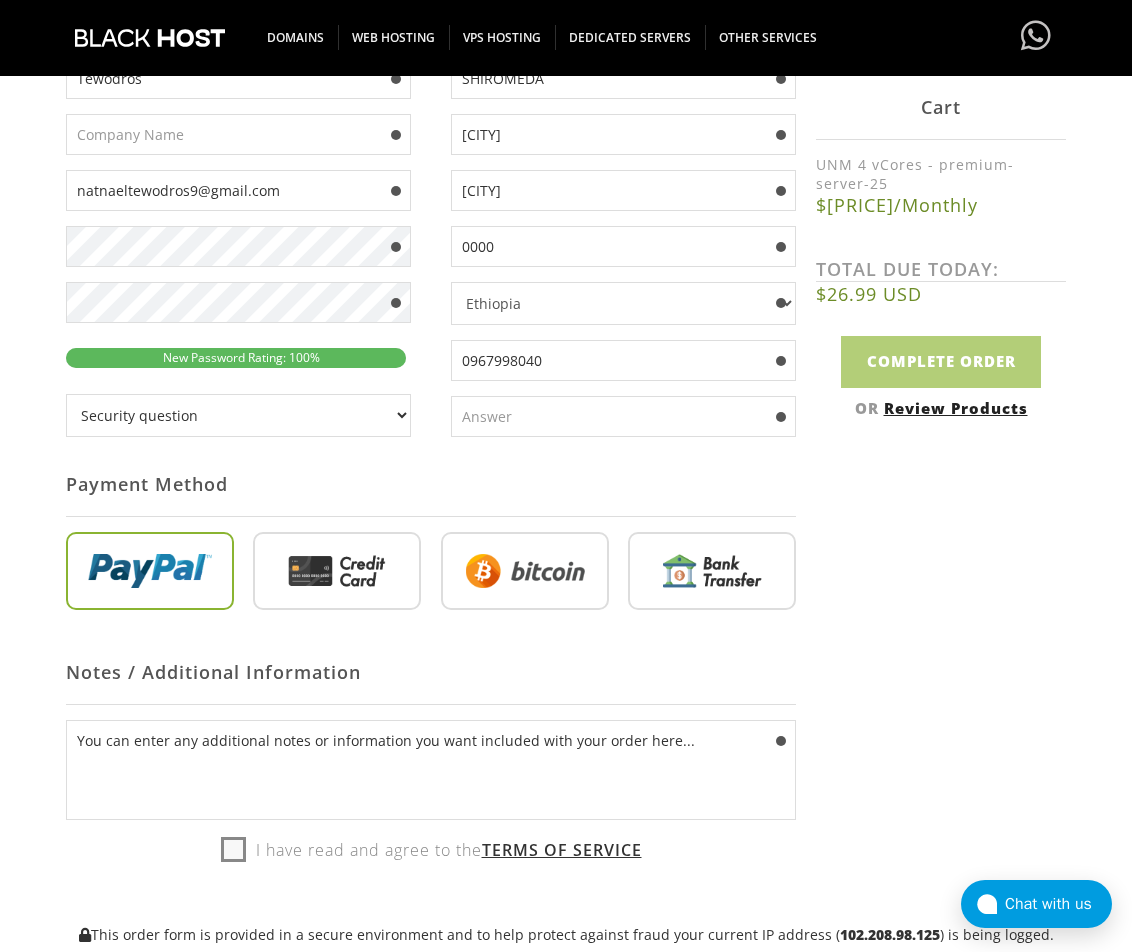 click at bounding box center (712, 575) 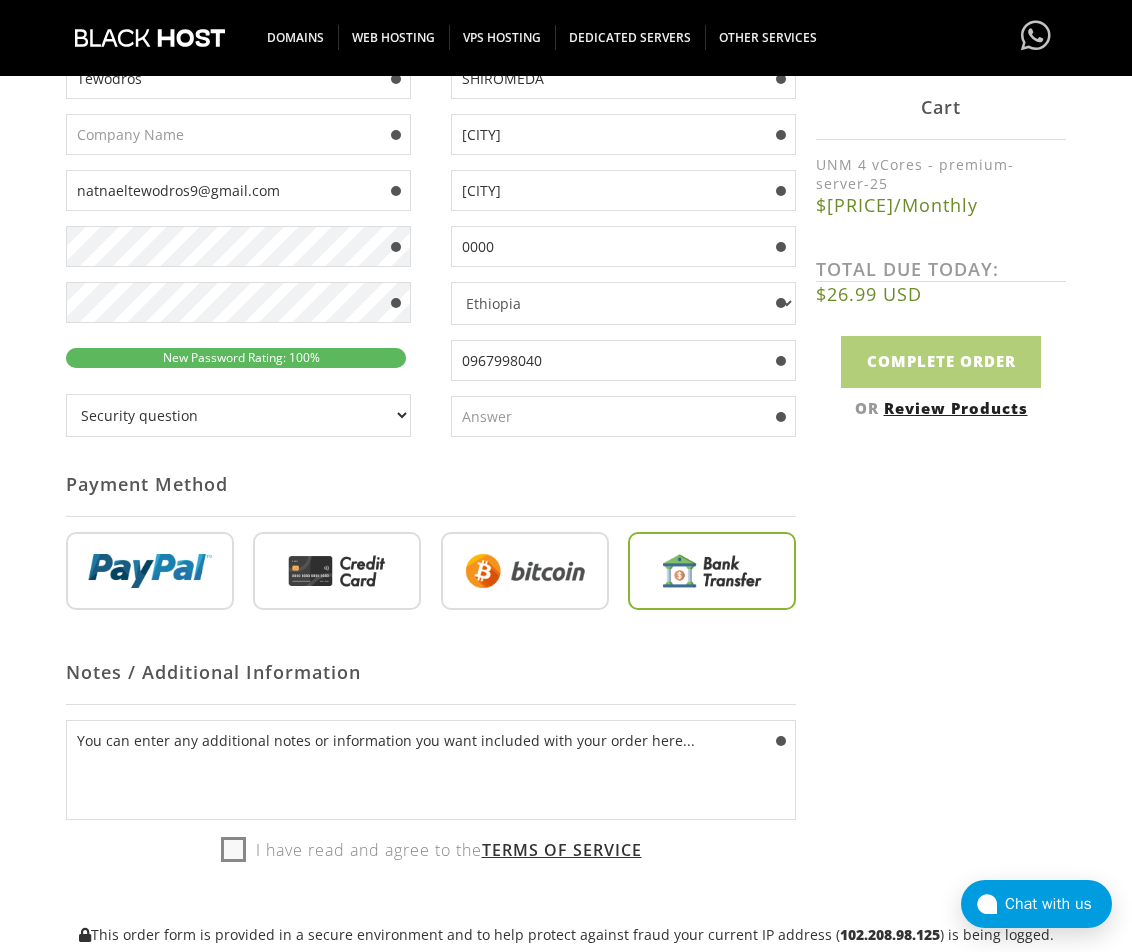 click at bounding box center (712, 575) 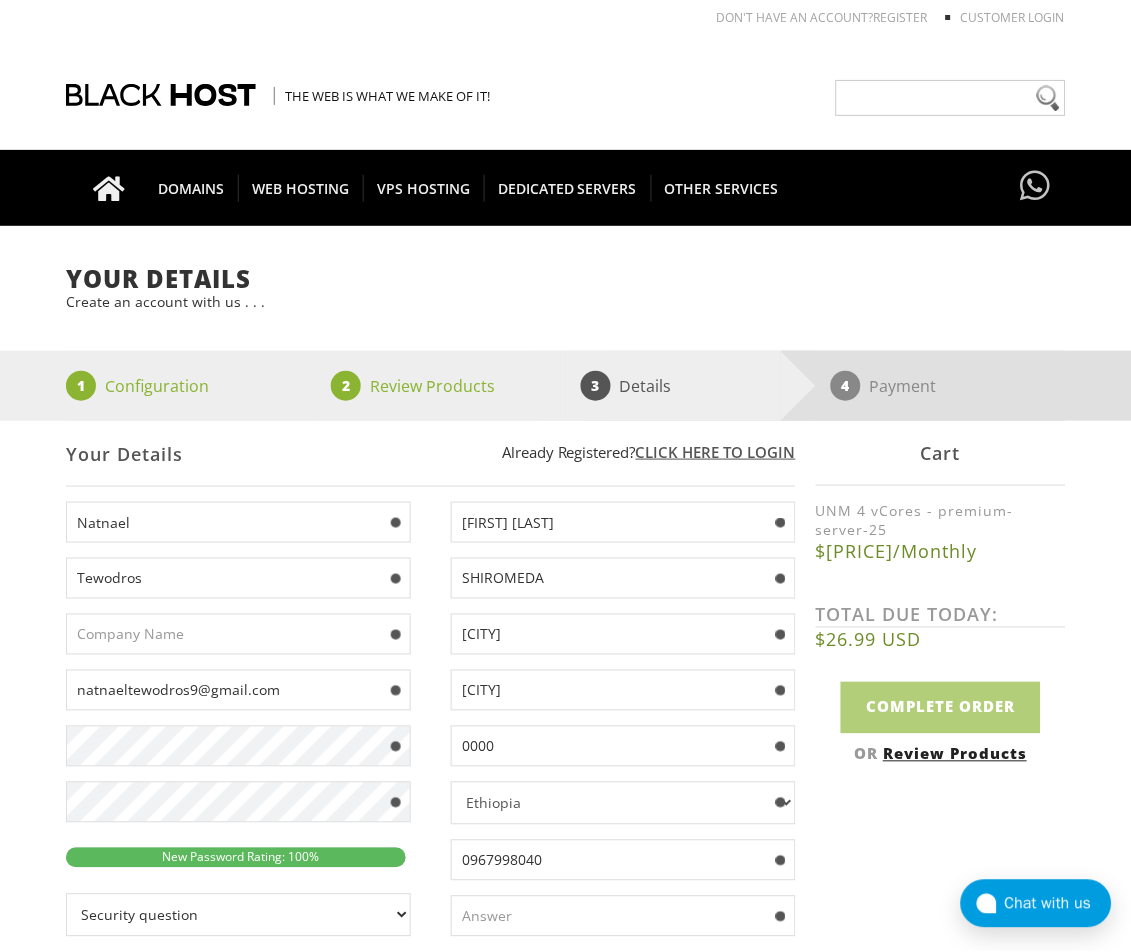 scroll, scrollTop: 0, scrollLeft: 0, axis: both 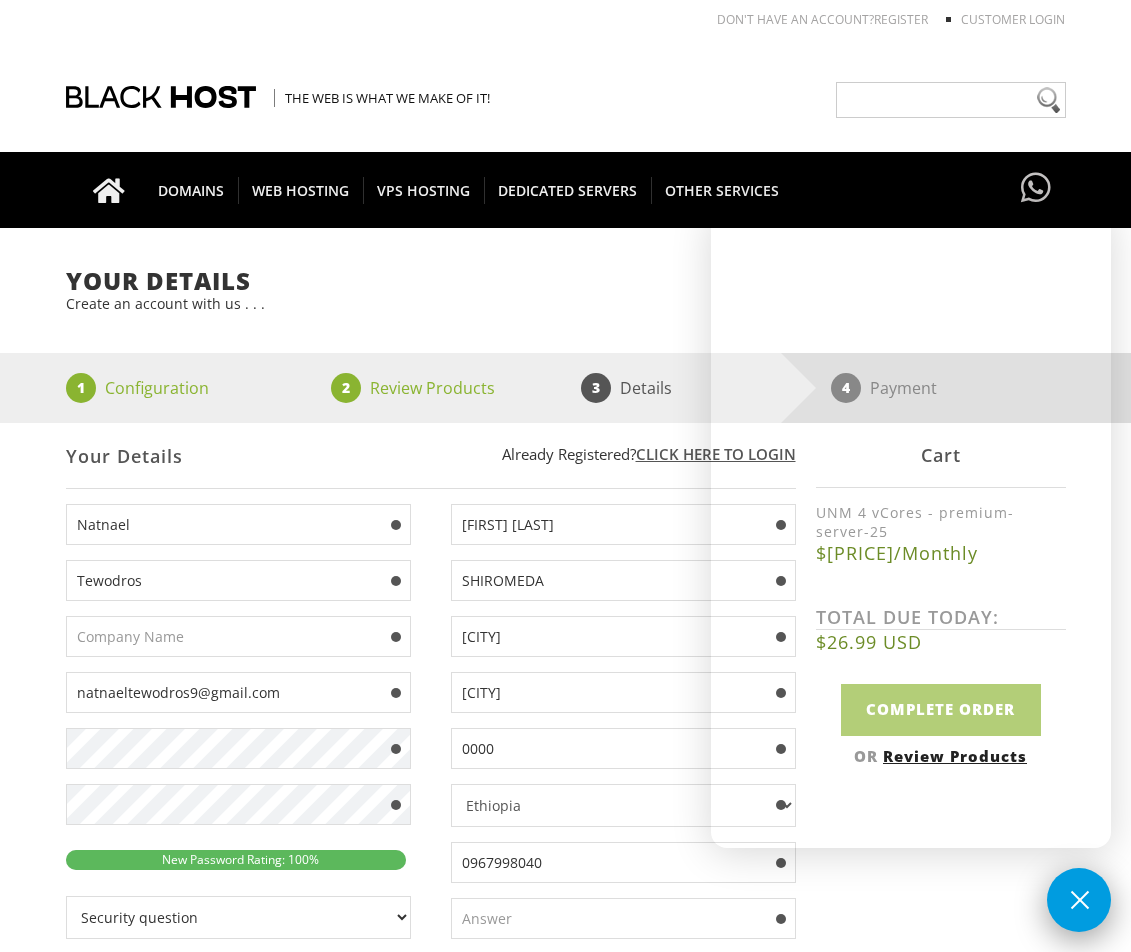 click at bounding box center [1079, 900] 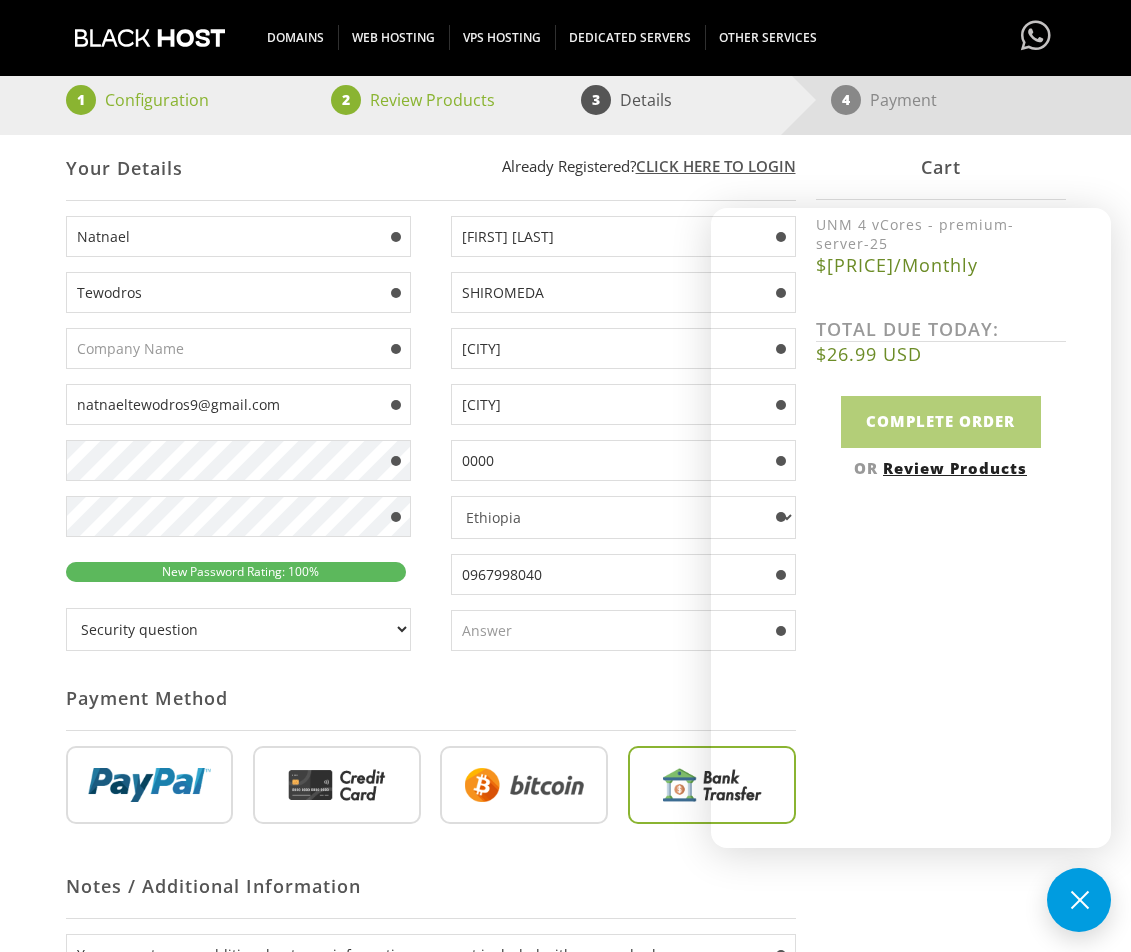 scroll, scrollTop: 200, scrollLeft: 0, axis: vertical 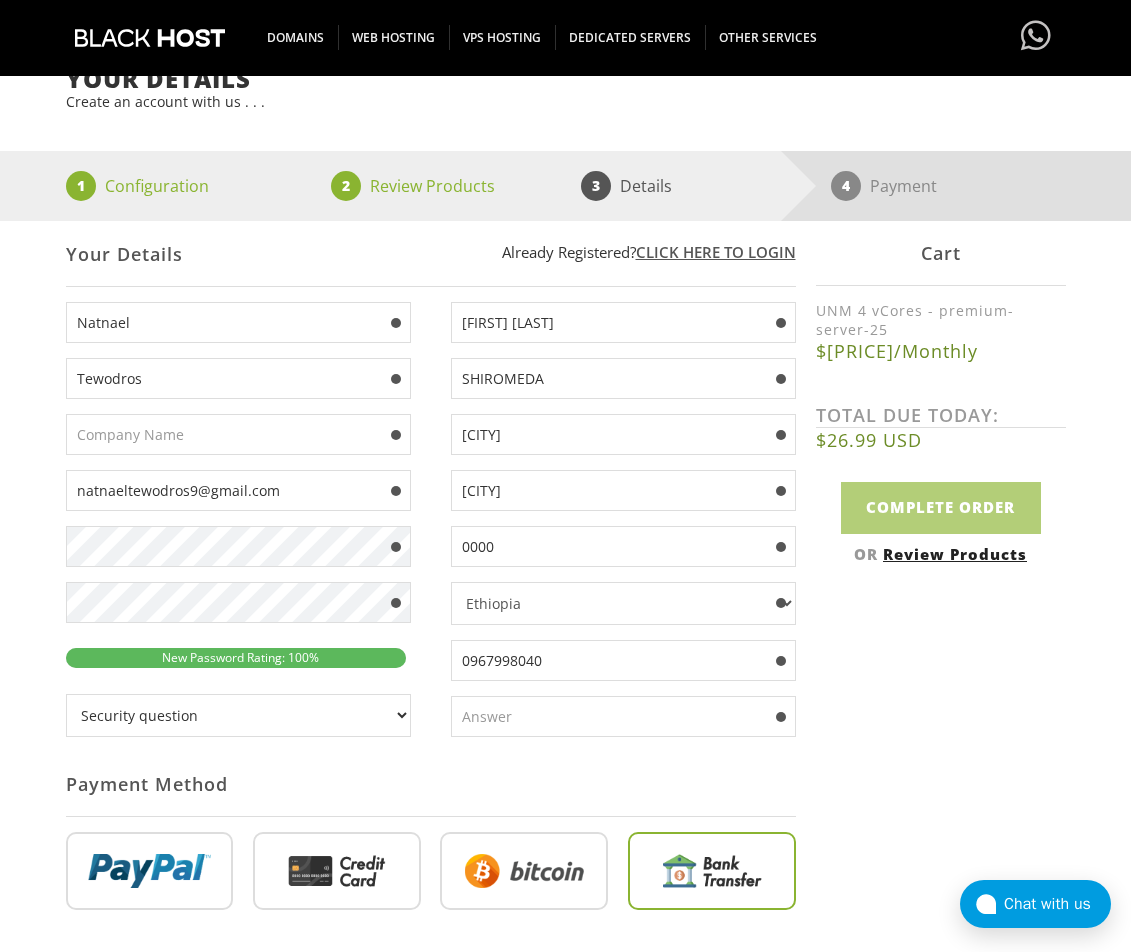 type 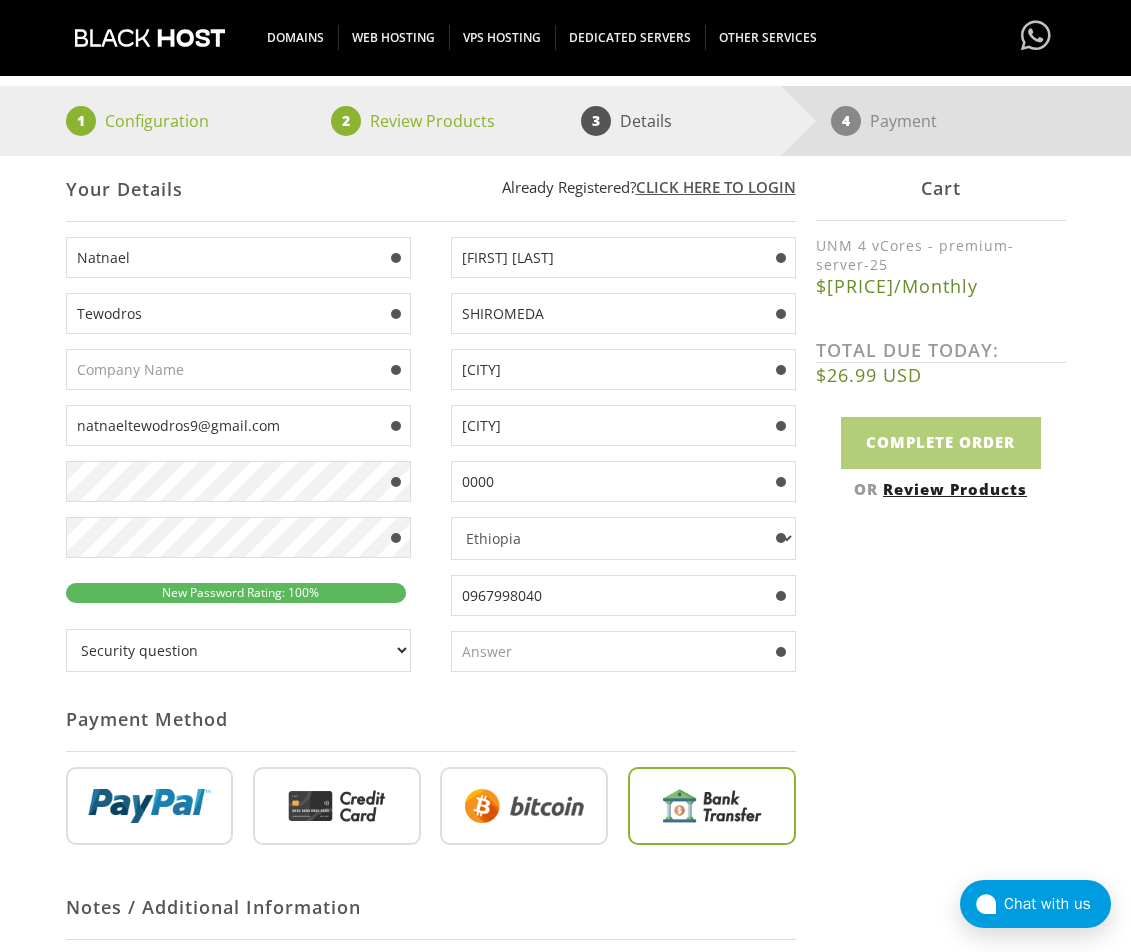 scroll, scrollTop: 300, scrollLeft: 0, axis: vertical 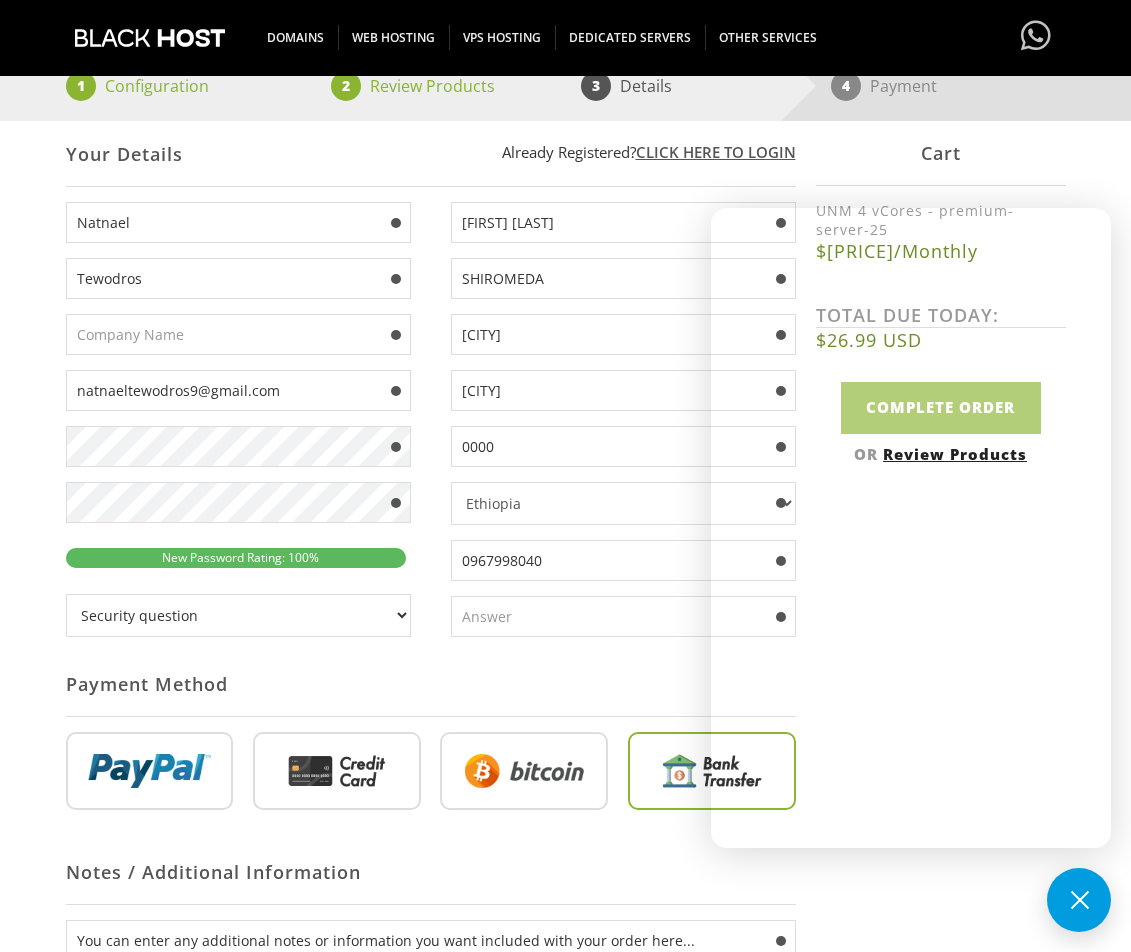click on "Payment Method" at bounding box center [431, 684] 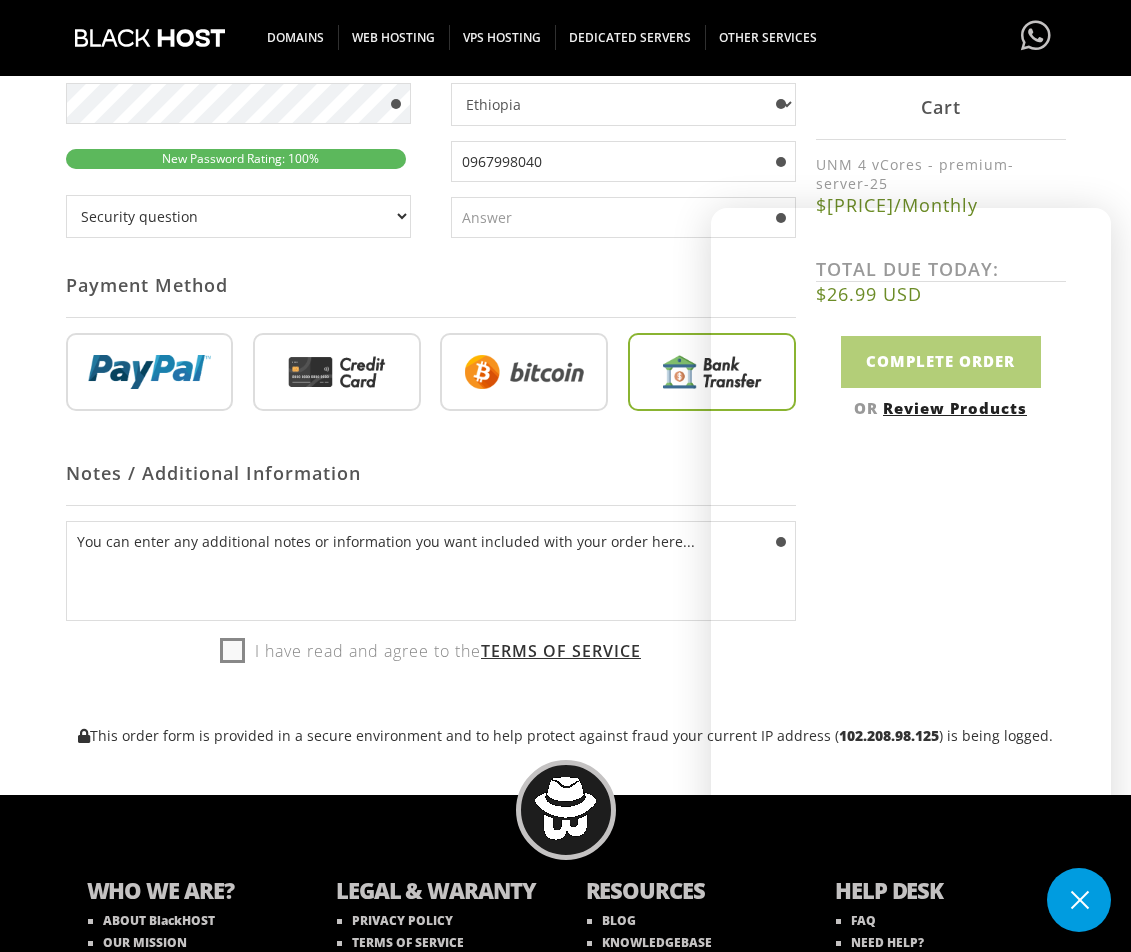 scroll, scrollTop: 700, scrollLeft: 0, axis: vertical 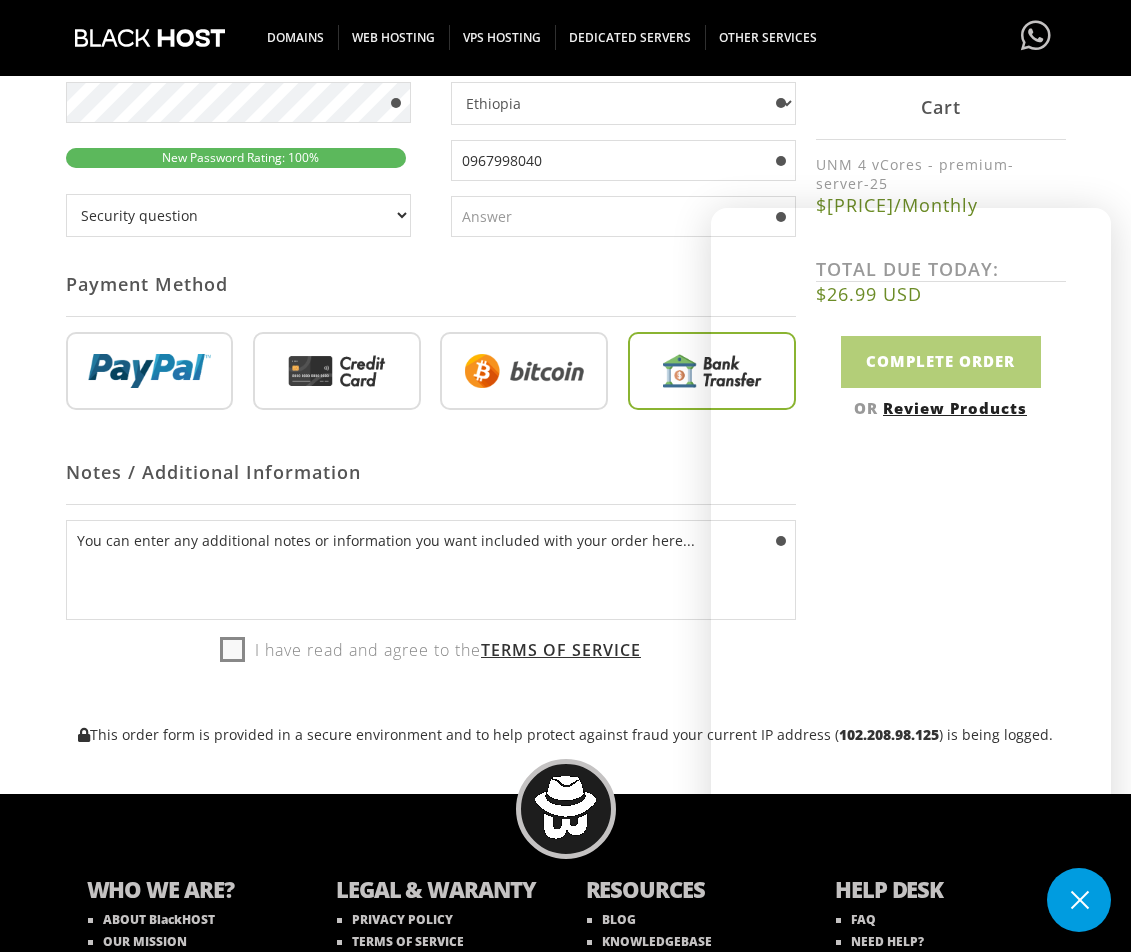 click at bounding box center [1079, 900] 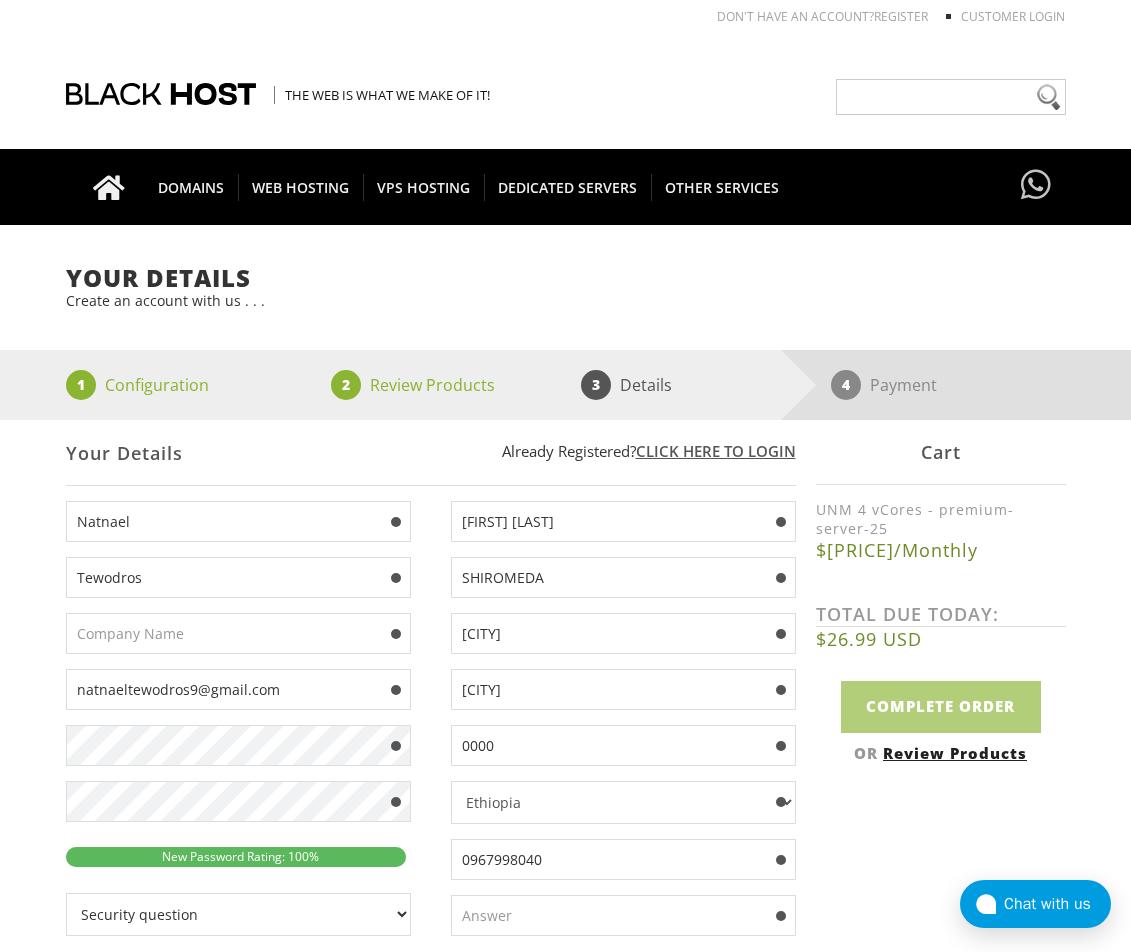 scroll, scrollTop: 0, scrollLeft: 0, axis: both 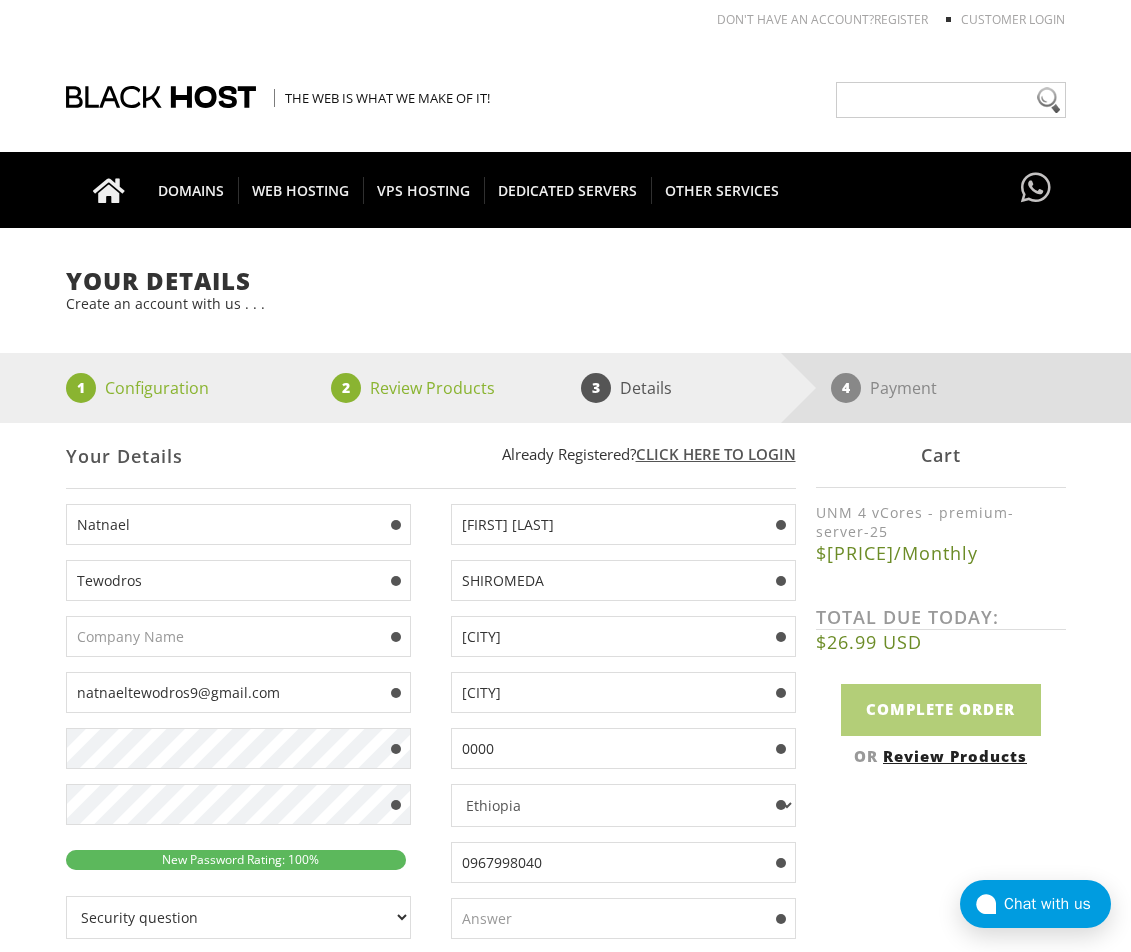 click on "Cart" at bounding box center (941, 455) 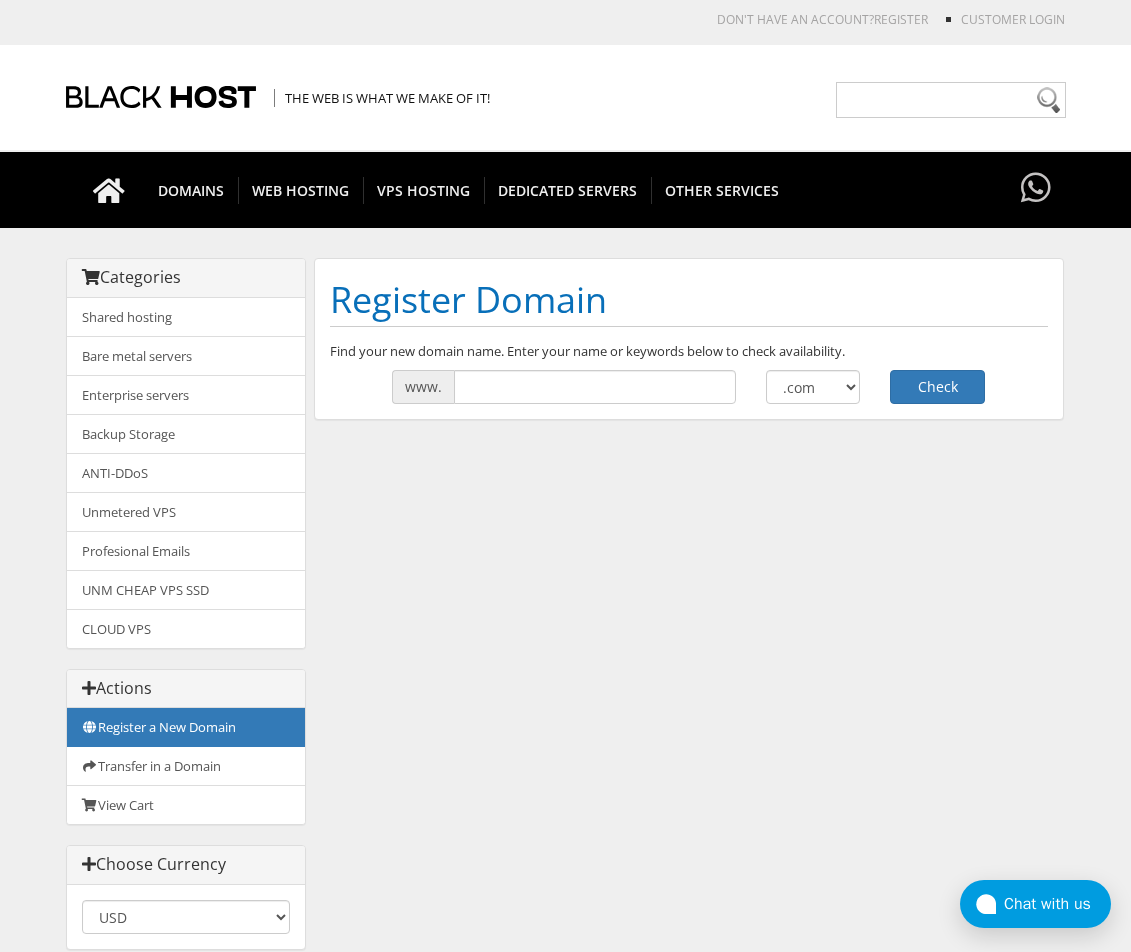 scroll, scrollTop: 0, scrollLeft: 0, axis: both 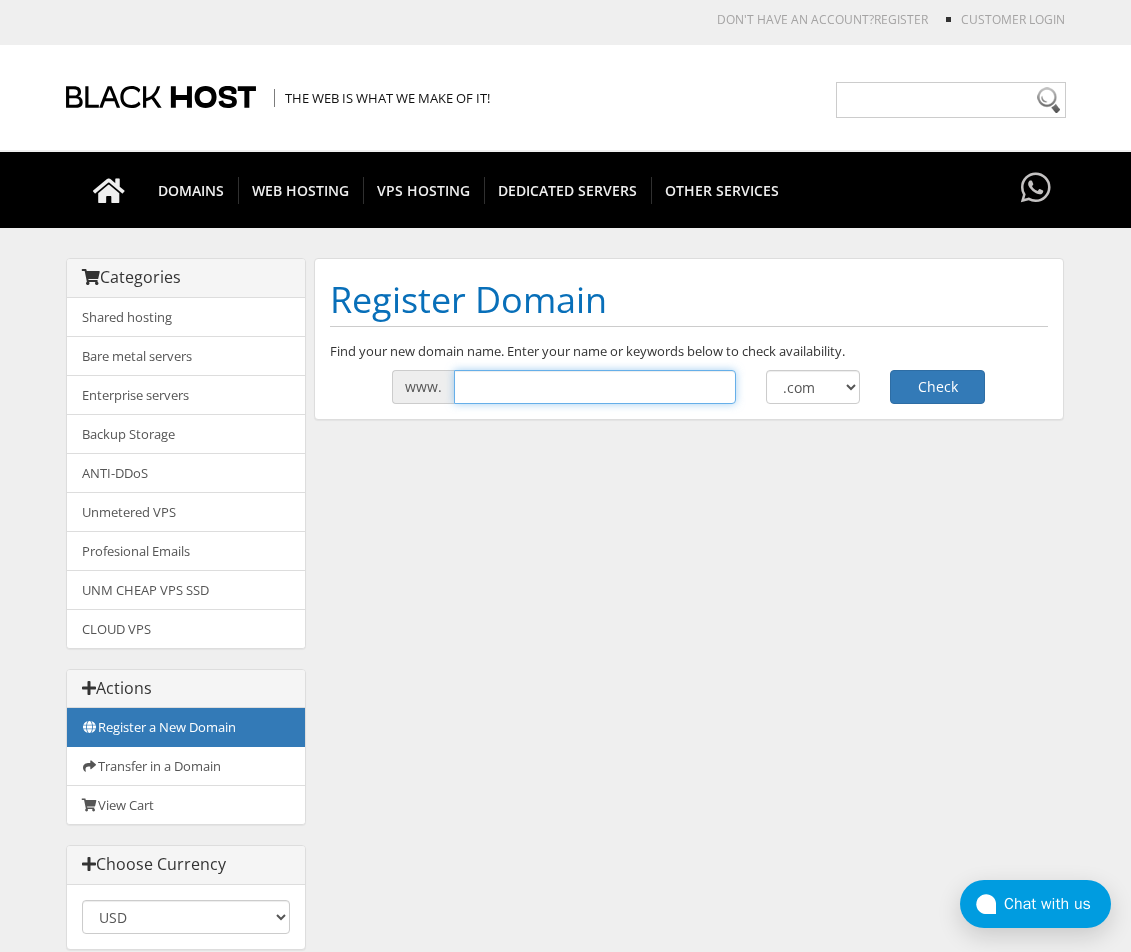 click at bounding box center (595, 387) 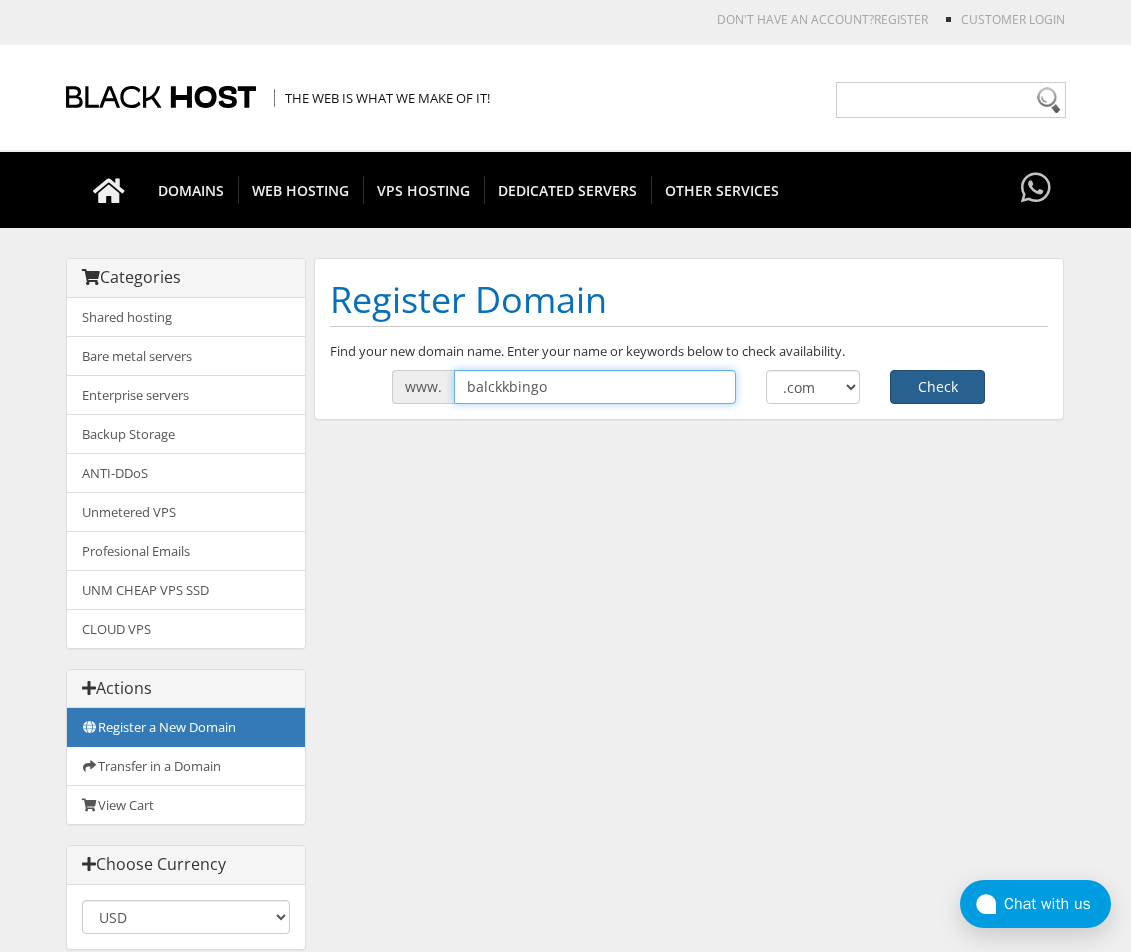 type on "balckkbingo" 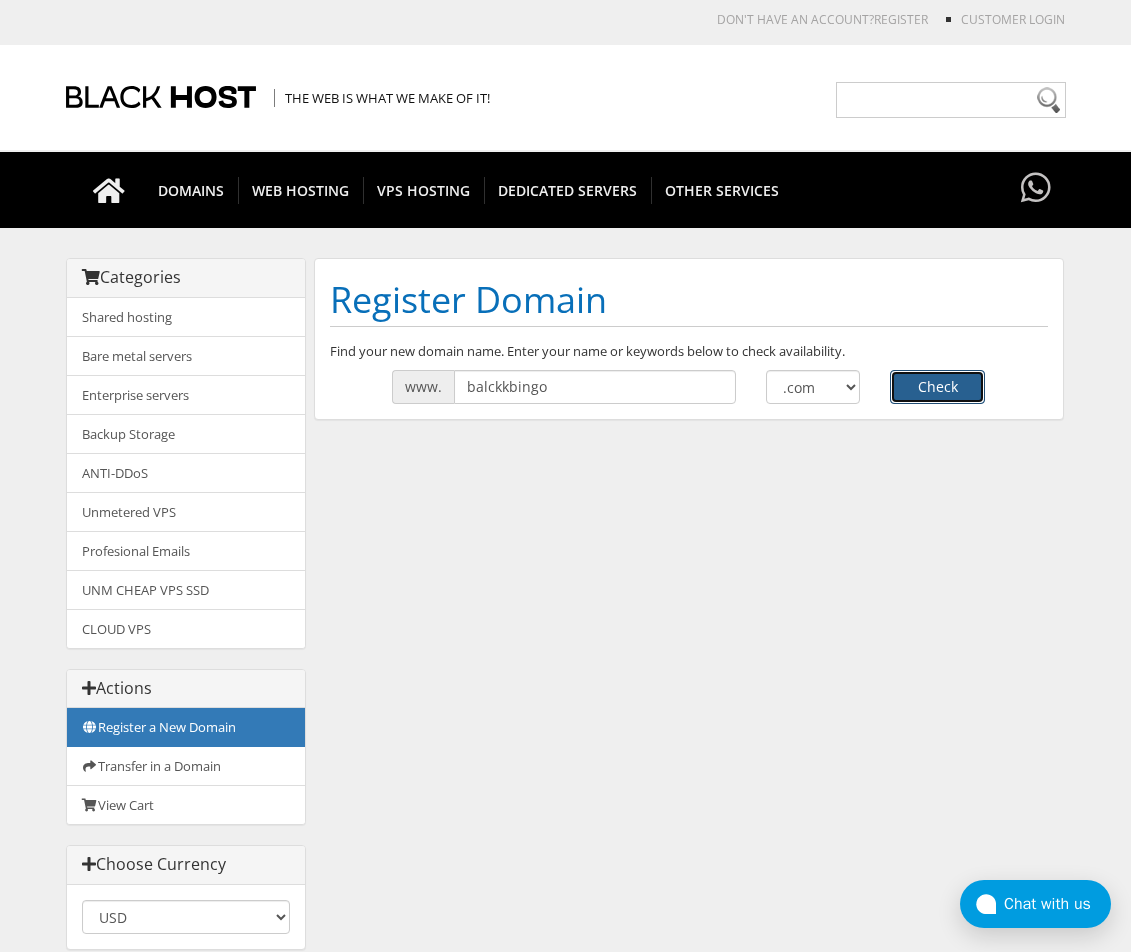 click on "Check" at bounding box center [937, 387] 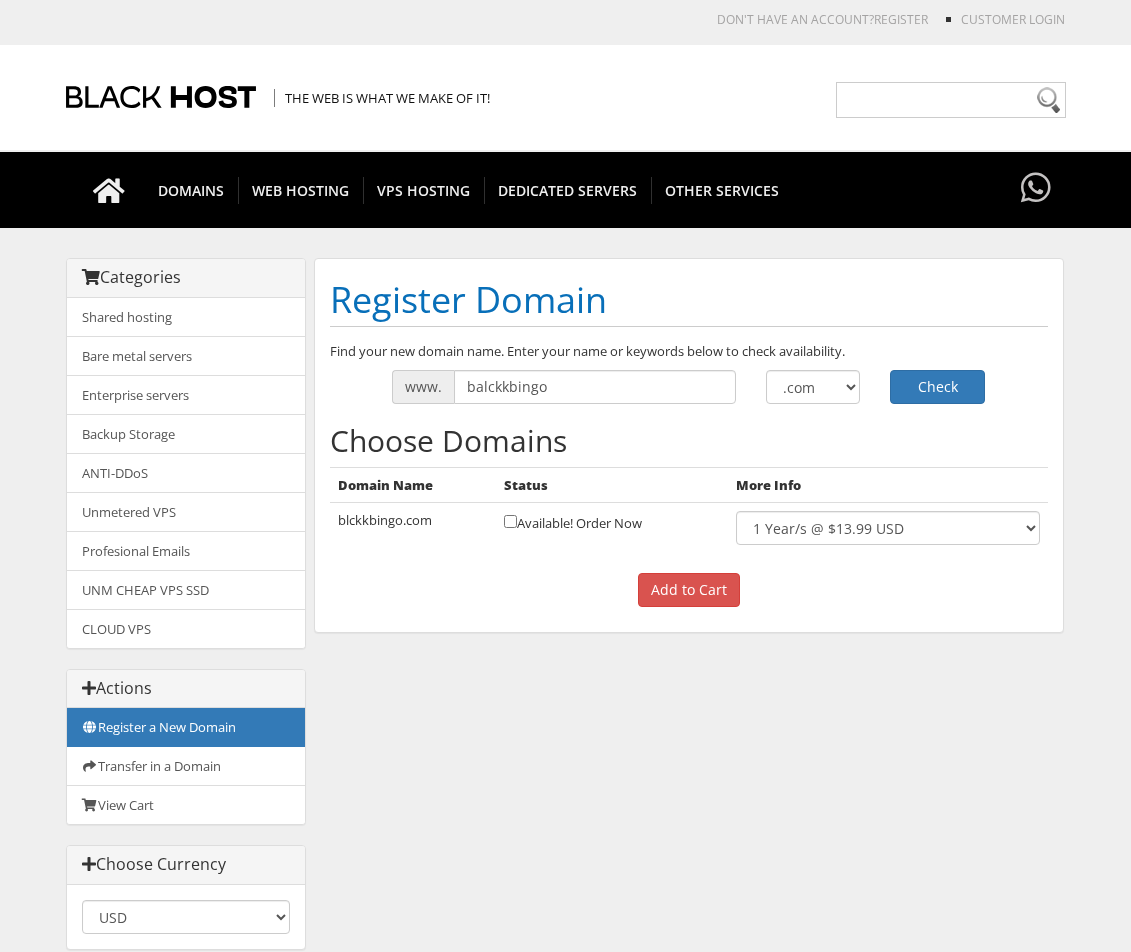 scroll, scrollTop: 0, scrollLeft: 0, axis: both 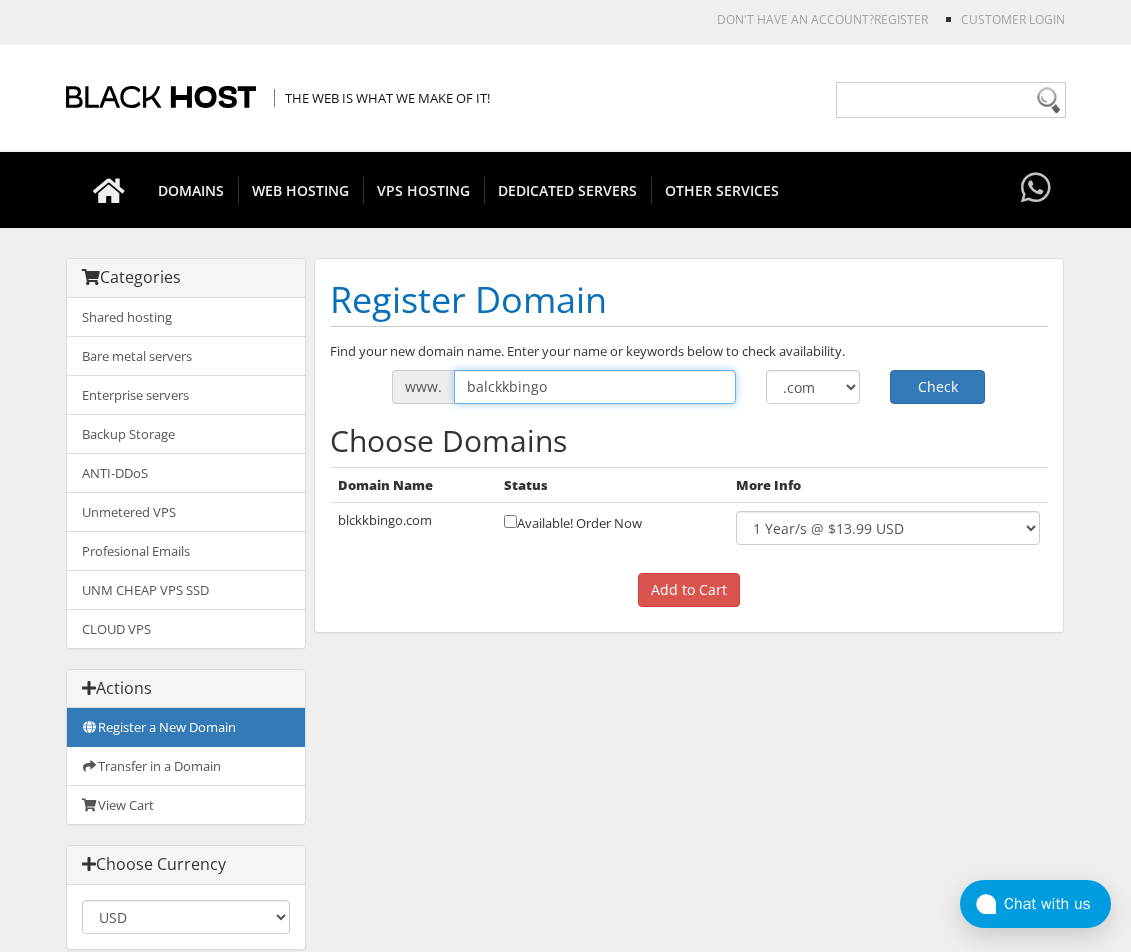click on "balckkbingo" at bounding box center (595, 387) 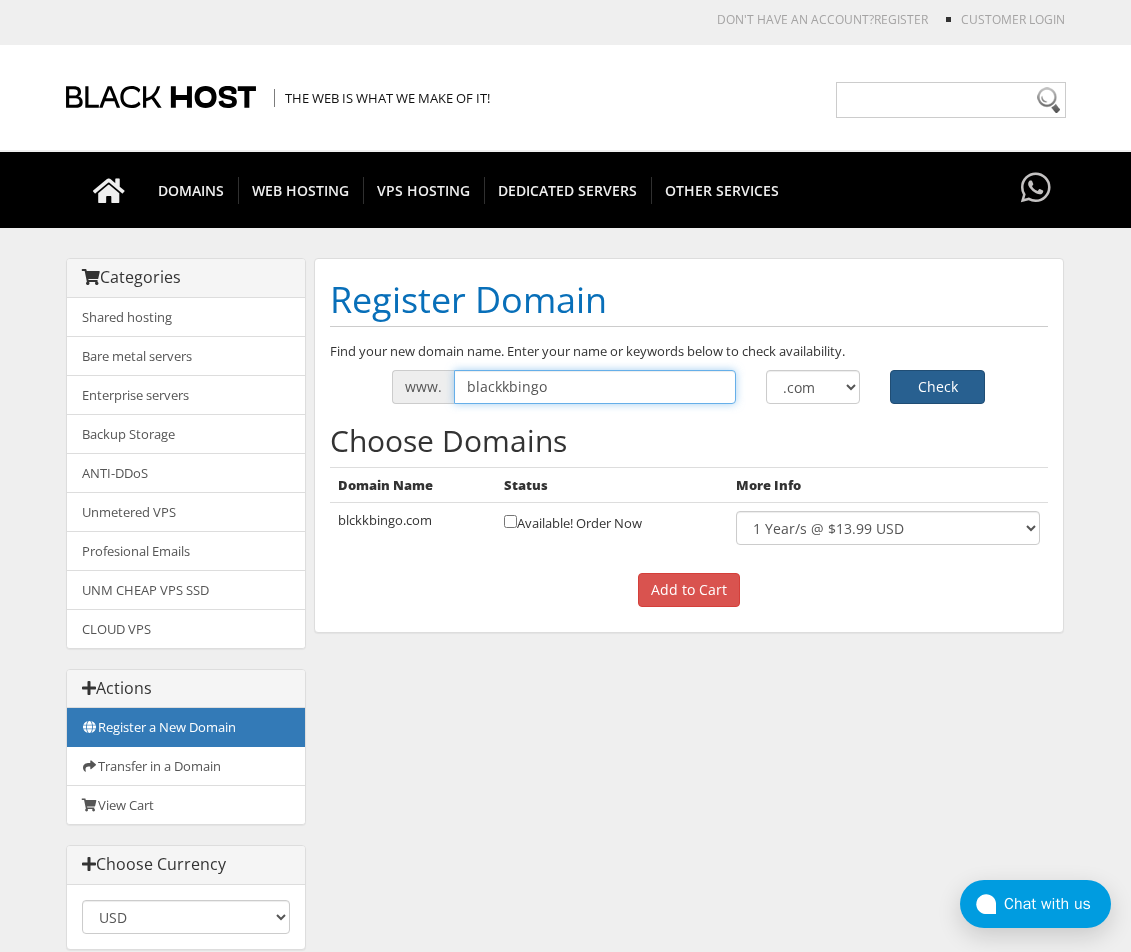 type on "blackkbingo" 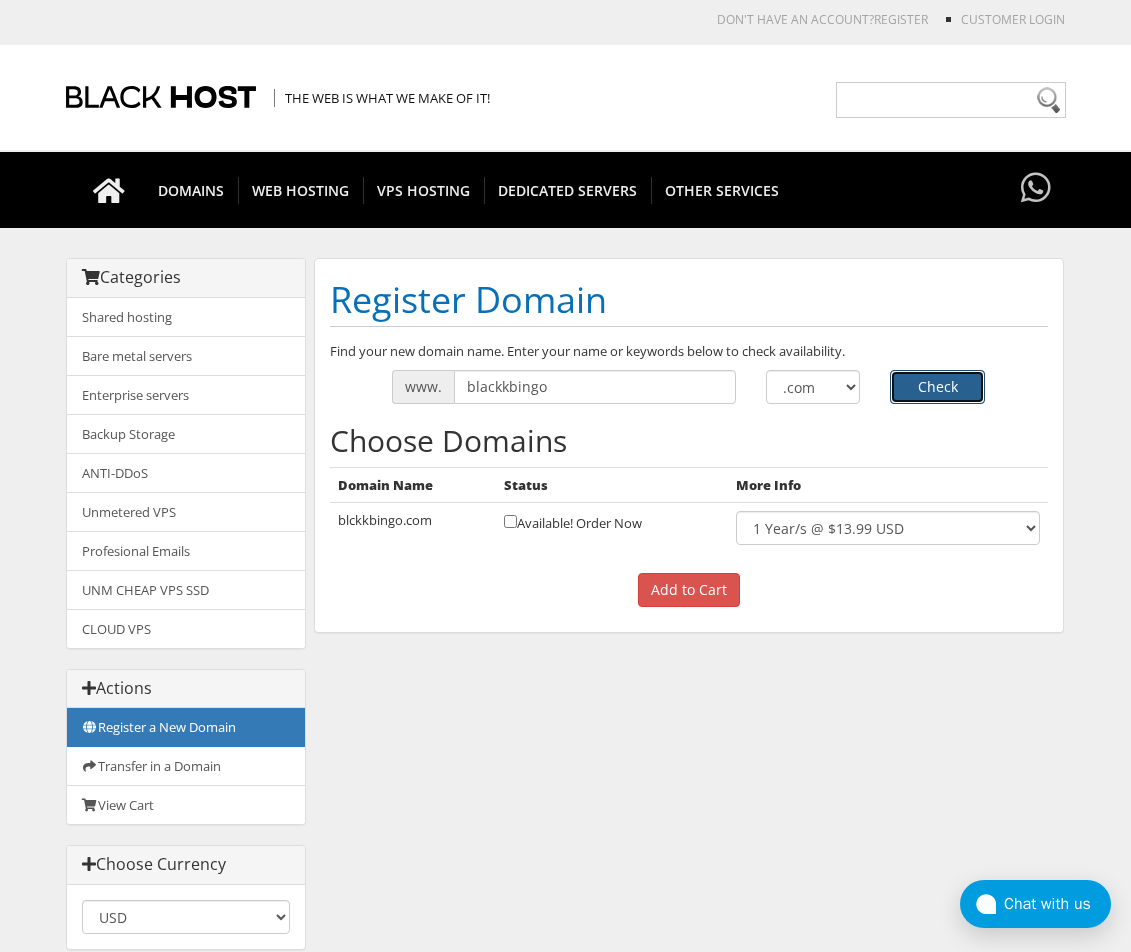 click on "Check" at bounding box center [937, 387] 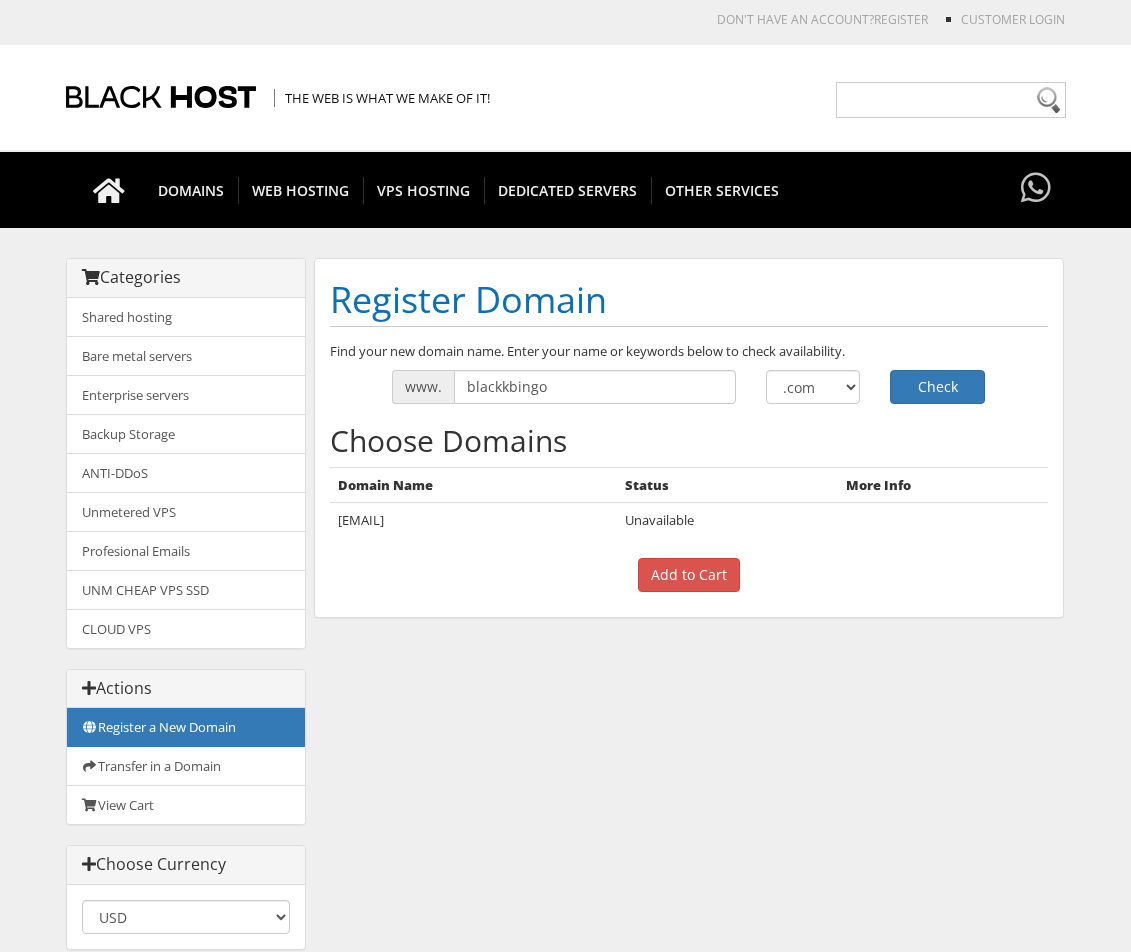 scroll, scrollTop: 0, scrollLeft: 0, axis: both 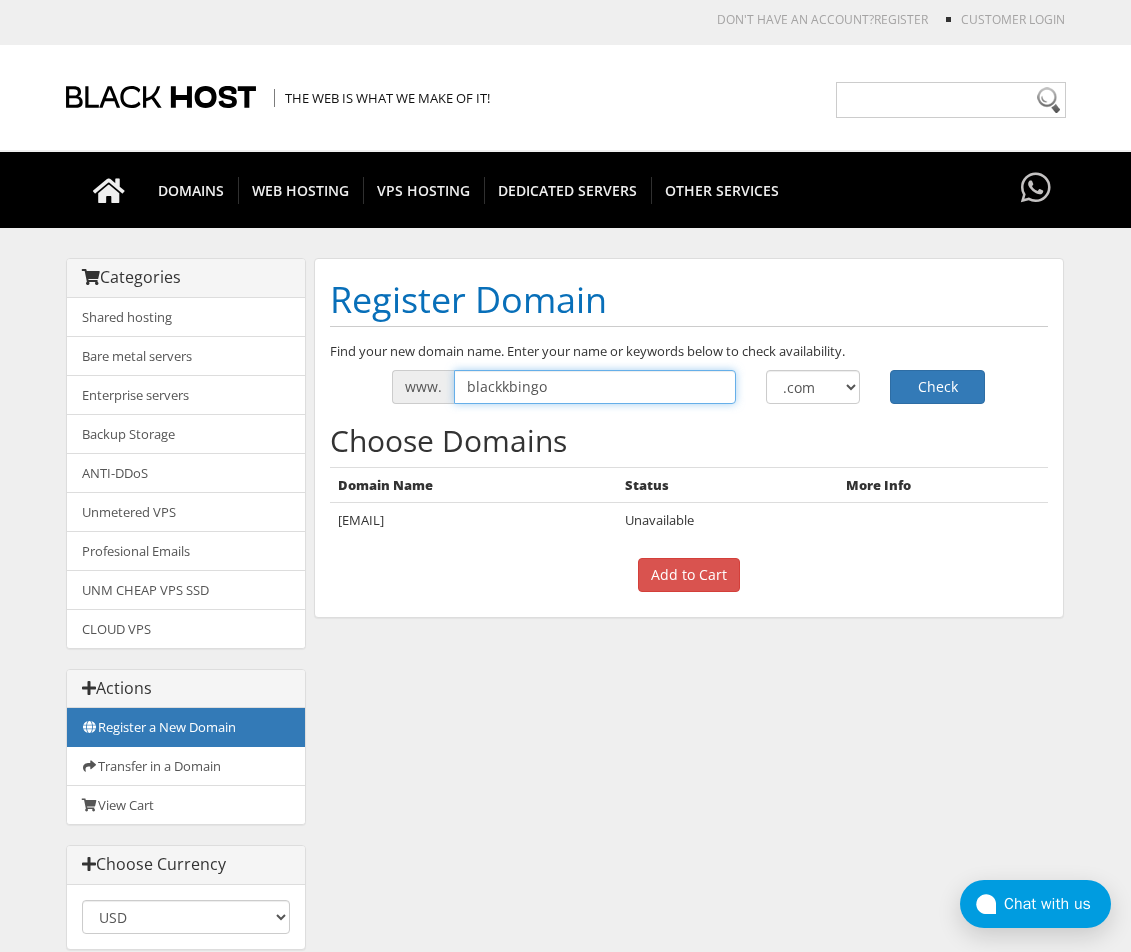 click on "blackkbingo" at bounding box center [595, 387] 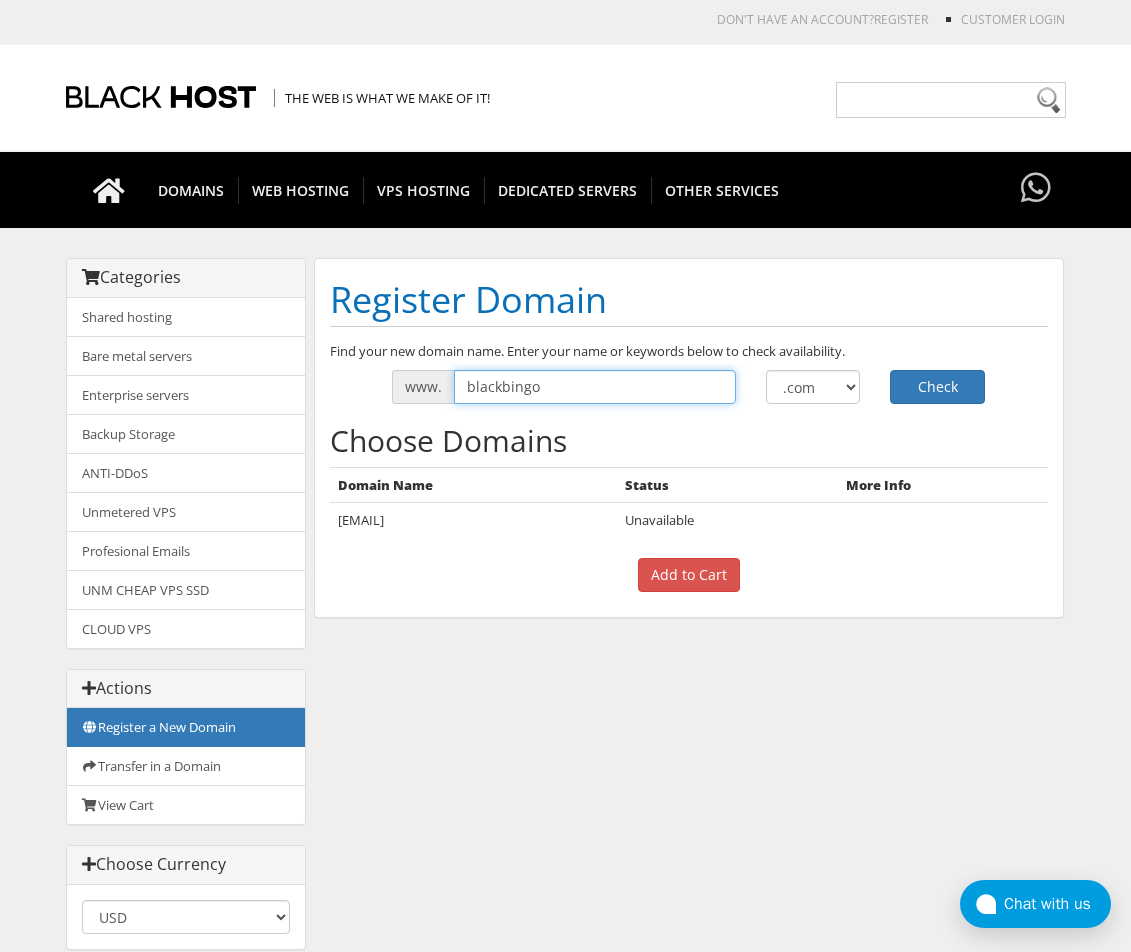 type on "blackbingo" 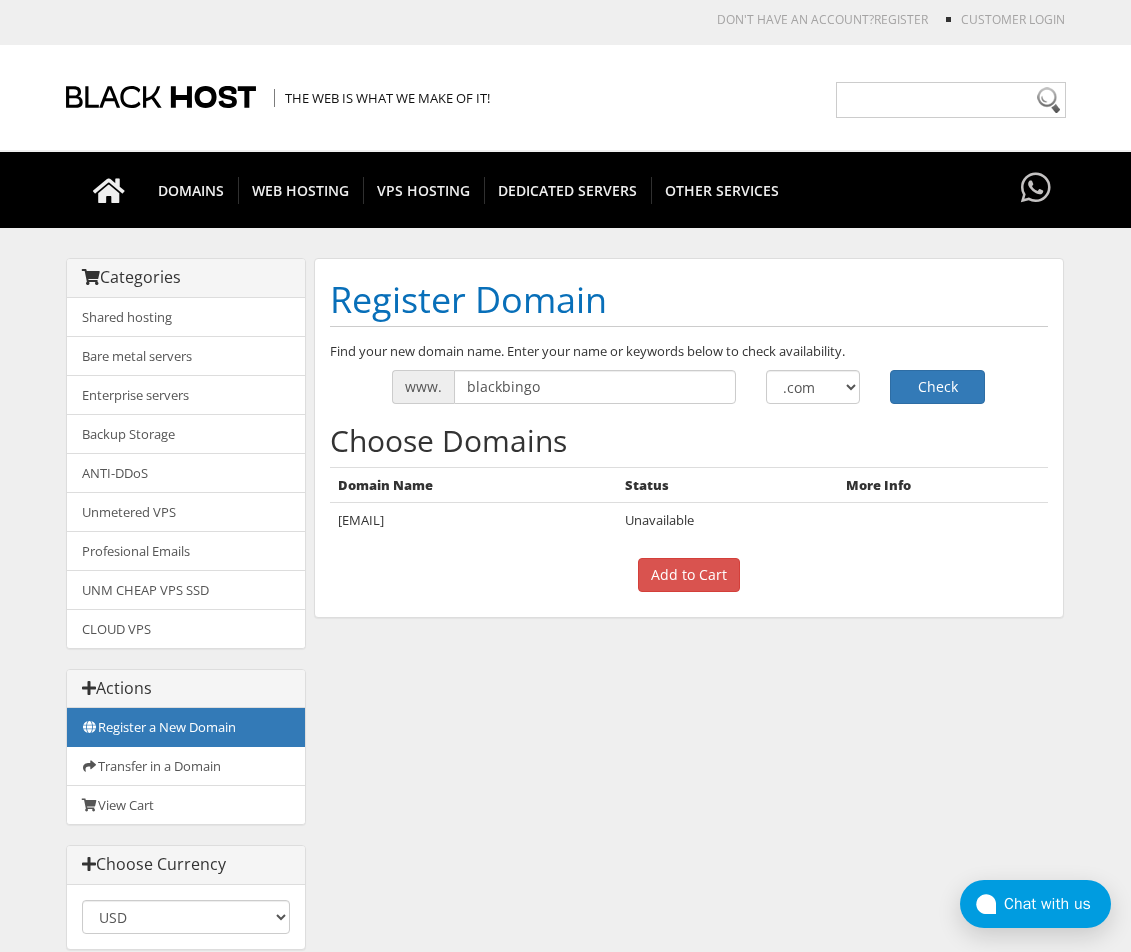 click on "Find your new domain name. Enter your name or keywords below to check availability.
www.
blackbingo
.com
.net
.org" at bounding box center (689, 472) 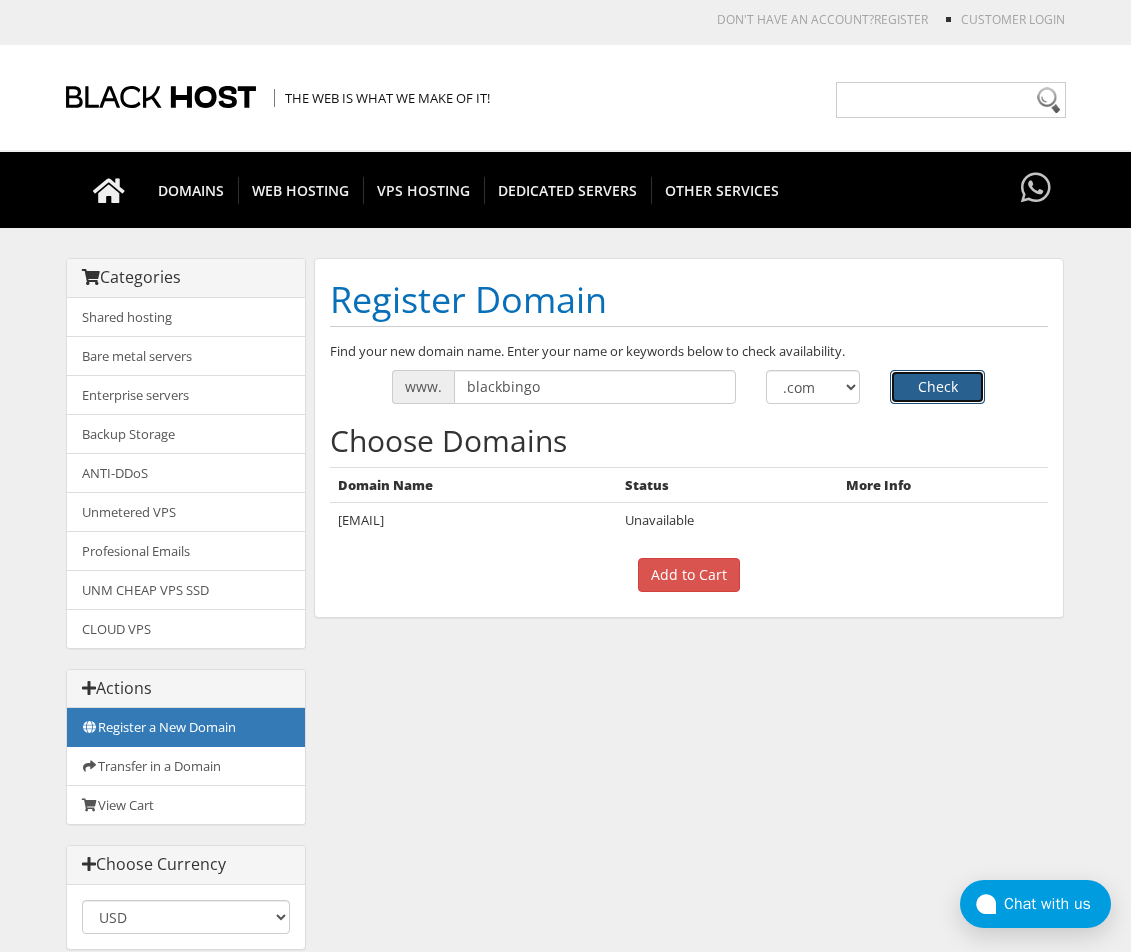 click on "Check" at bounding box center [937, 387] 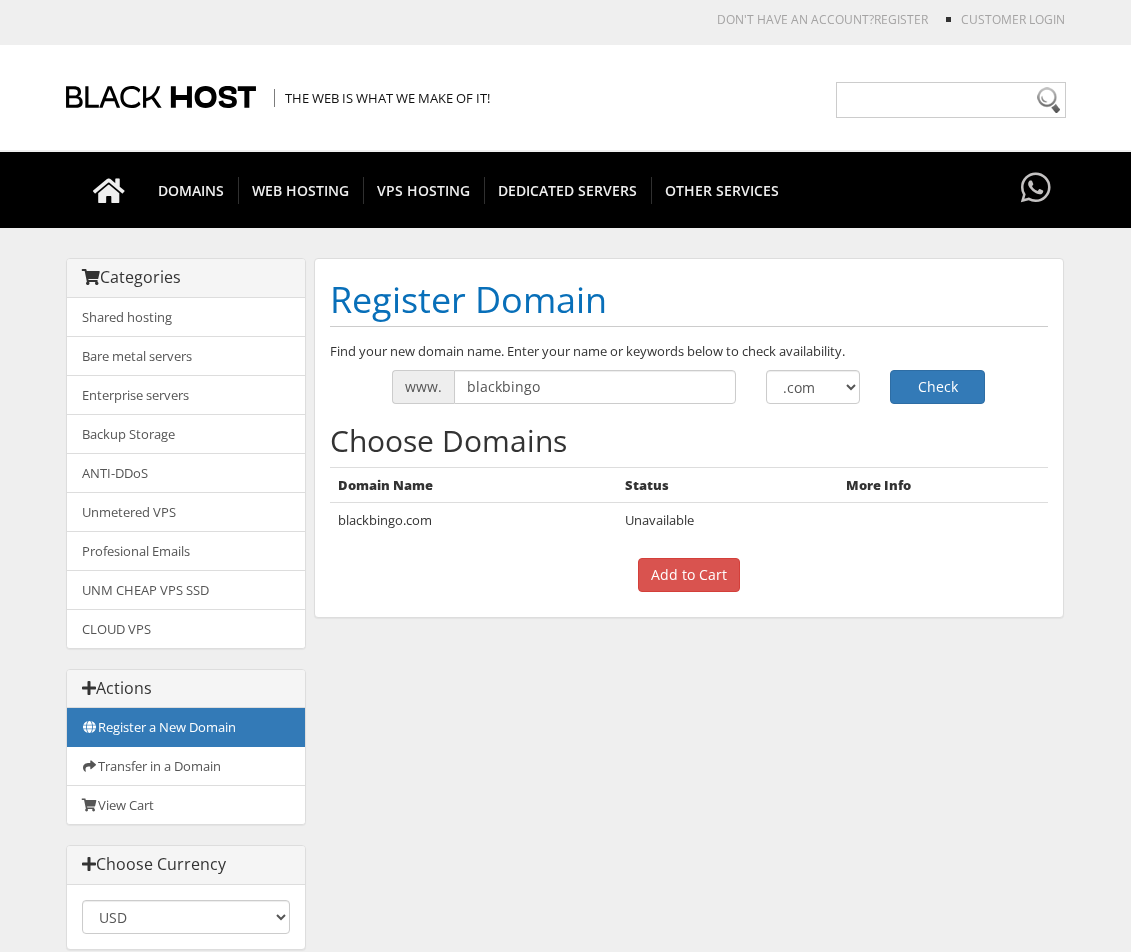 scroll, scrollTop: 0, scrollLeft: 0, axis: both 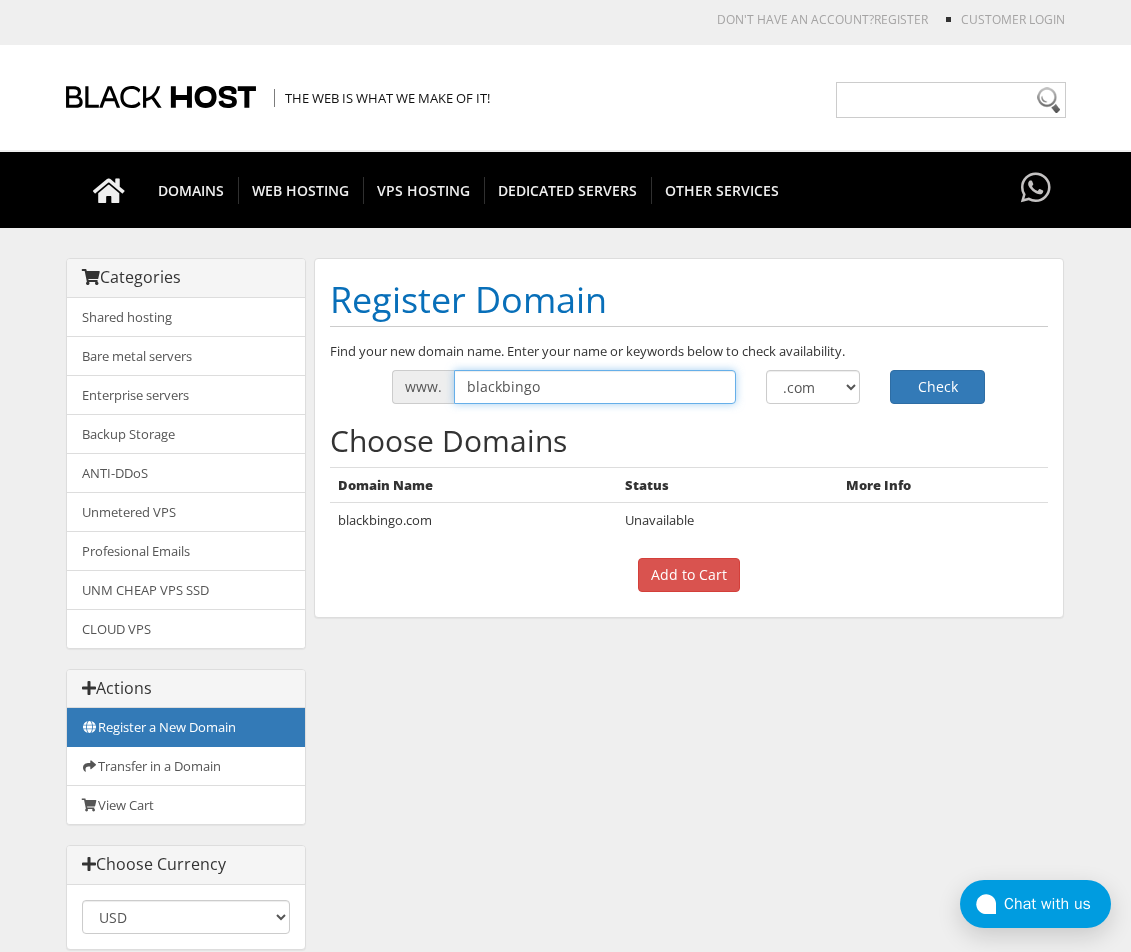 click on "blackbingo" at bounding box center (595, 387) 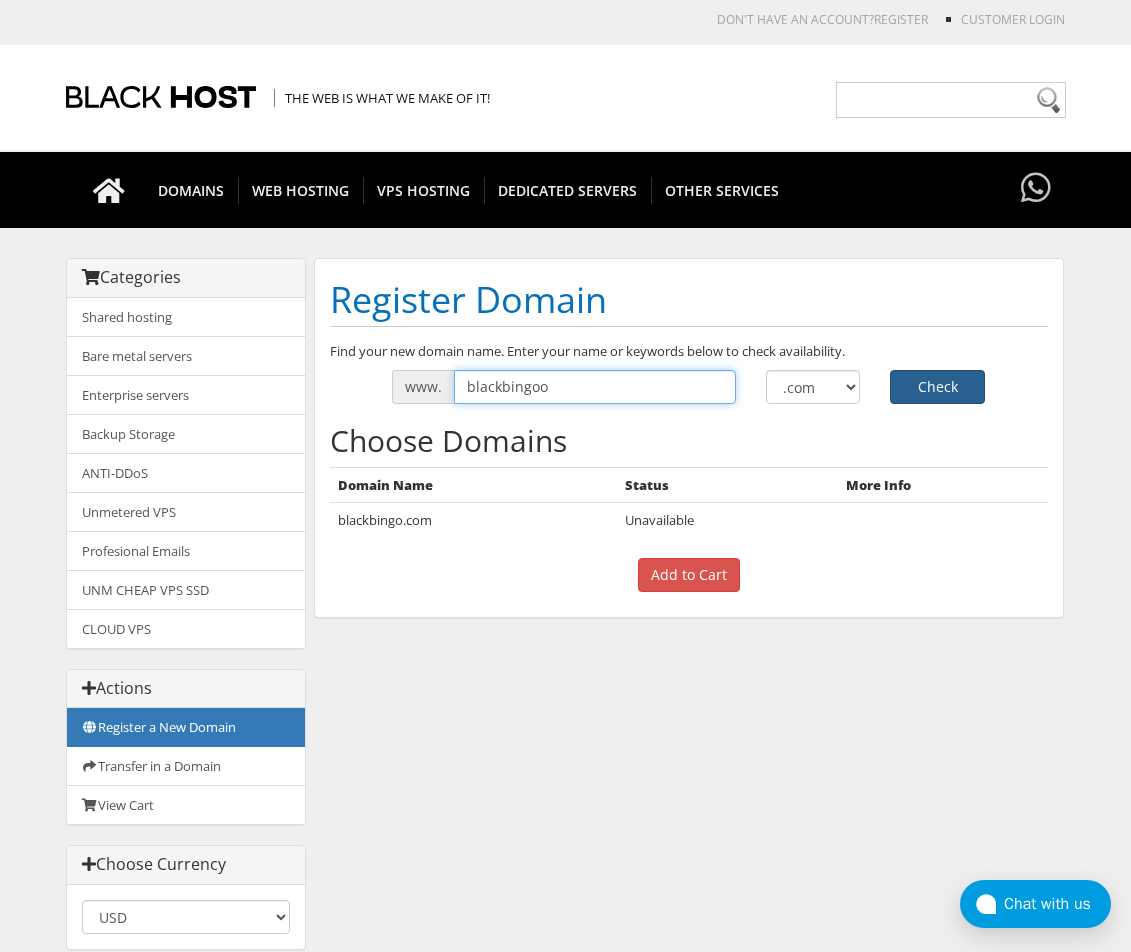 type on "blackbingoo" 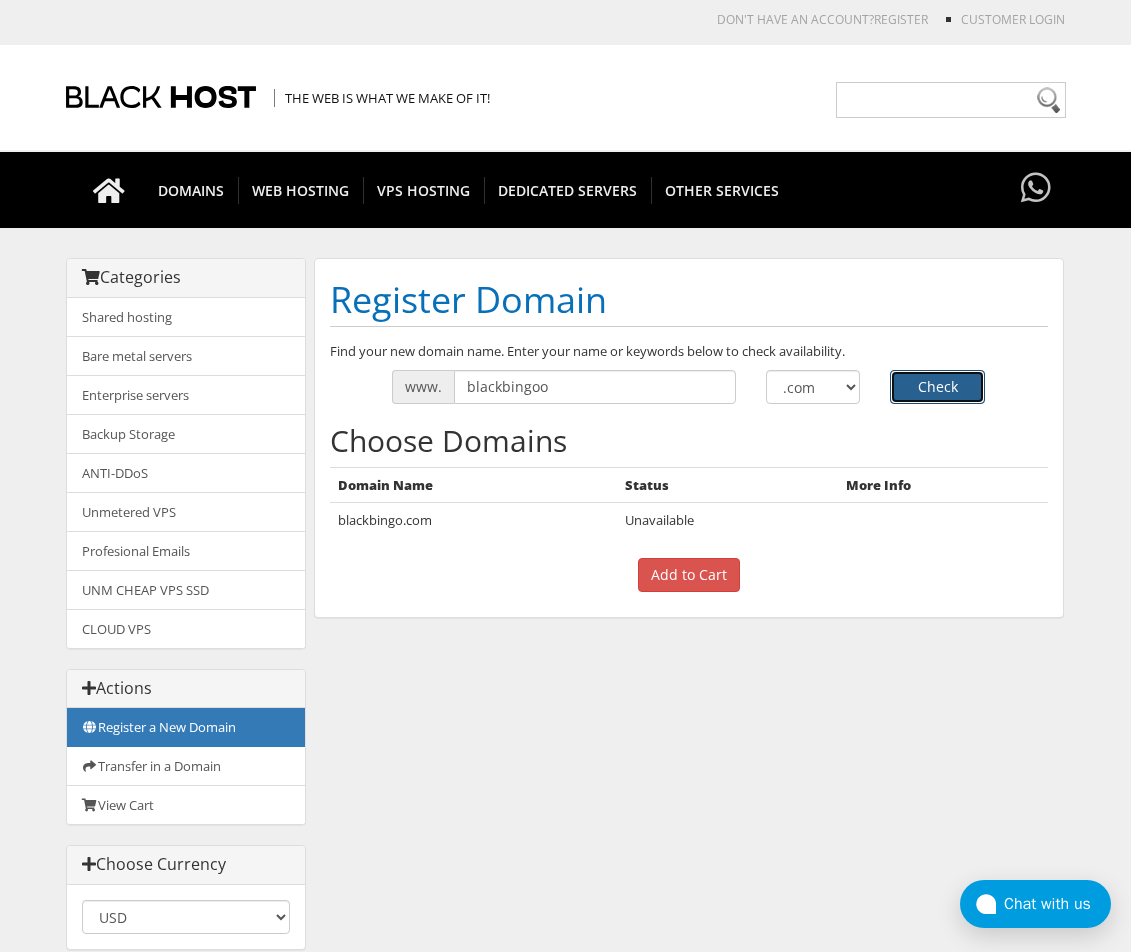 click on "Check" at bounding box center (937, 387) 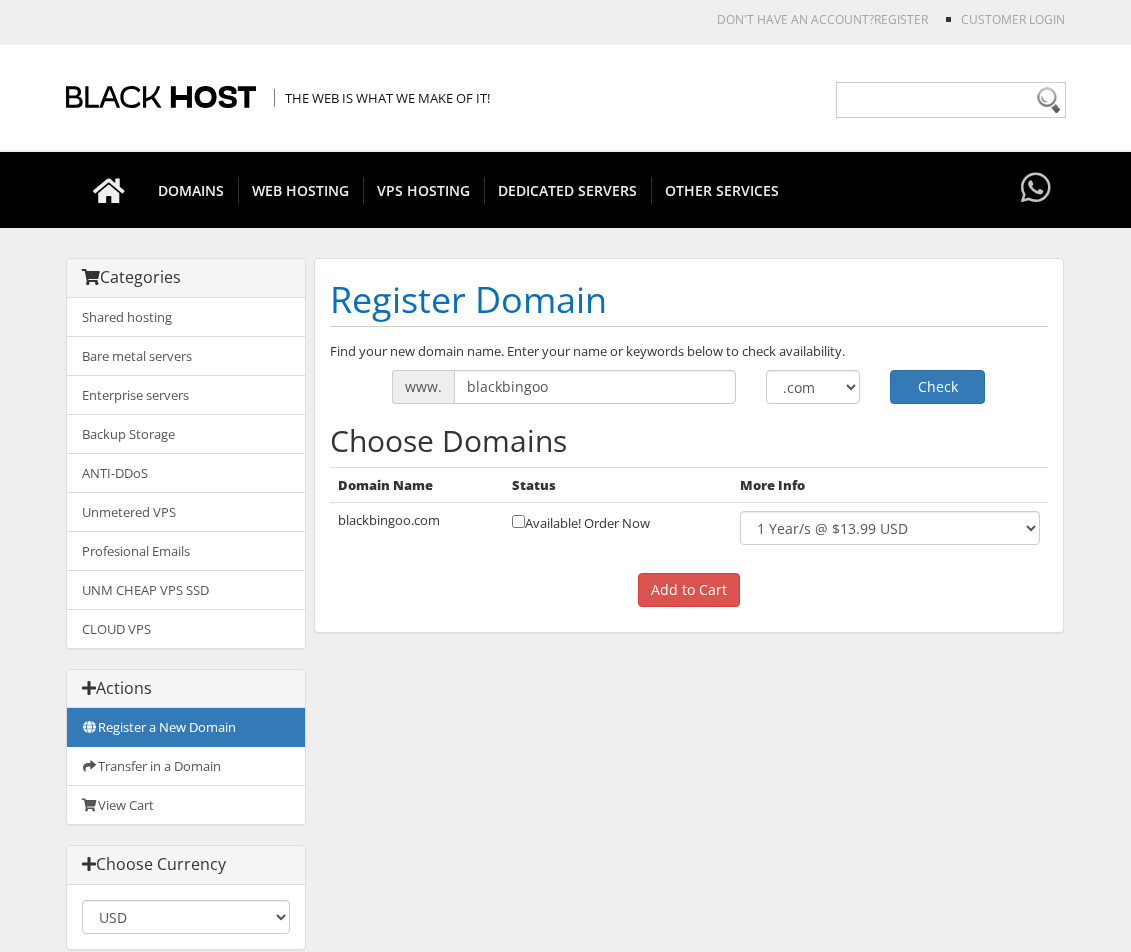 scroll, scrollTop: 0, scrollLeft: 0, axis: both 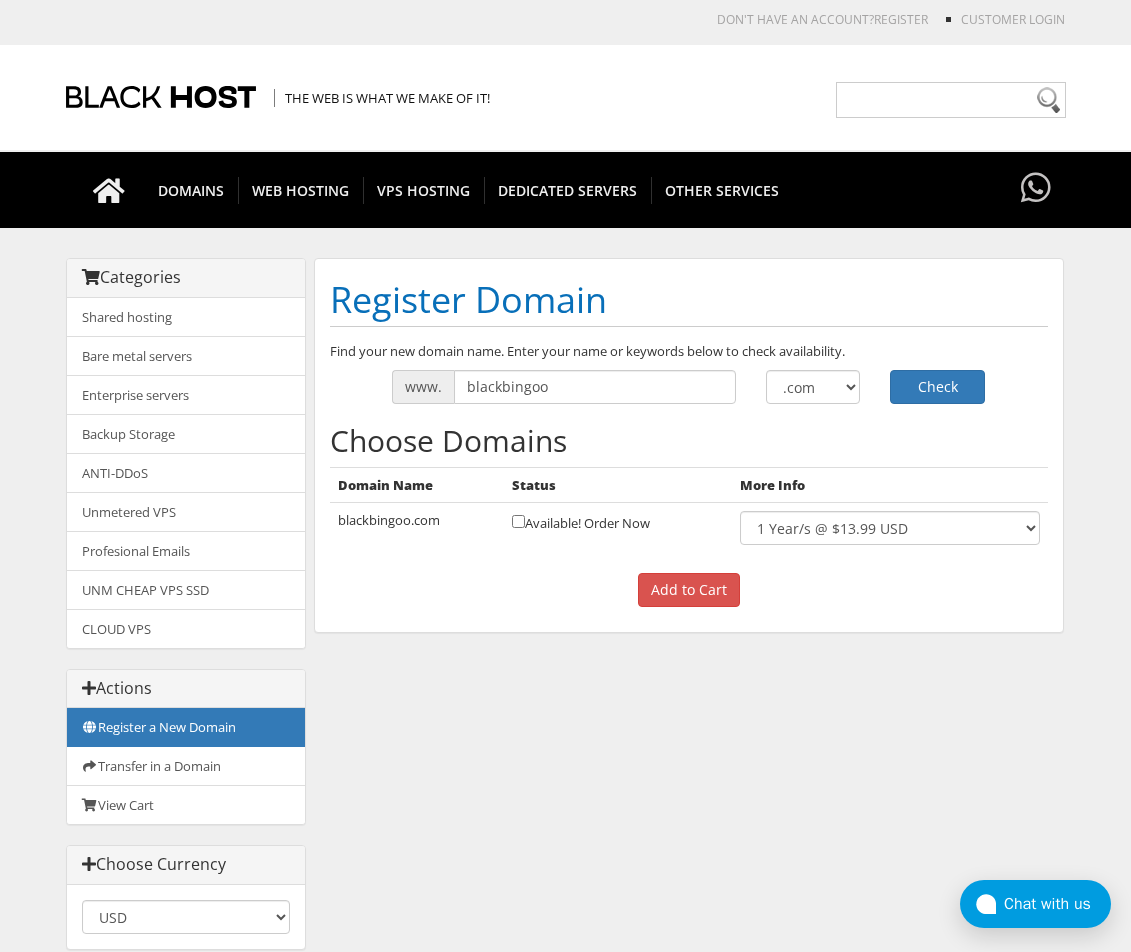 click on "Categories
Shared hosting
Bare metal servers
Enterprise servers
Backup Storage" at bounding box center (566, 614) 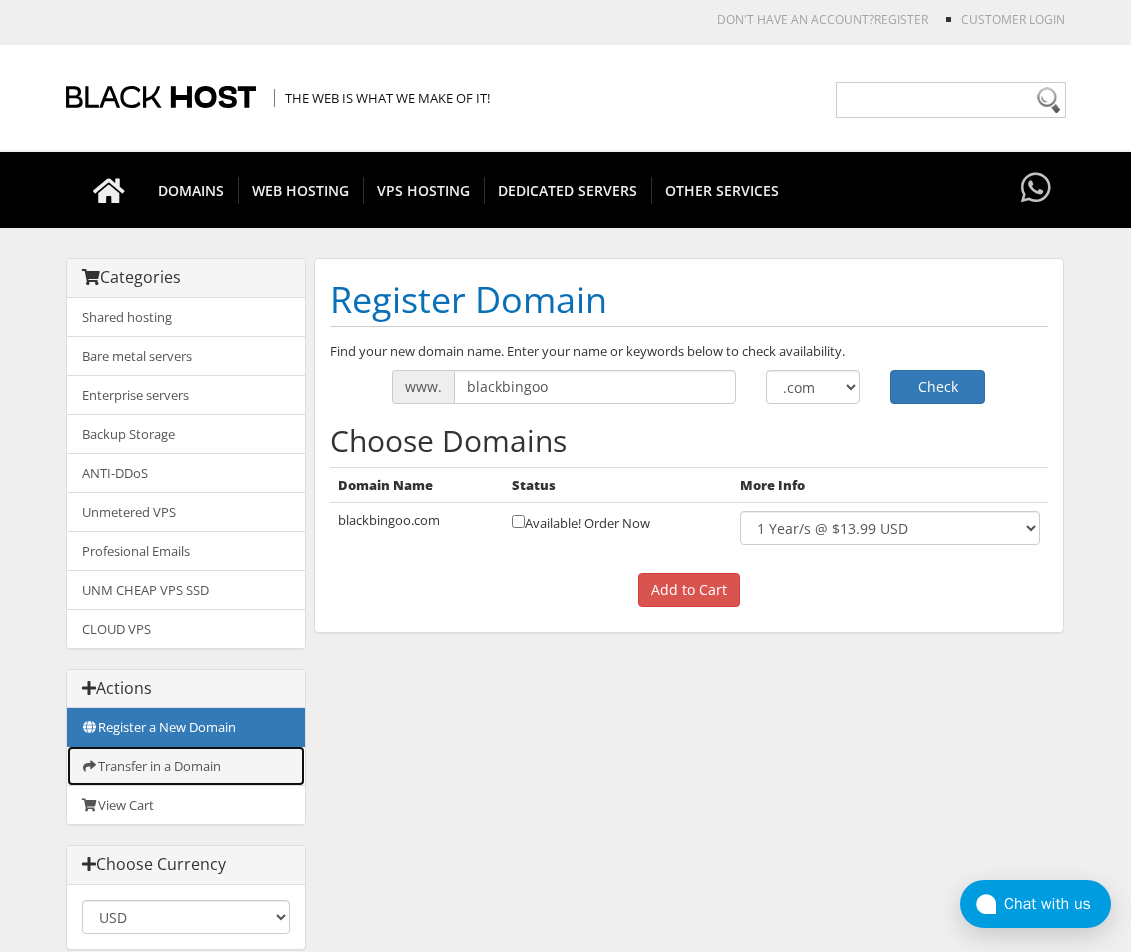 click on "Transfer in a Domain" at bounding box center (186, 766) 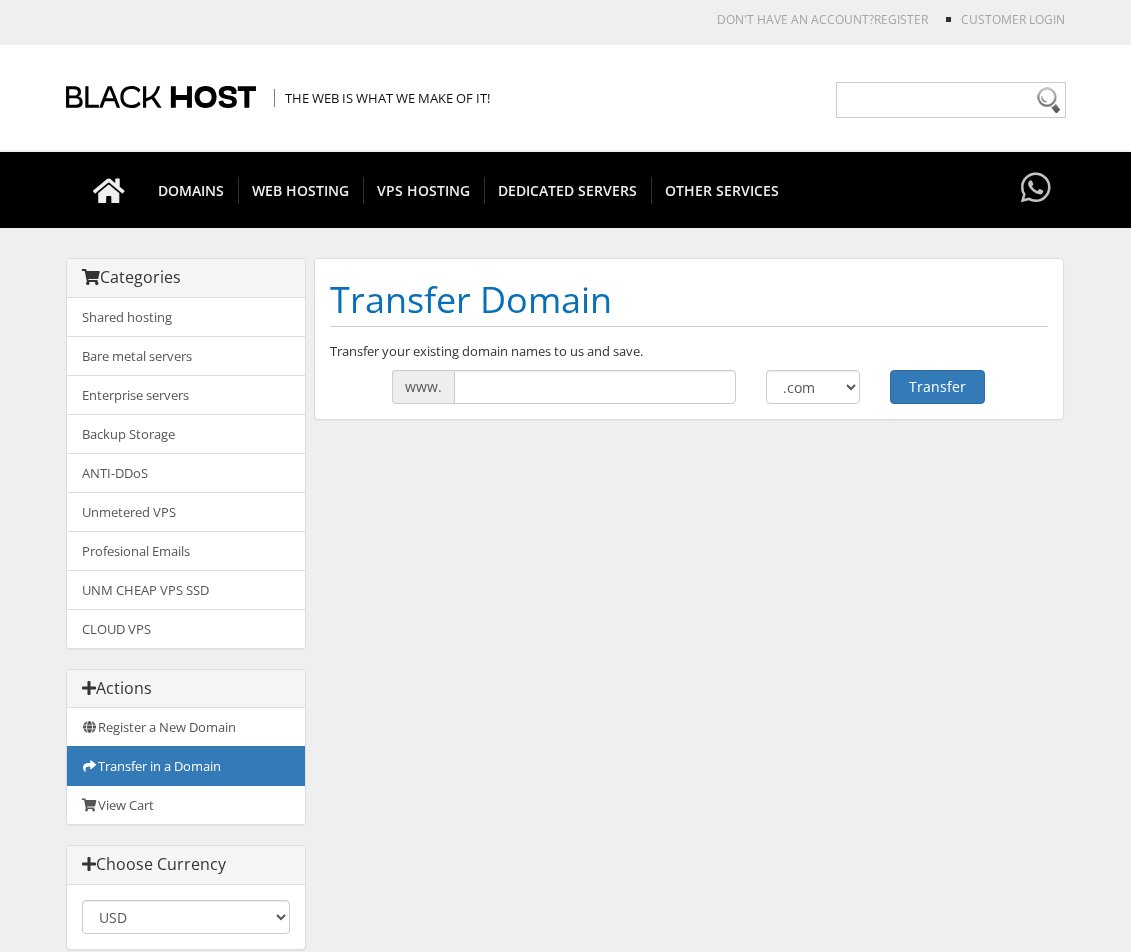 scroll, scrollTop: 0, scrollLeft: 0, axis: both 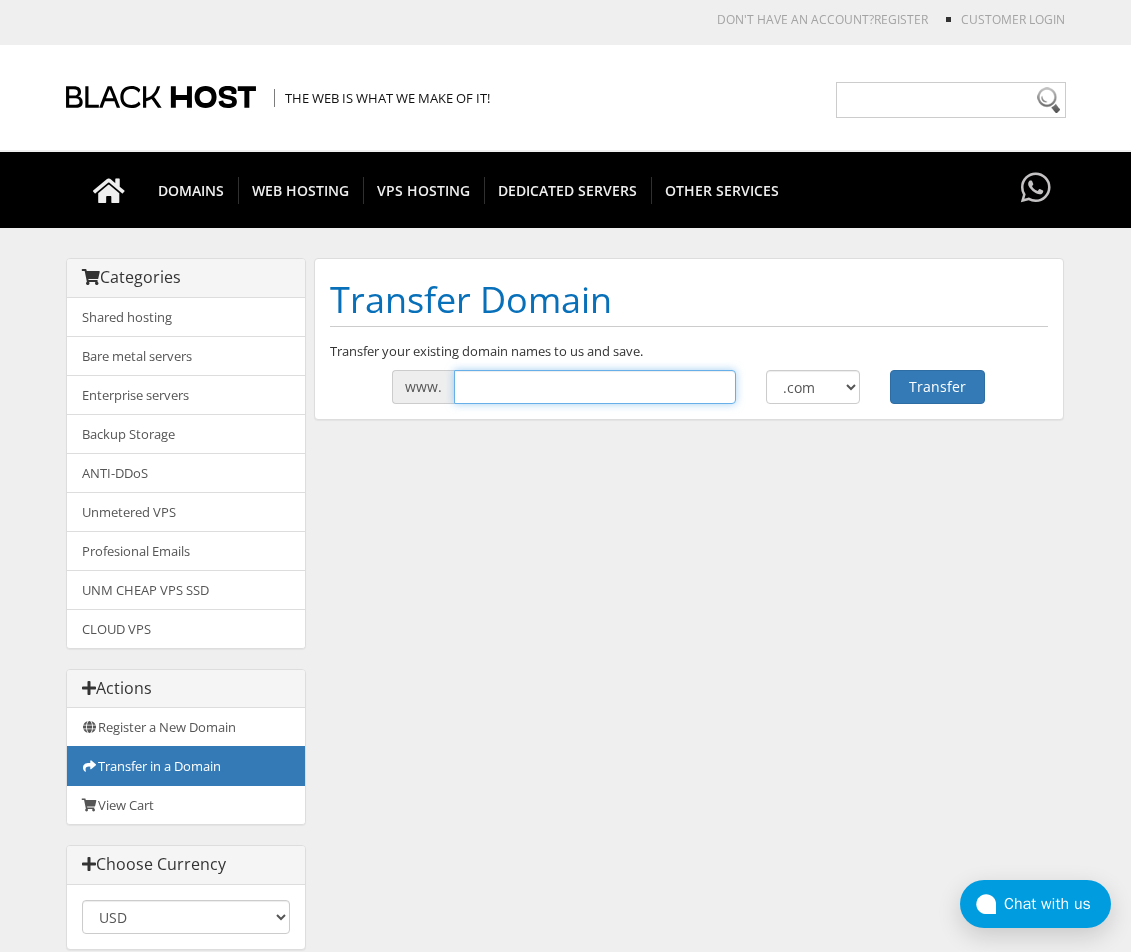click at bounding box center (595, 387) 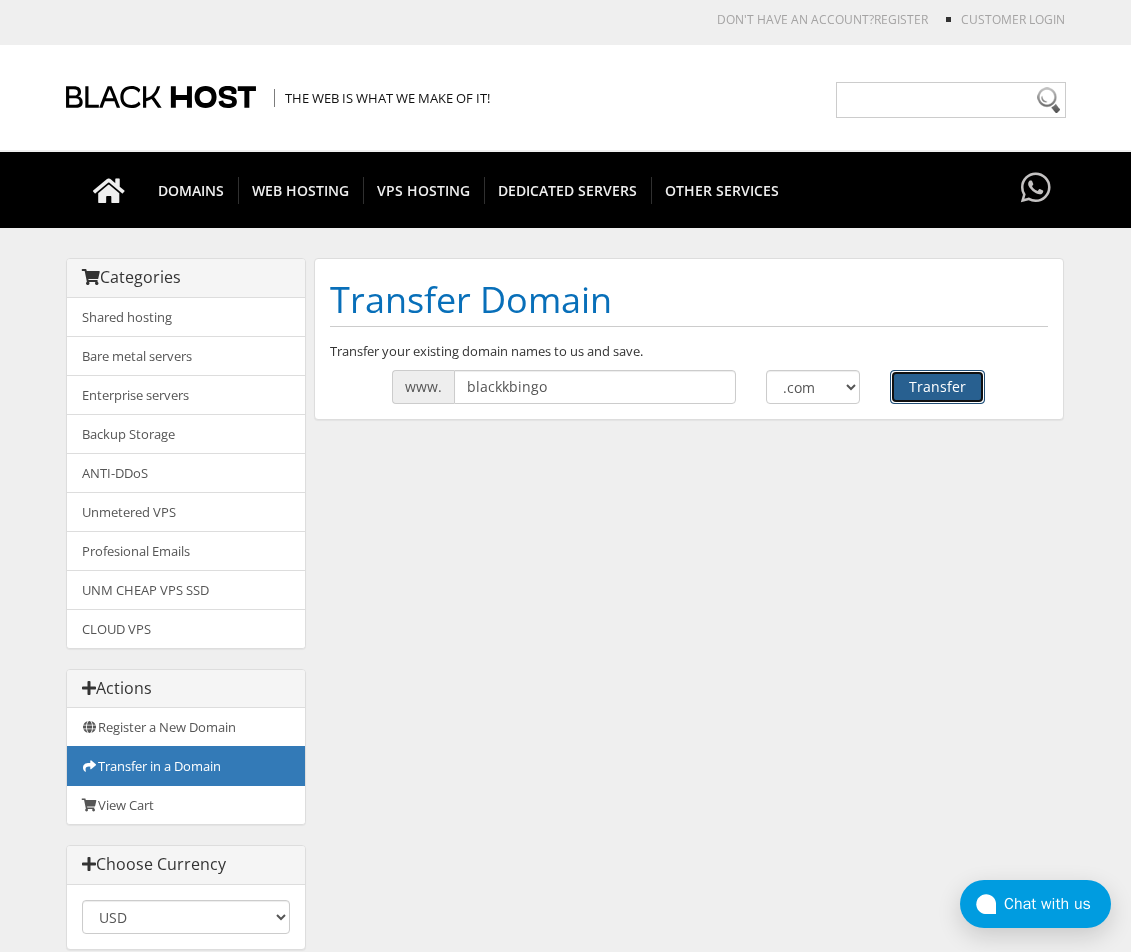 click on "Transfer" at bounding box center (937, 387) 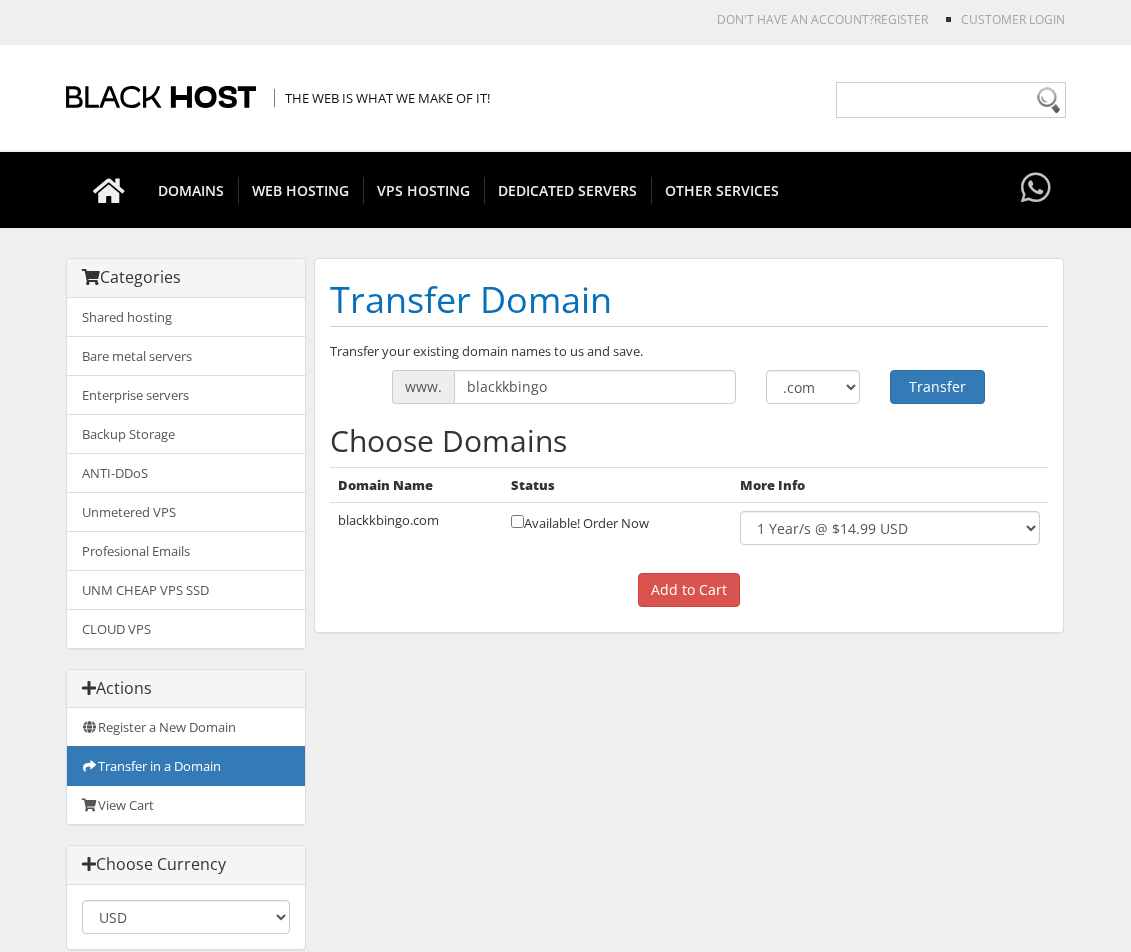 scroll, scrollTop: 0, scrollLeft: 0, axis: both 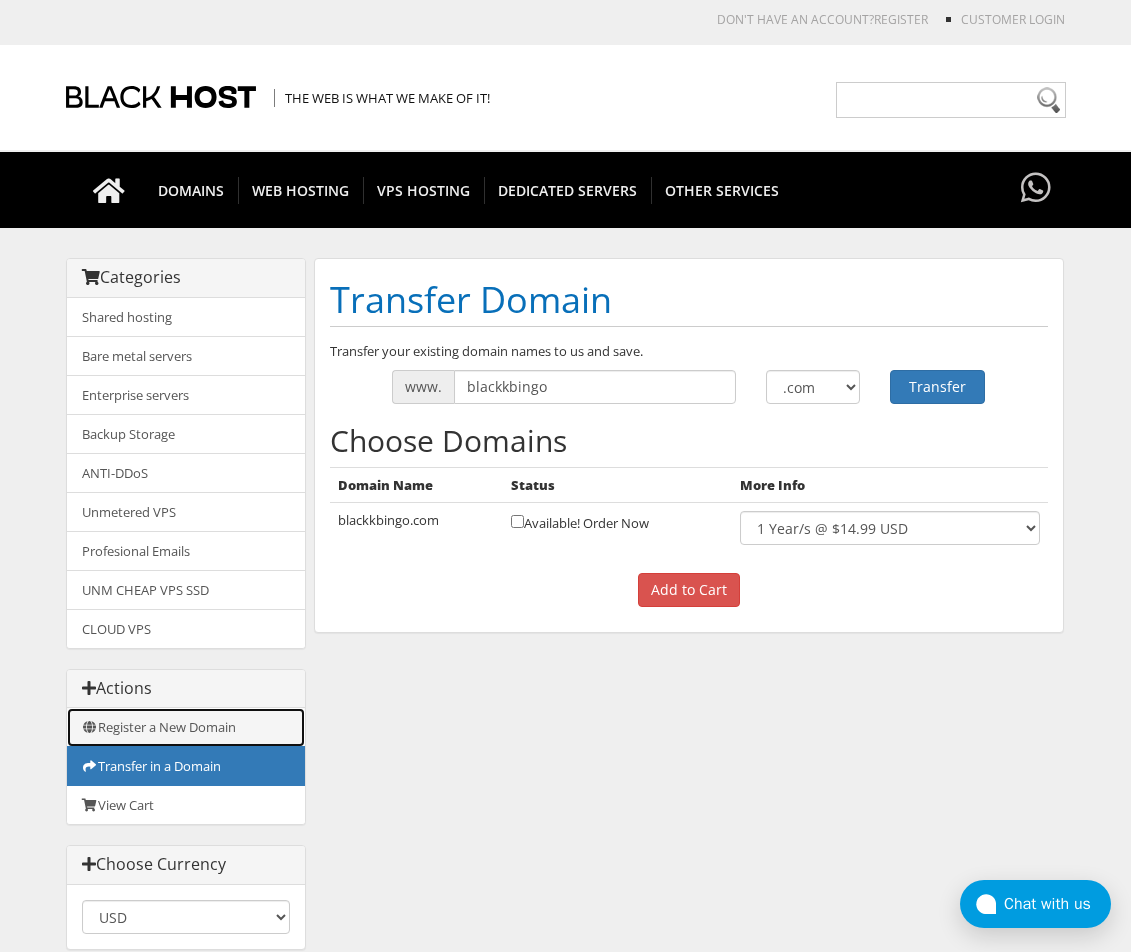 click on "Register a New Domain" at bounding box center (186, 727) 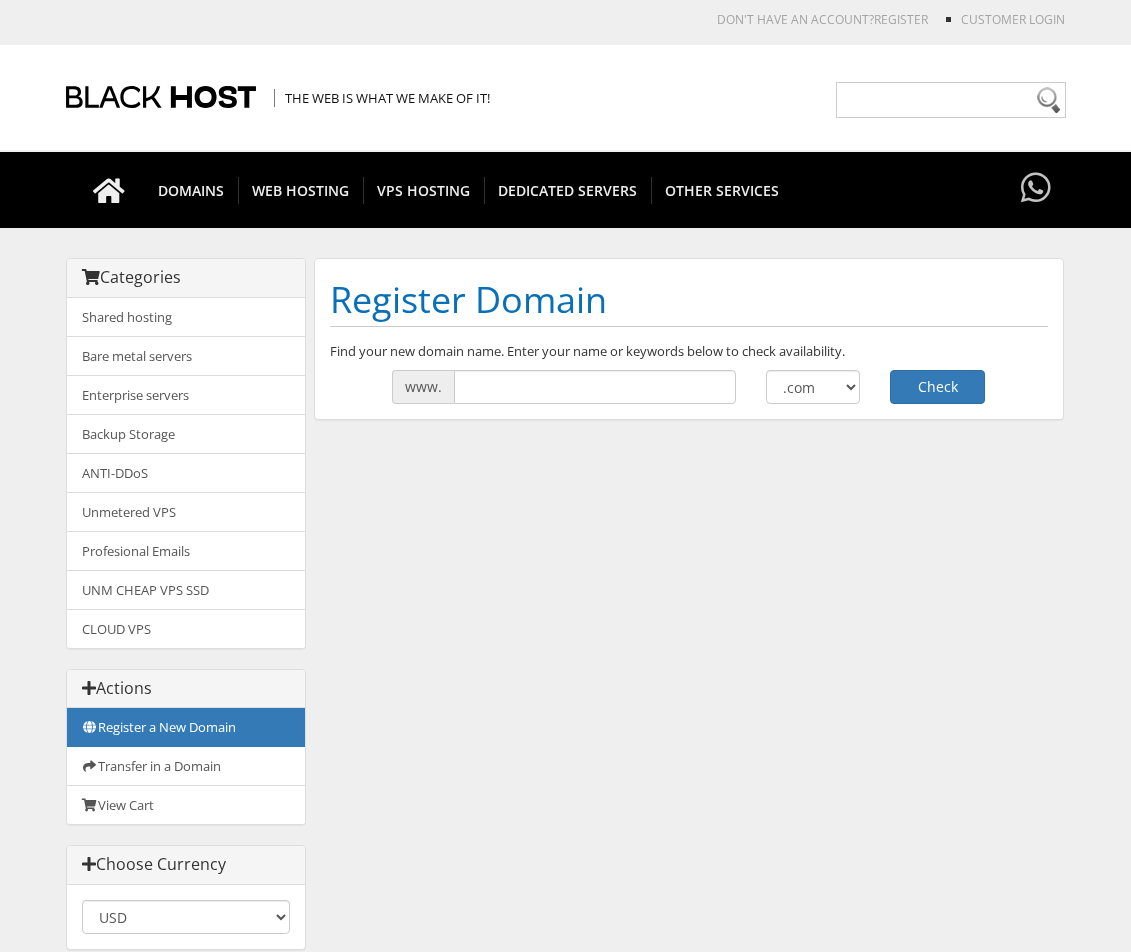 scroll, scrollTop: 0, scrollLeft: 0, axis: both 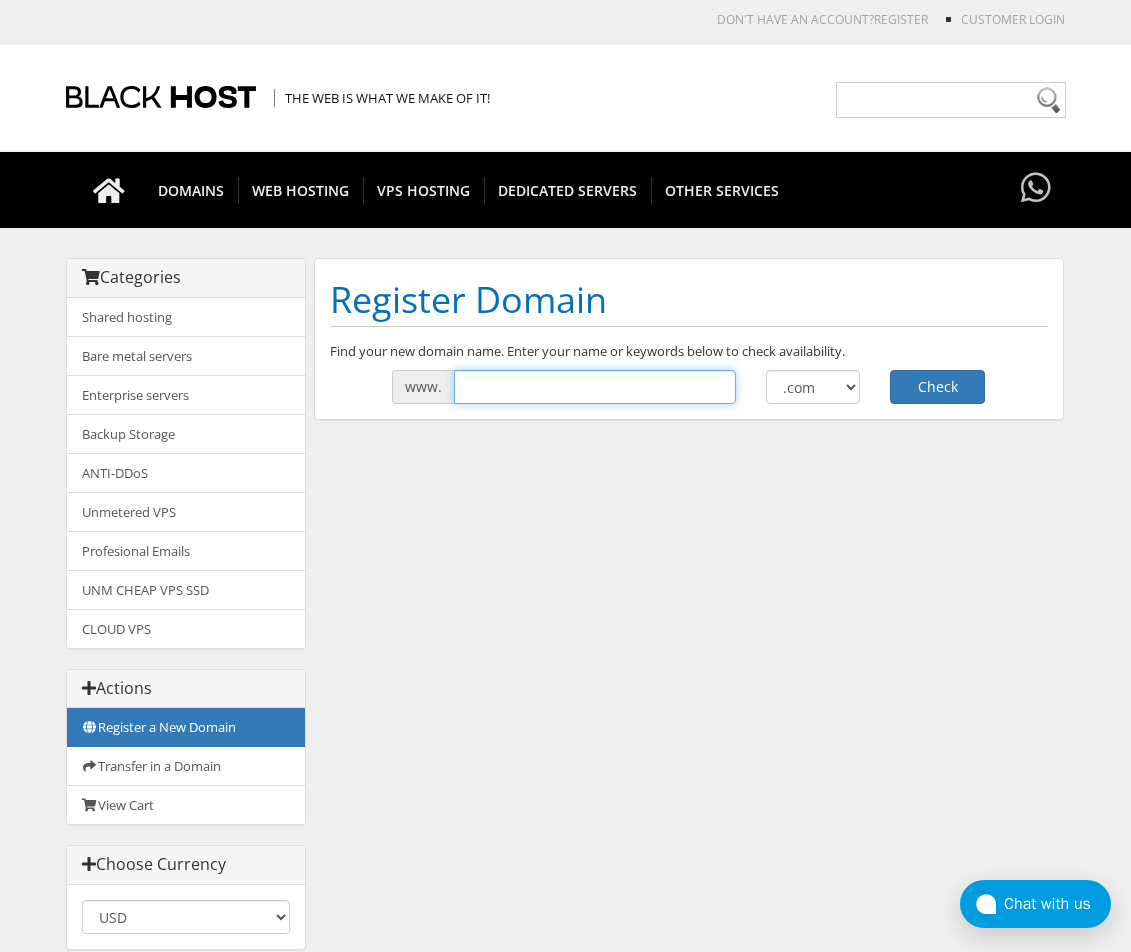 click at bounding box center [595, 387] 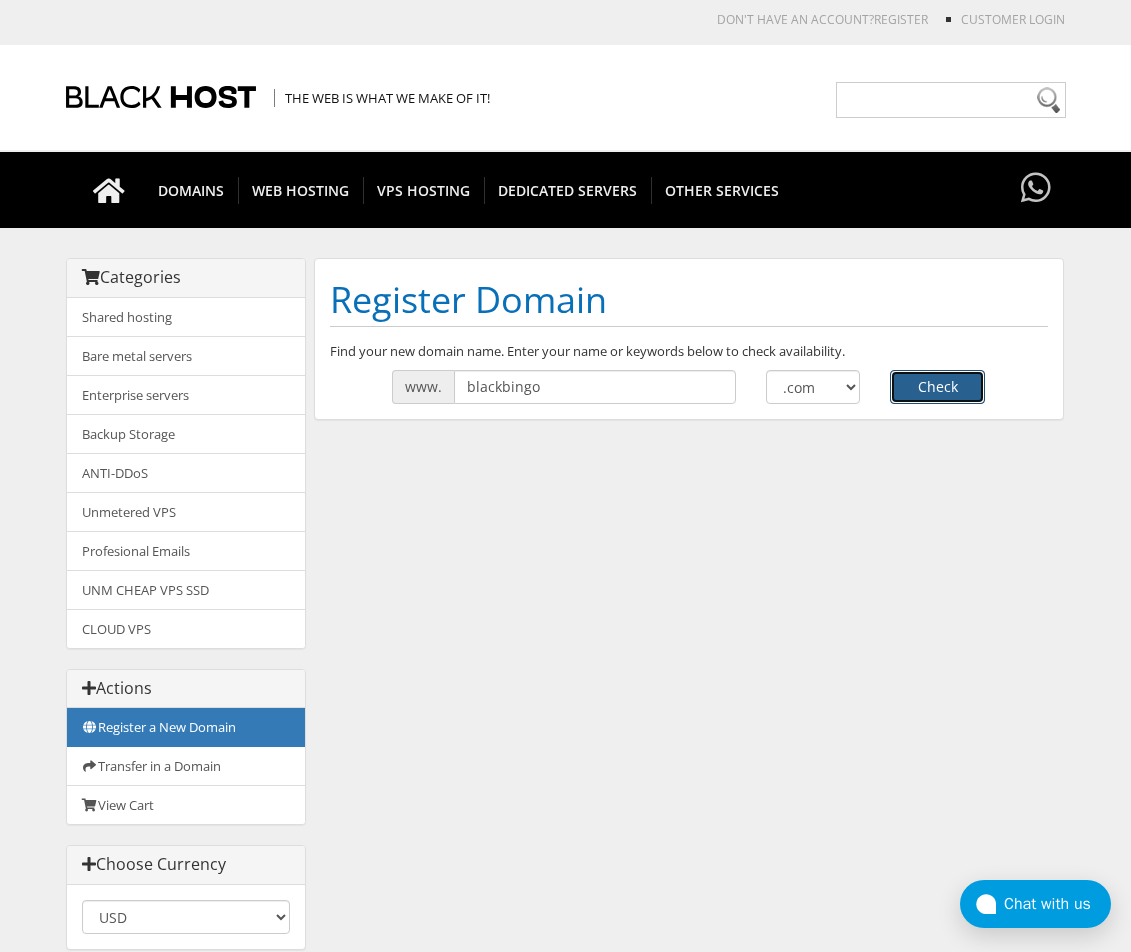 click on "Check" at bounding box center [937, 387] 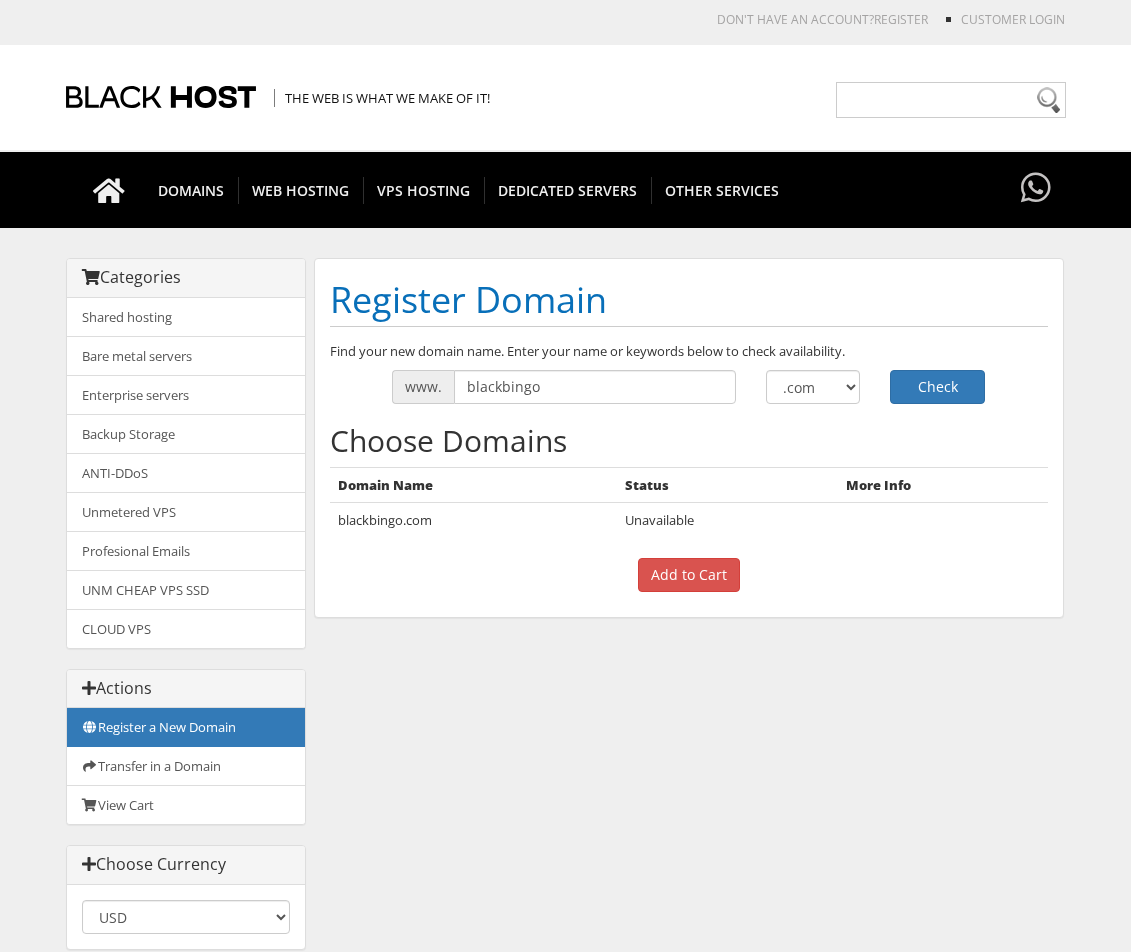 scroll, scrollTop: 0, scrollLeft: 0, axis: both 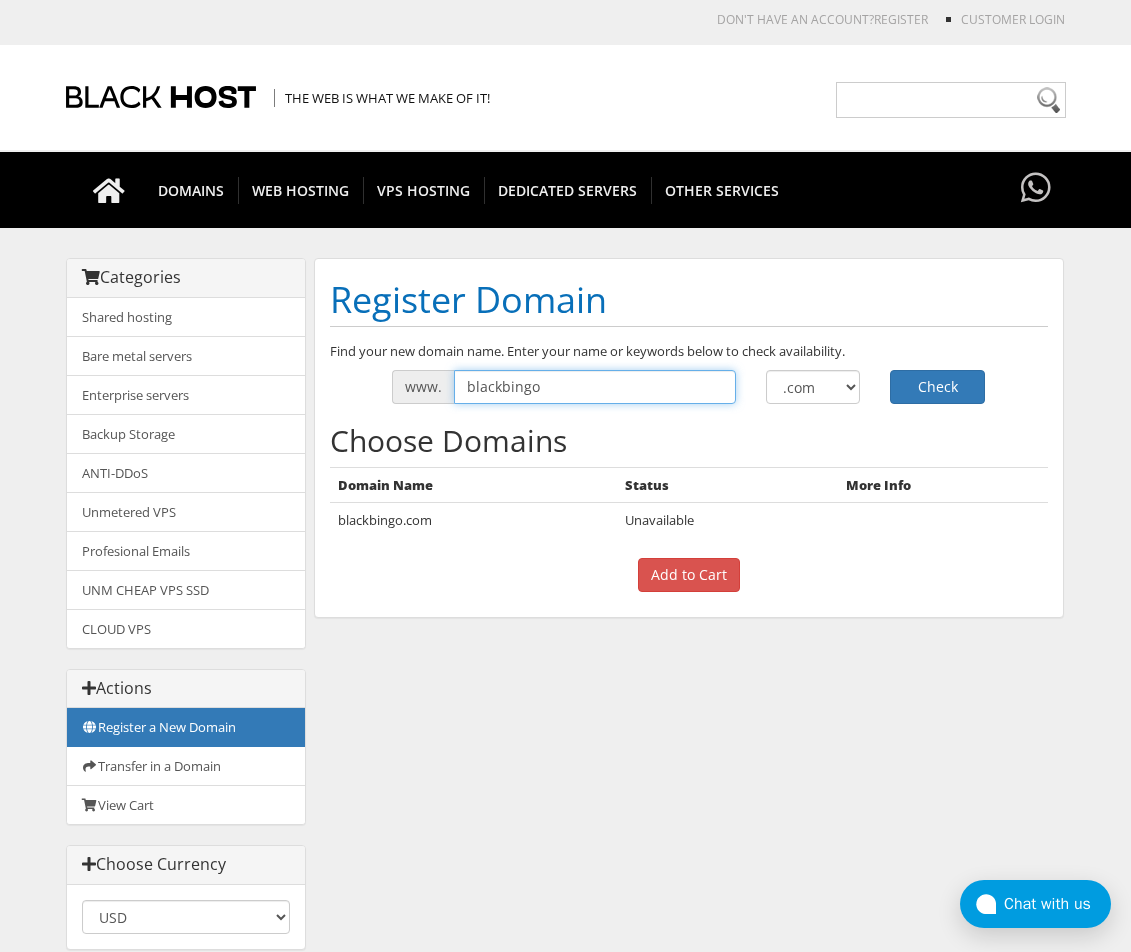 click on "blackbingo" at bounding box center (595, 387) 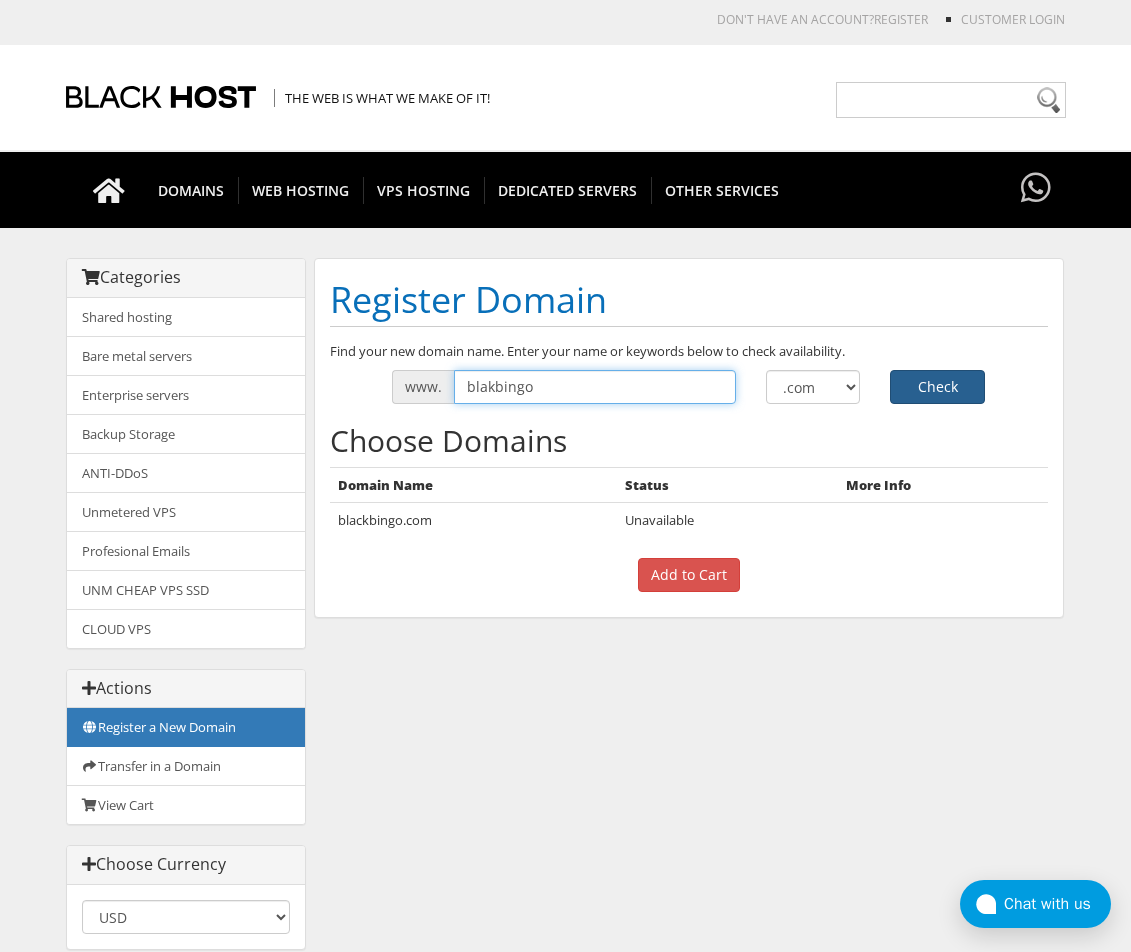 type on "blakbingo" 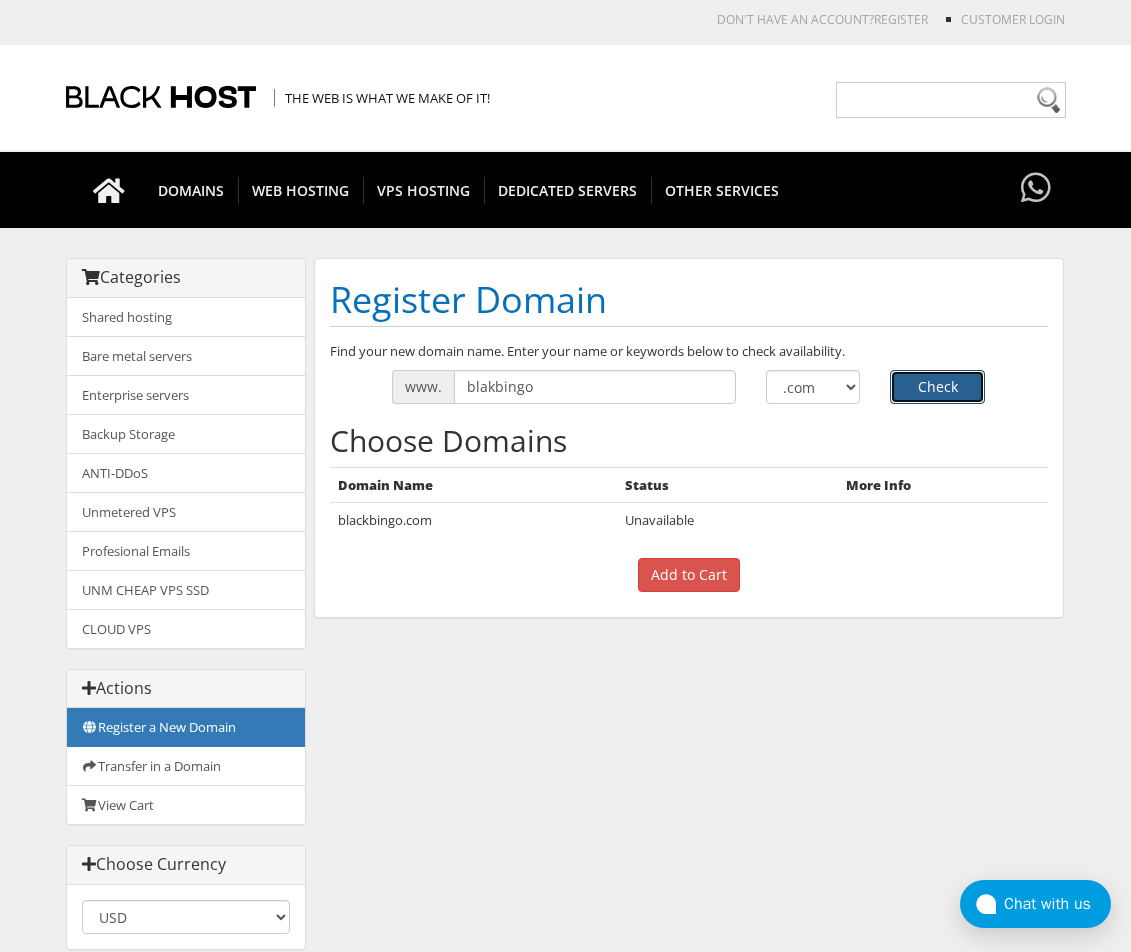 click on "Check" at bounding box center (937, 387) 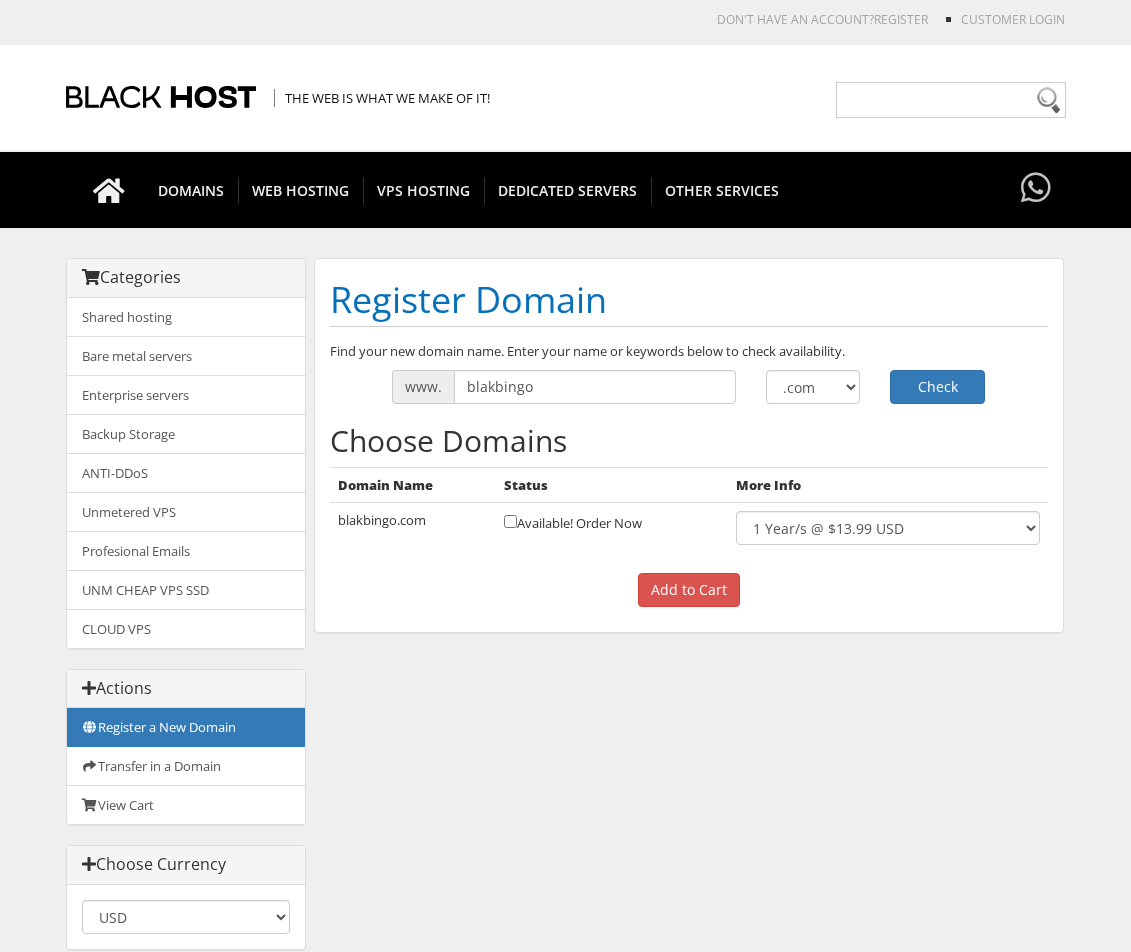 scroll, scrollTop: 0, scrollLeft: 0, axis: both 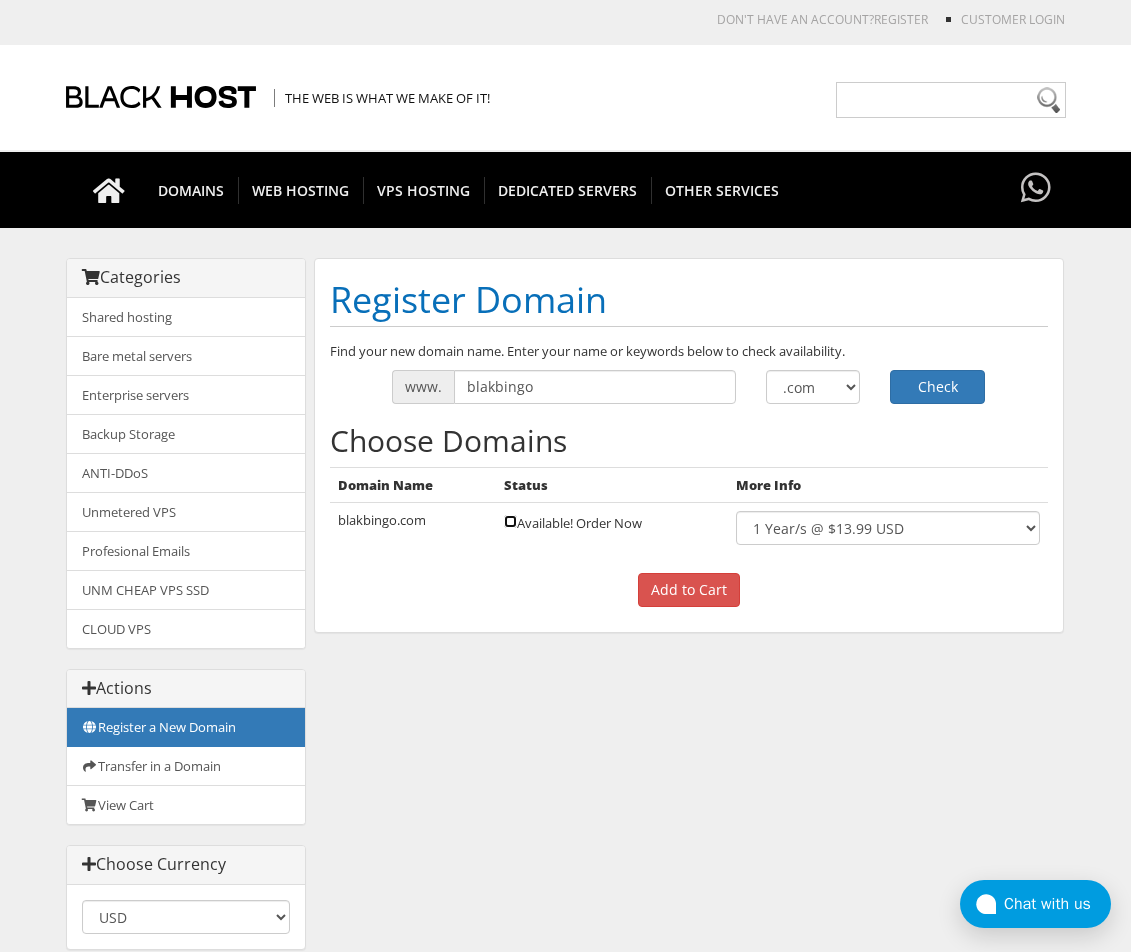 click at bounding box center [510, 521] 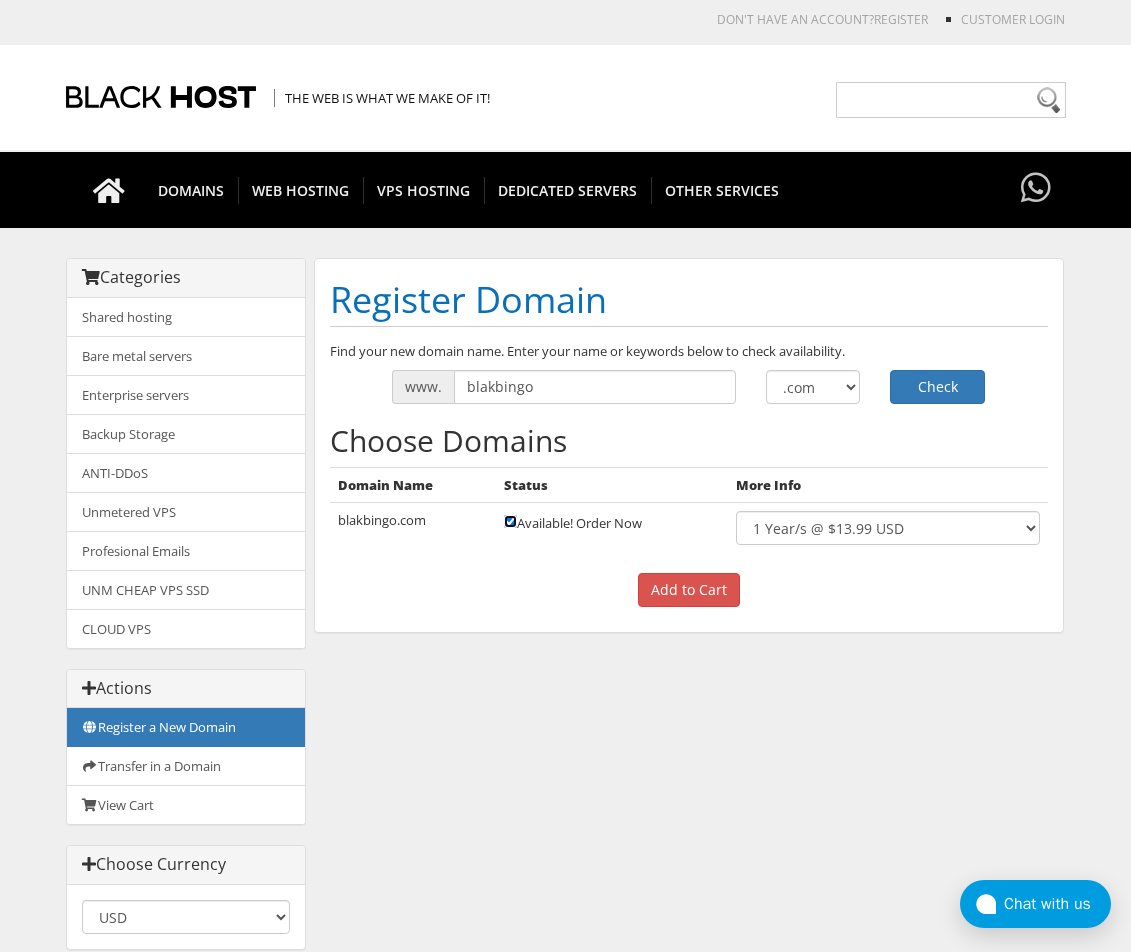 click at bounding box center (510, 521) 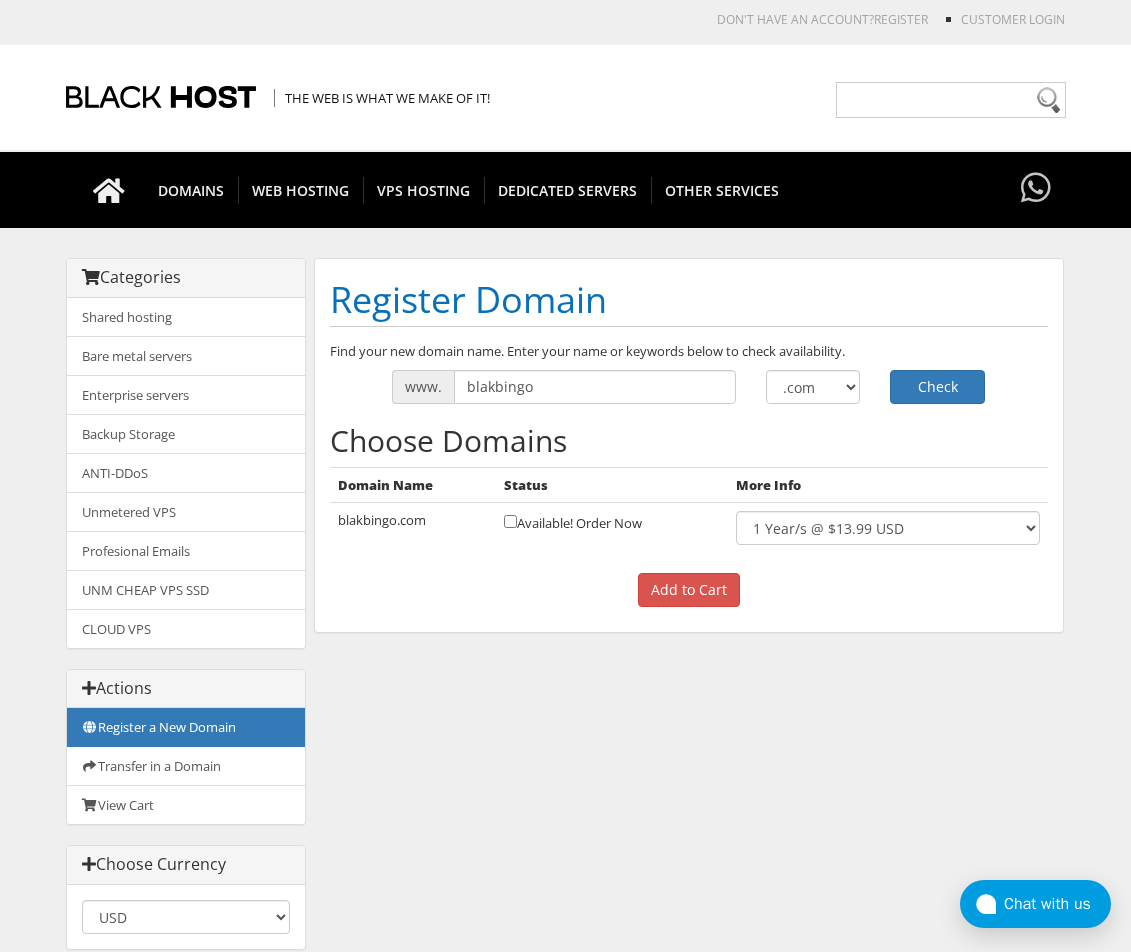 click on "Categories
Shared hosting
Bare metal servers
Enterprise servers
Backup Storage" at bounding box center (566, 614) 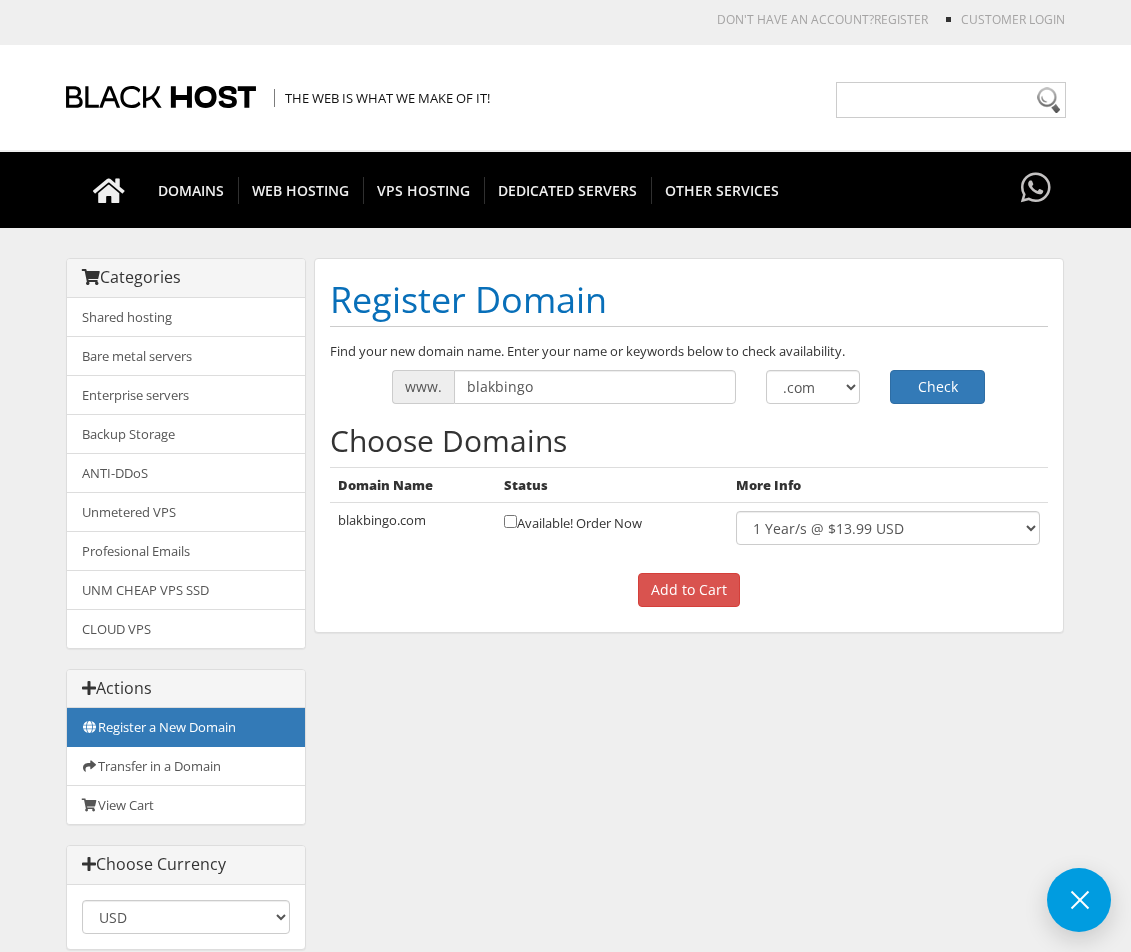 scroll, scrollTop: 0, scrollLeft: 0, axis: both 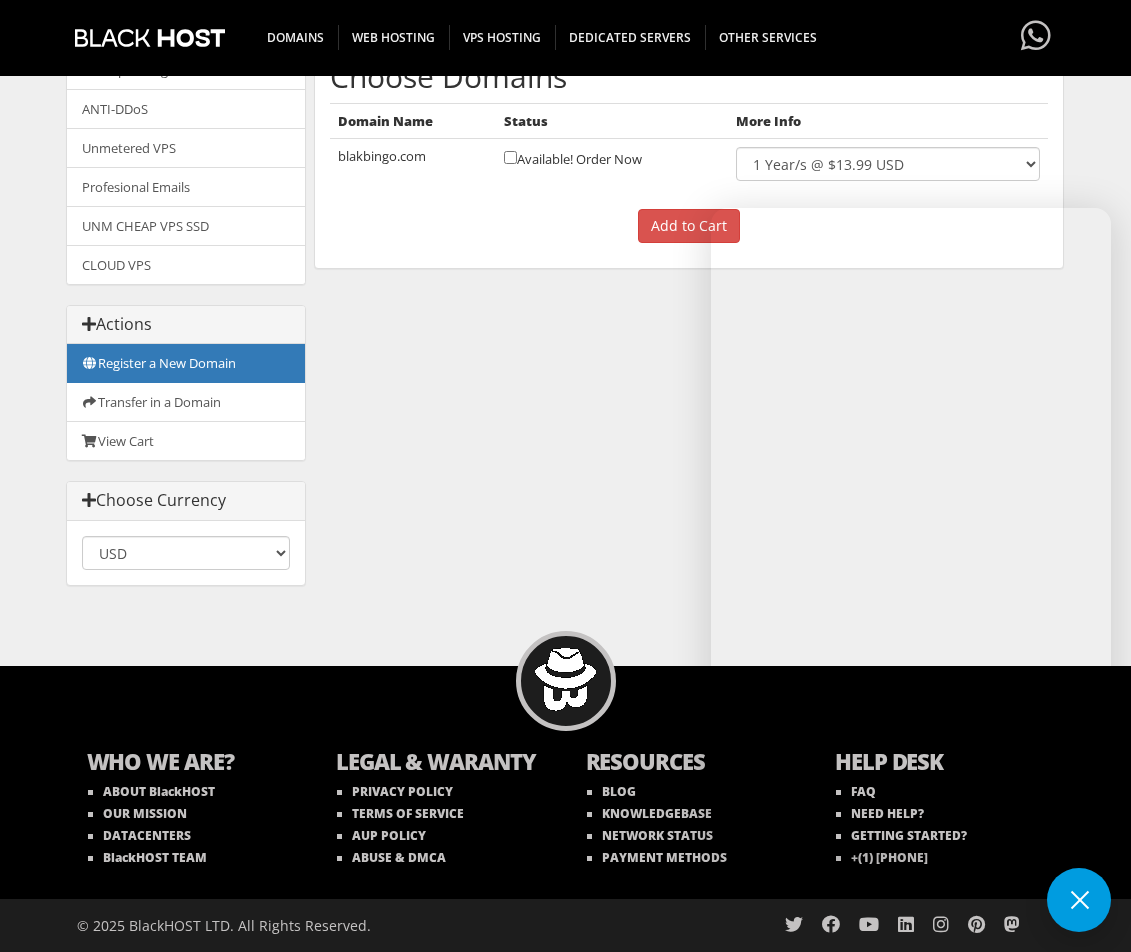 click on "Categories
Shared hosting
Bare metal servers
Enterprise servers
Backup Storage" at bounding box center [566, 250] 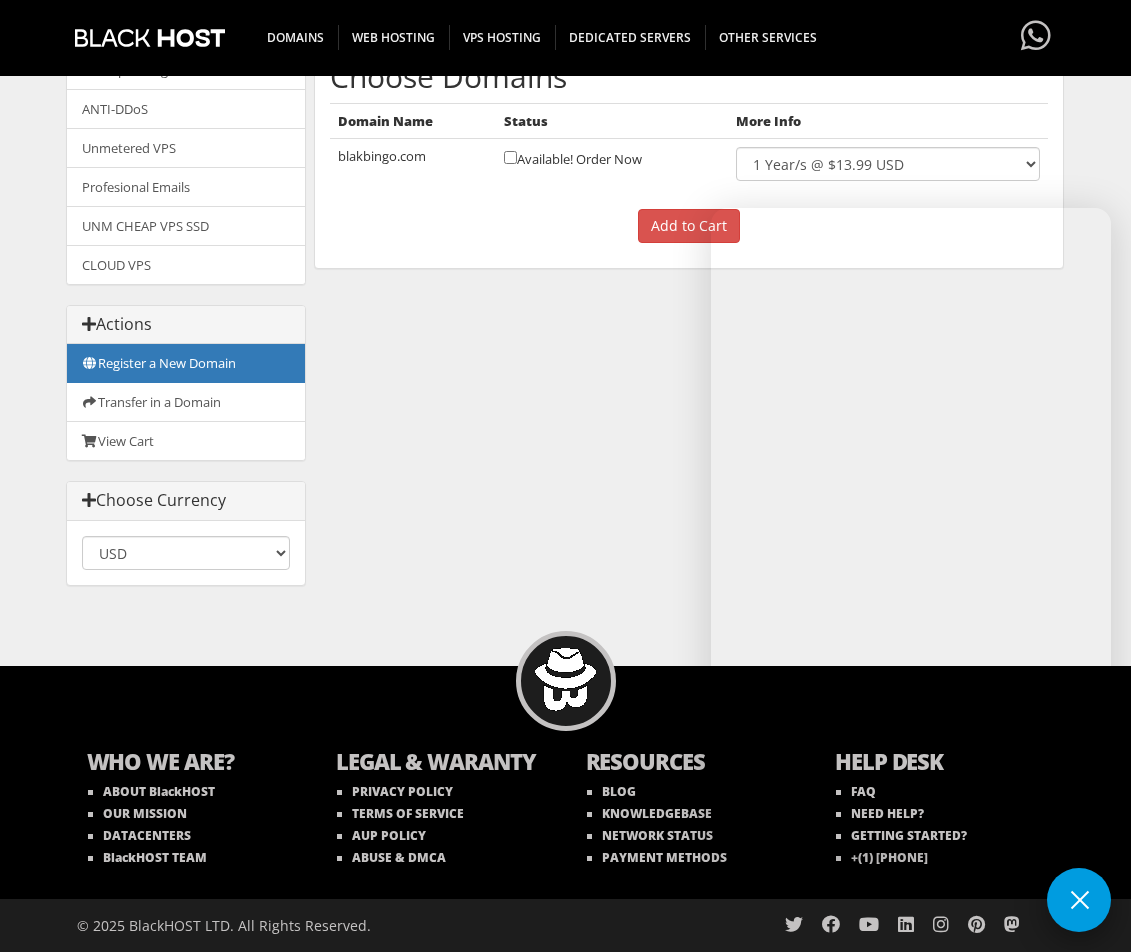 click at bounding box center (1079, 900) 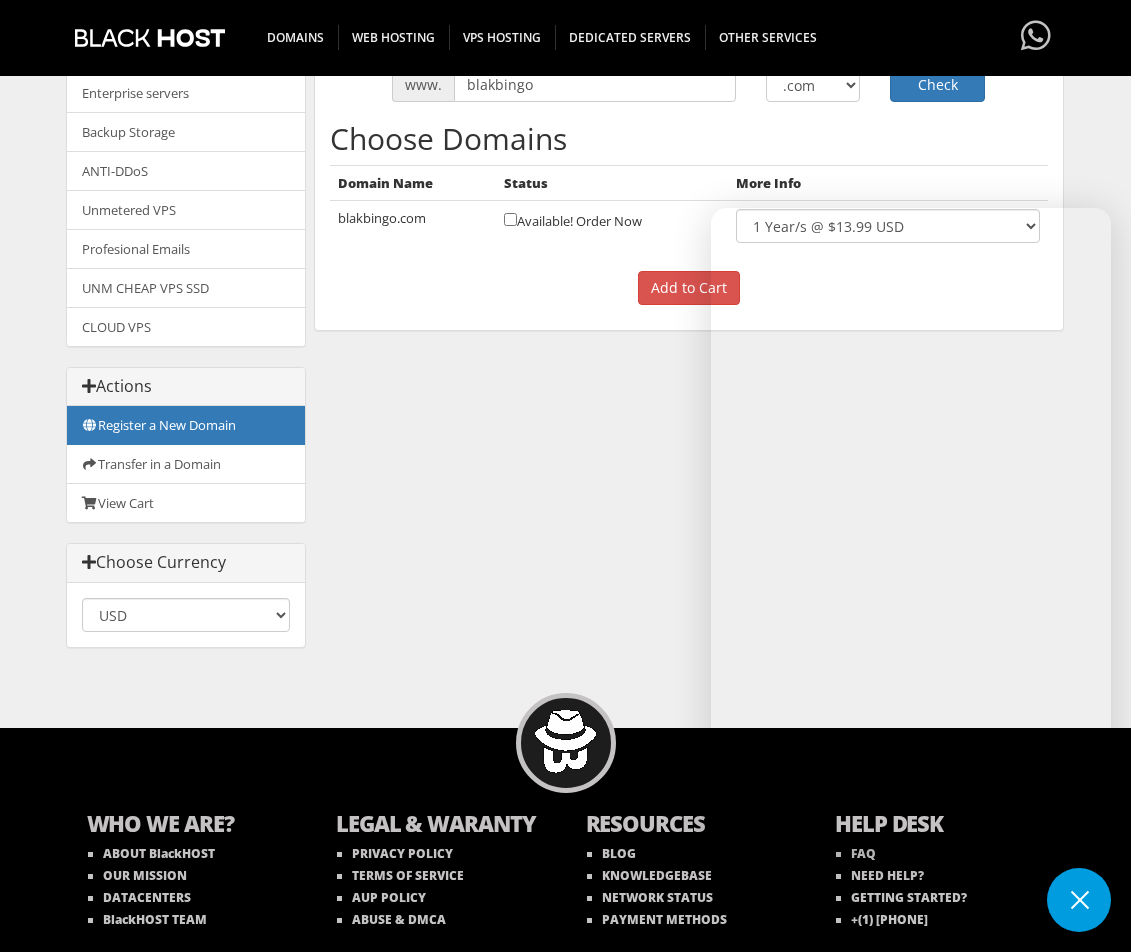 scroll, scrollTop: 362, scrollLeft: 0, axis: vertical 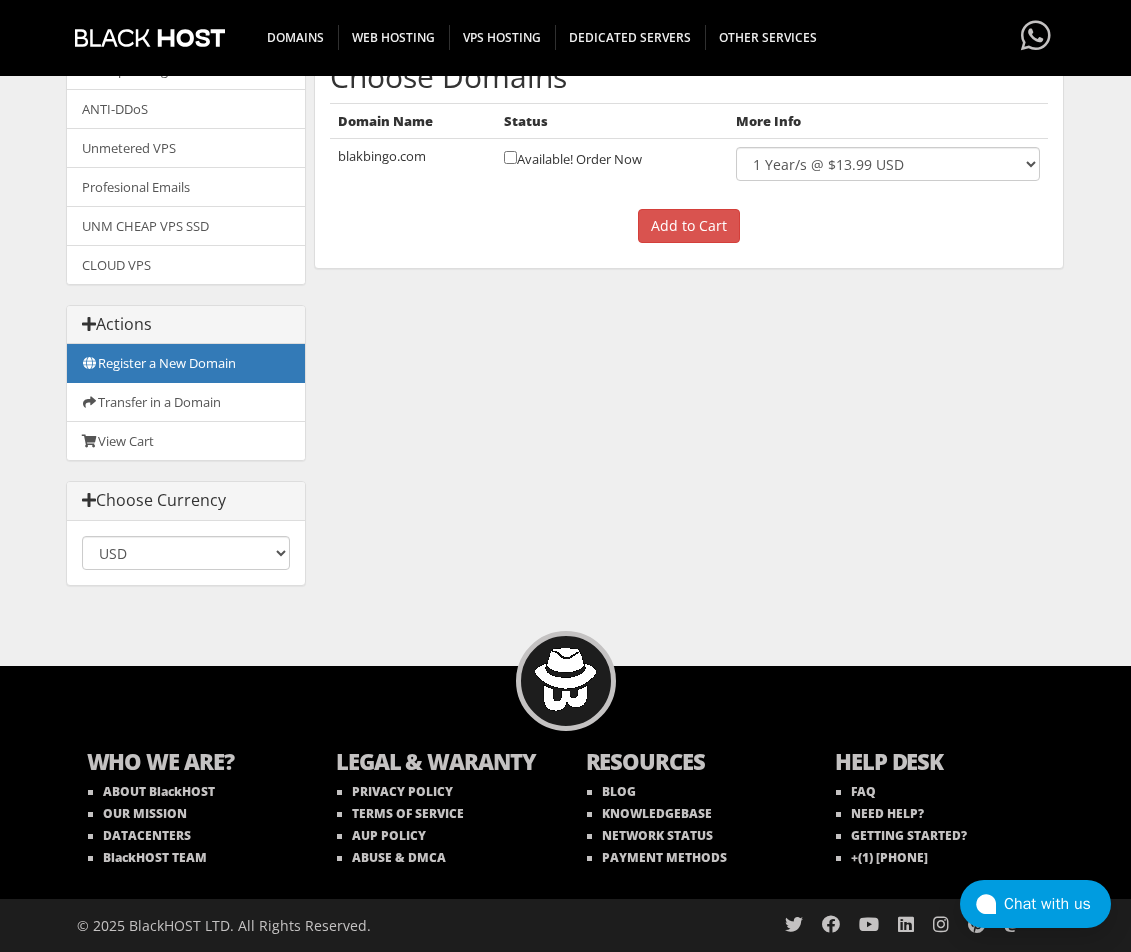 type 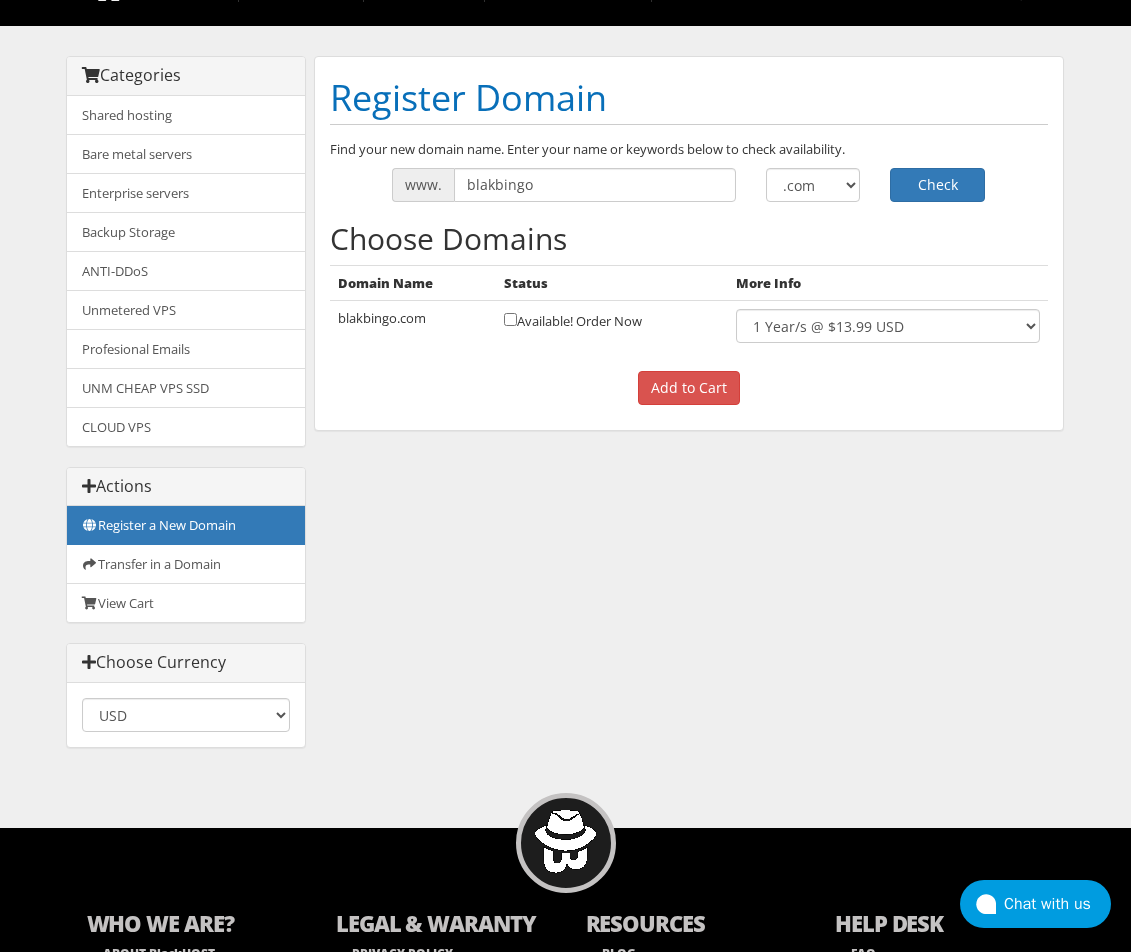 scroll, scrollTop: 0, scrollLeft: 0, axis: both 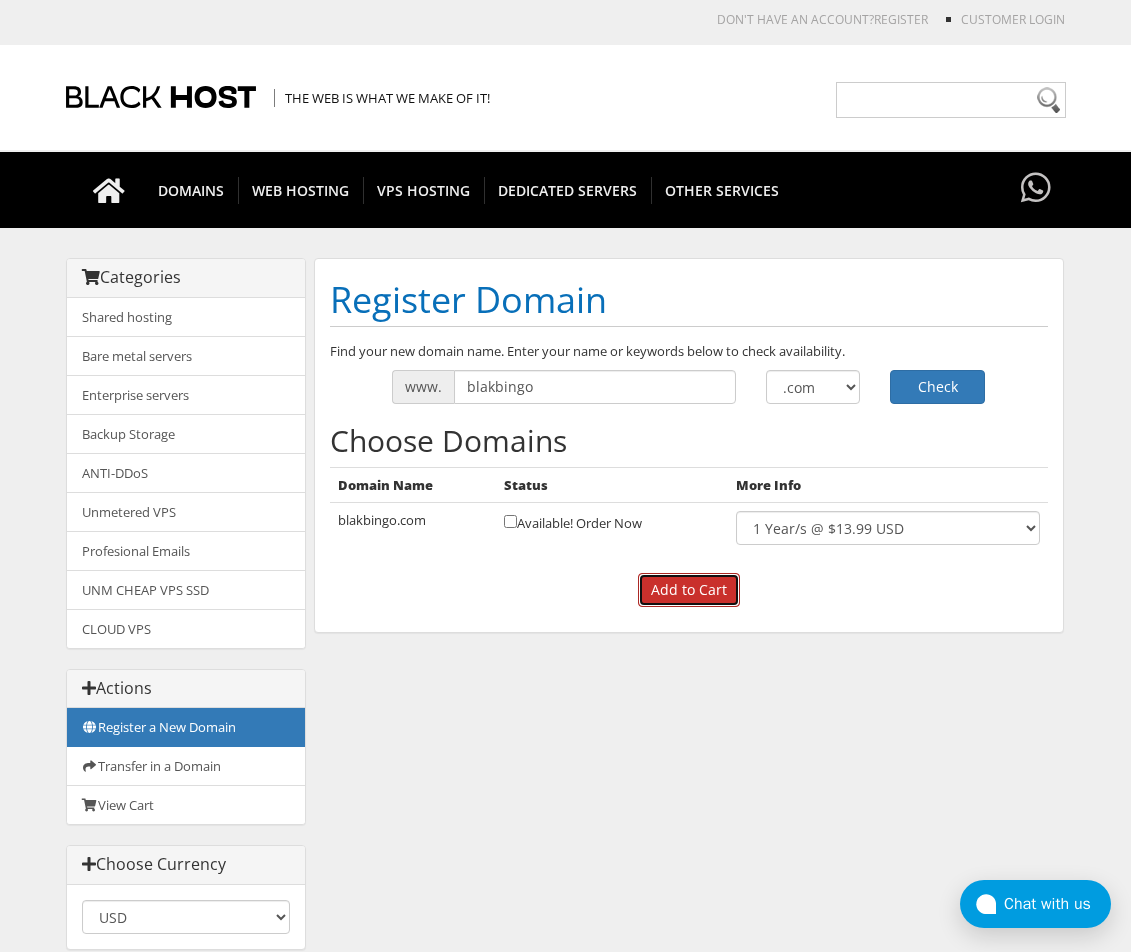 click on "Add to Cart" at bounding box center [689, 590] 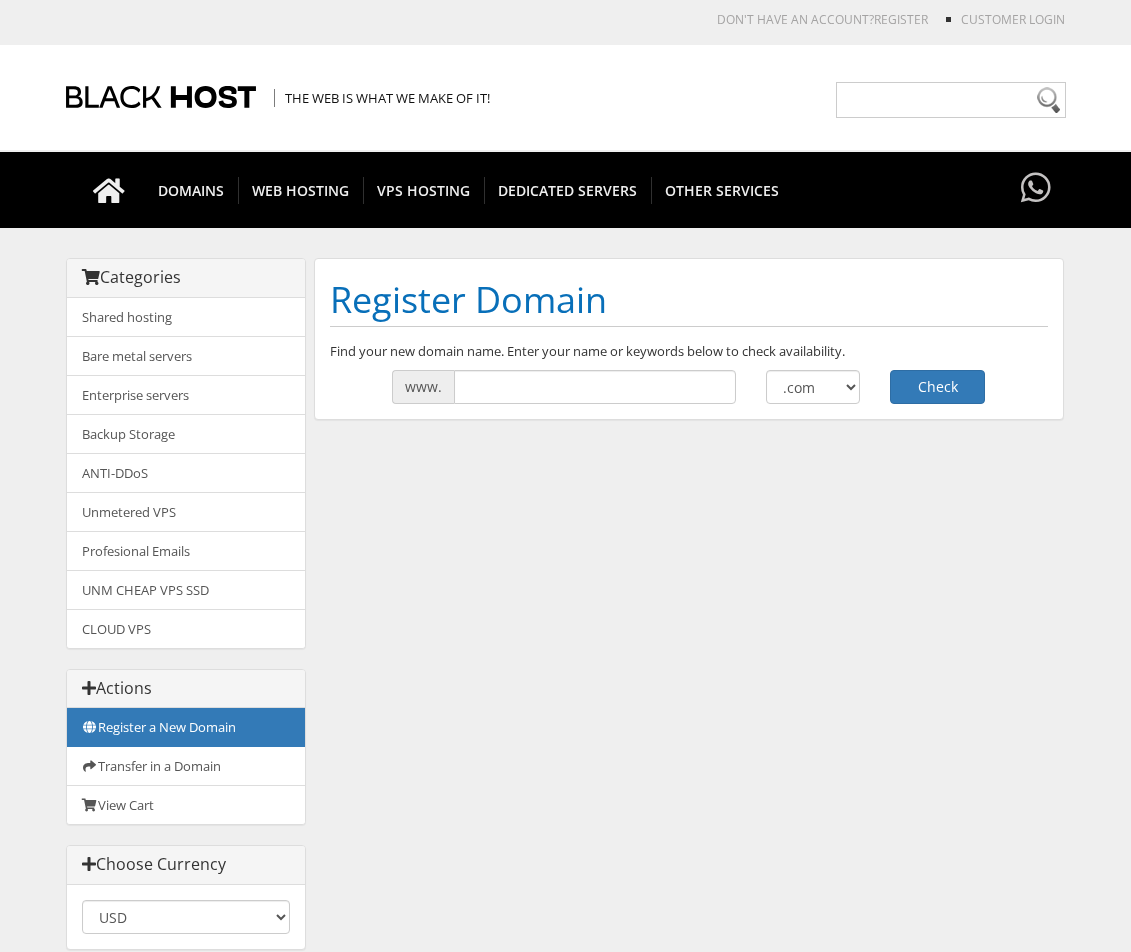 scroll, scrollTop: 0, scrollLeft: 0, axis: both 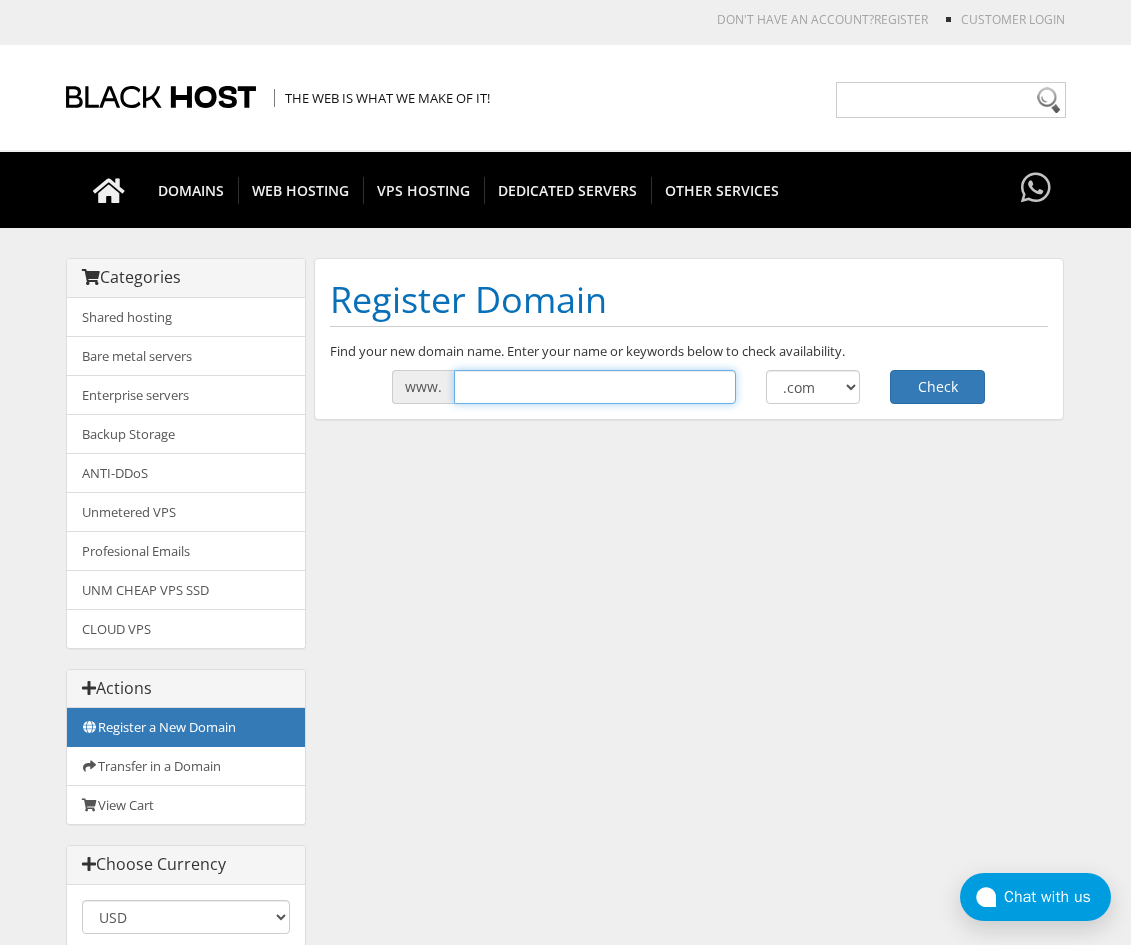 click at bounding box center [595, 387] 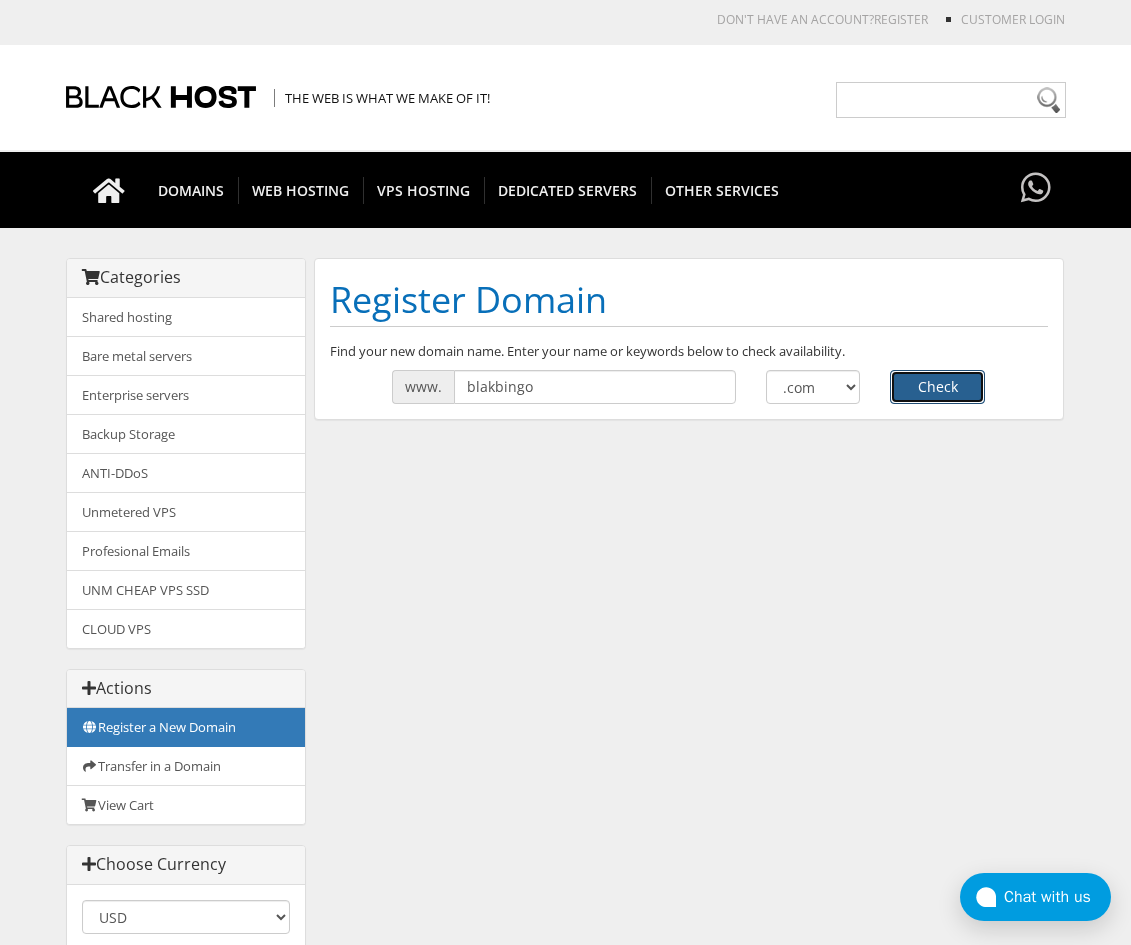 click on "Check" at bounding box center (937, 387) 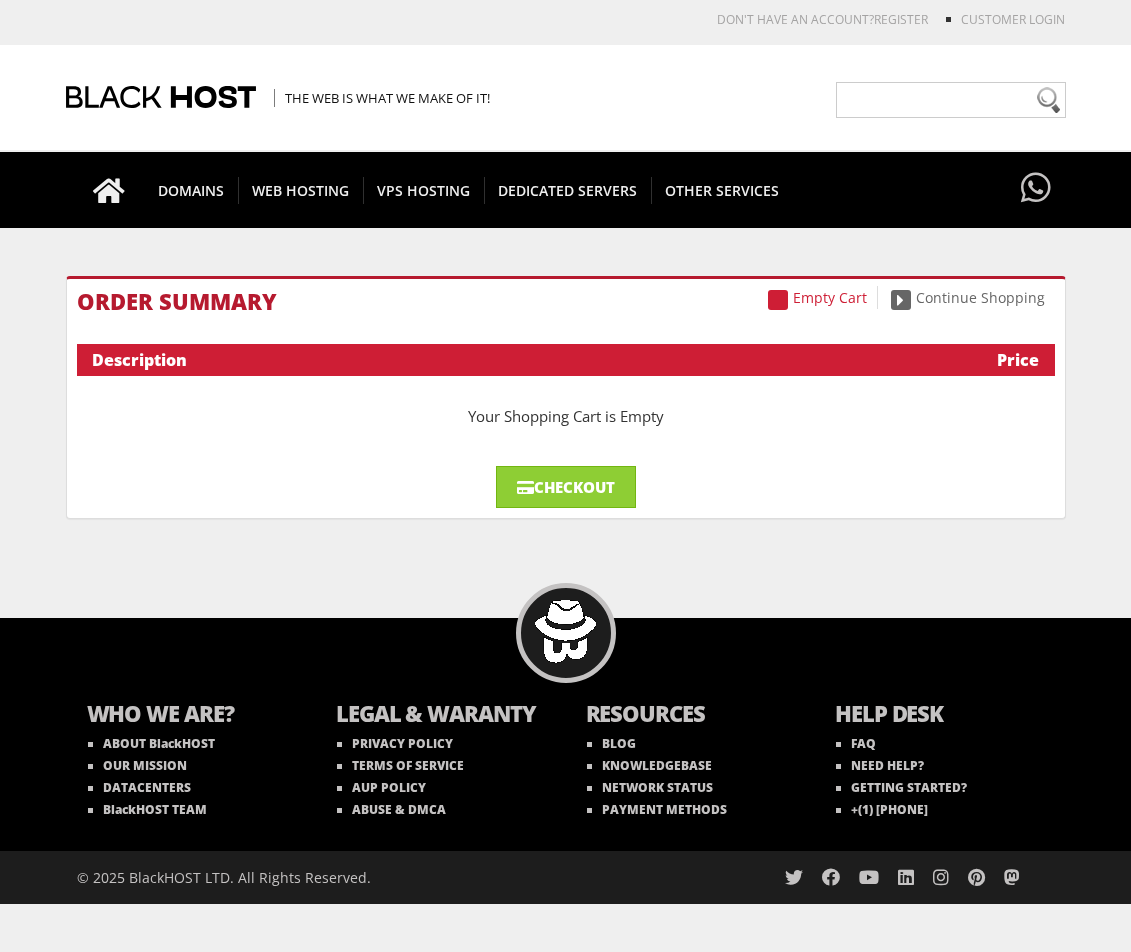 scroll, scrollTop: 0, scrollLeft: 0, axis: both 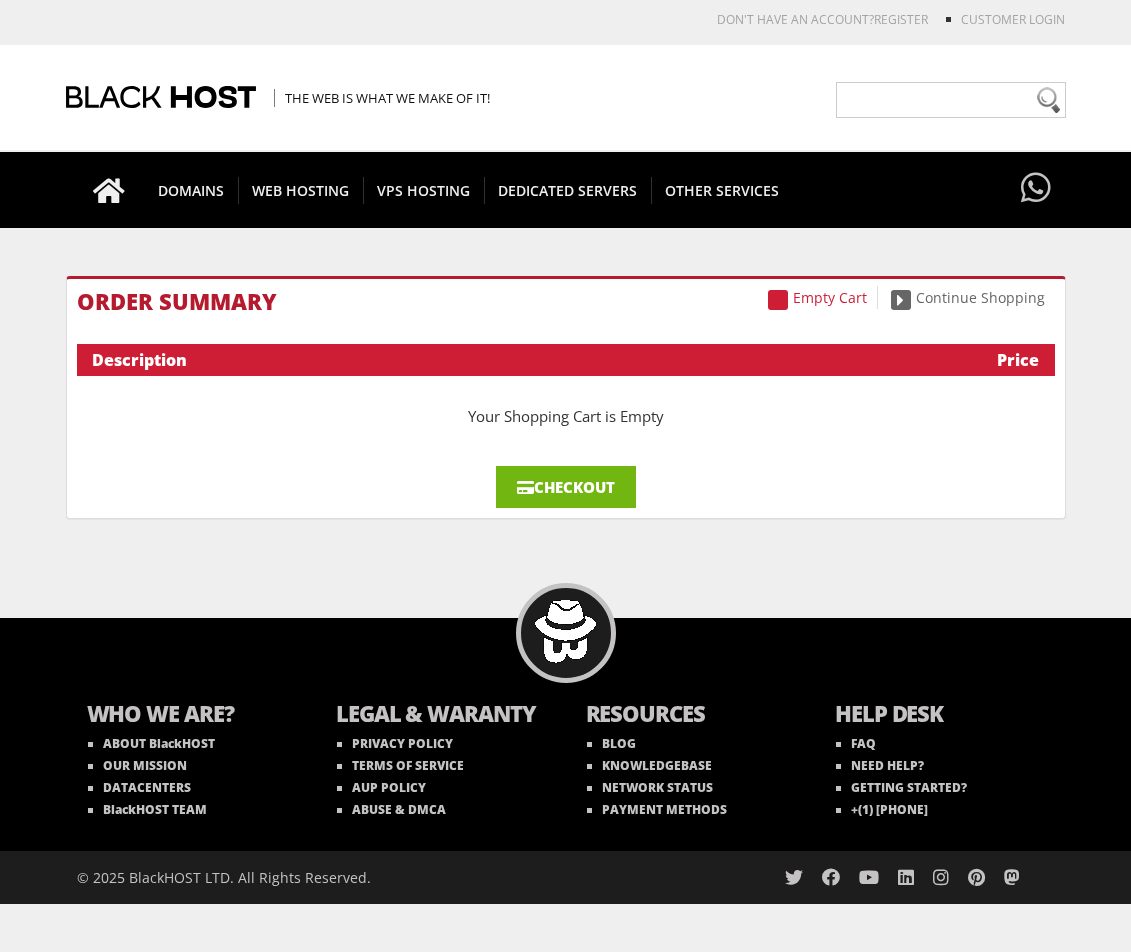 click on "Checkout" at bounding box center (566, 487) 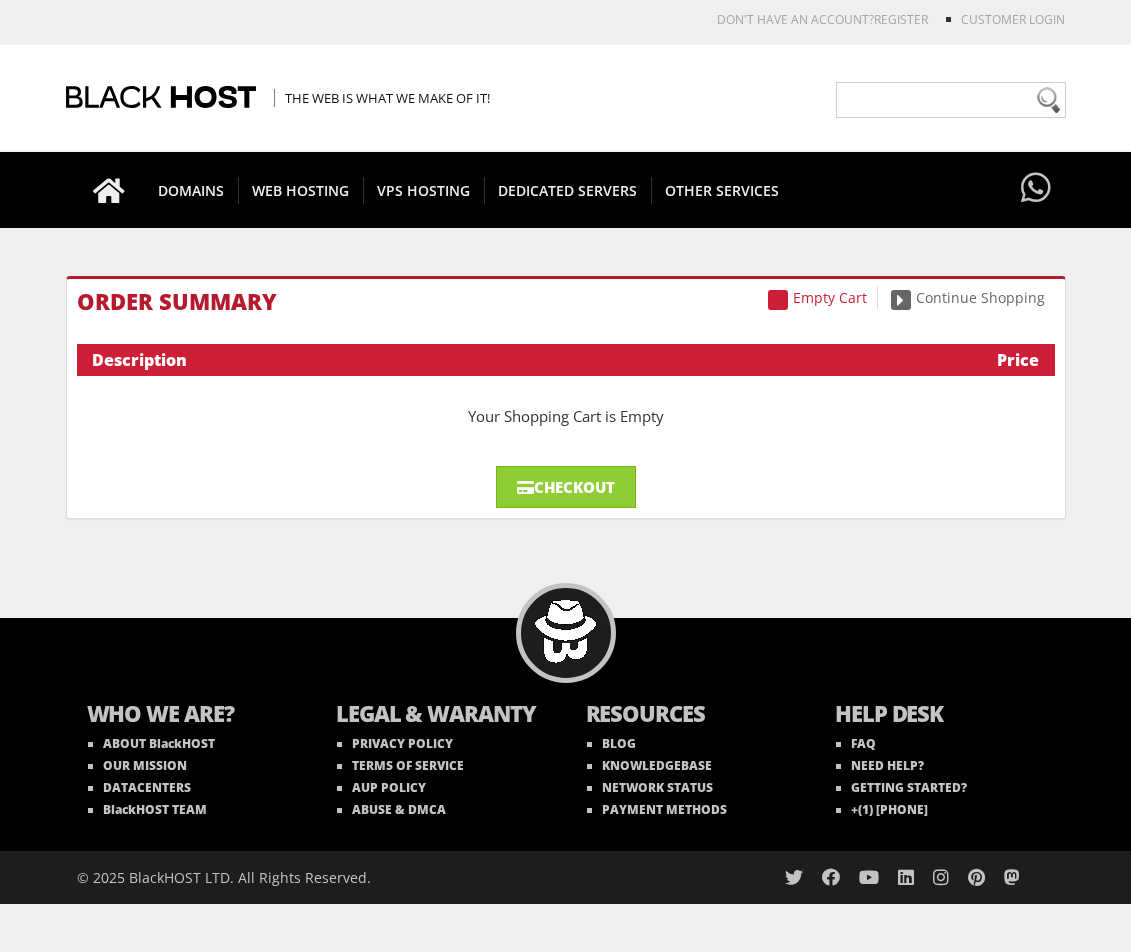 scroll, scrollTop: 0, scrollLeft: 0, axis: both 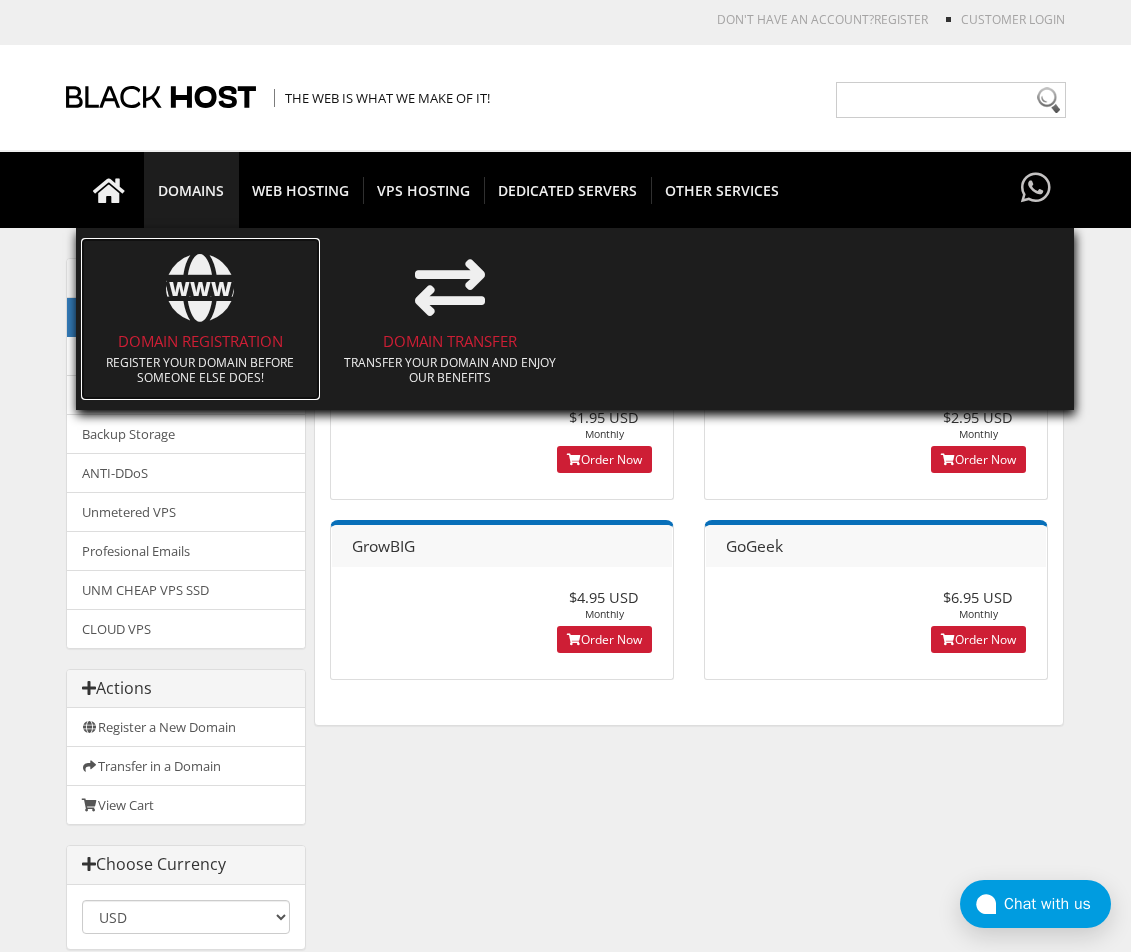 click on "WWW" at bounding box center [201, 276] 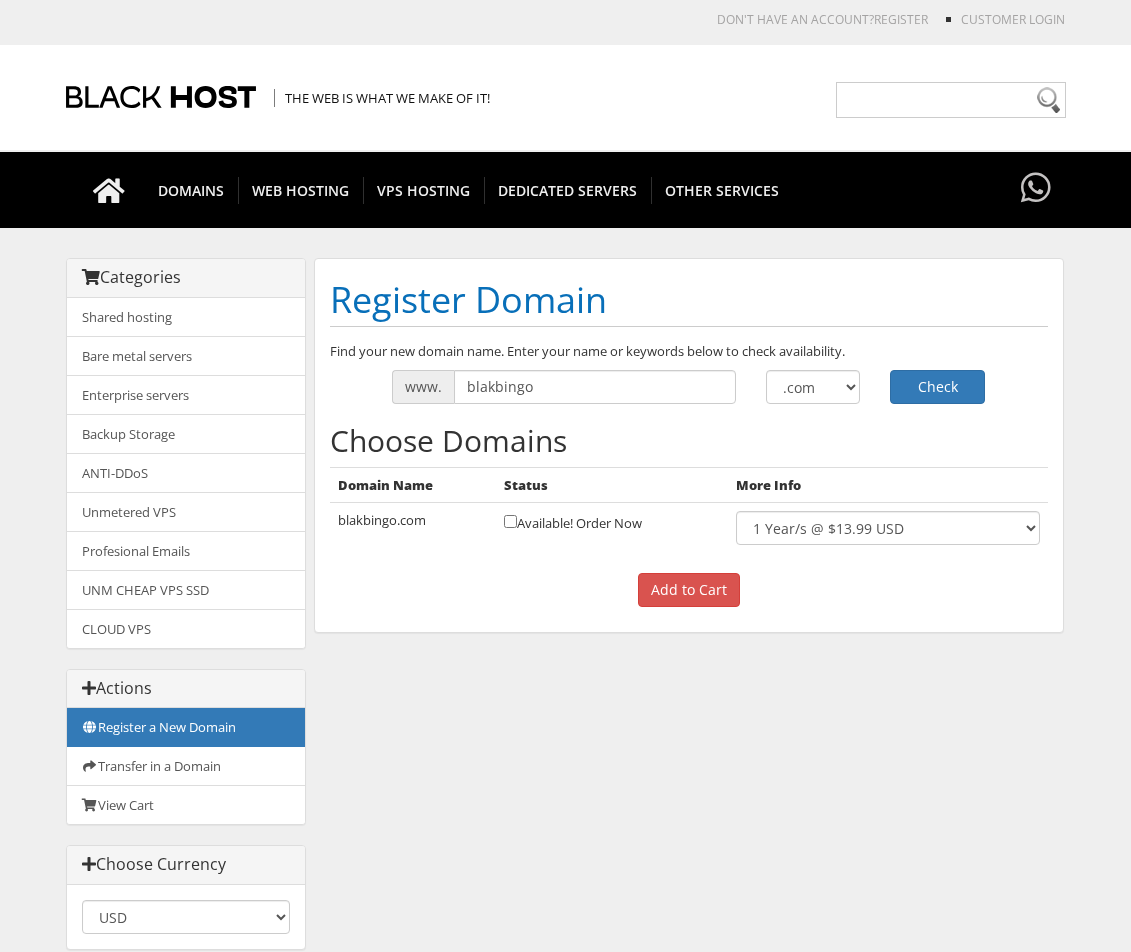 scroll, scrollTop: 0, scrollLeft: 0, axis: both 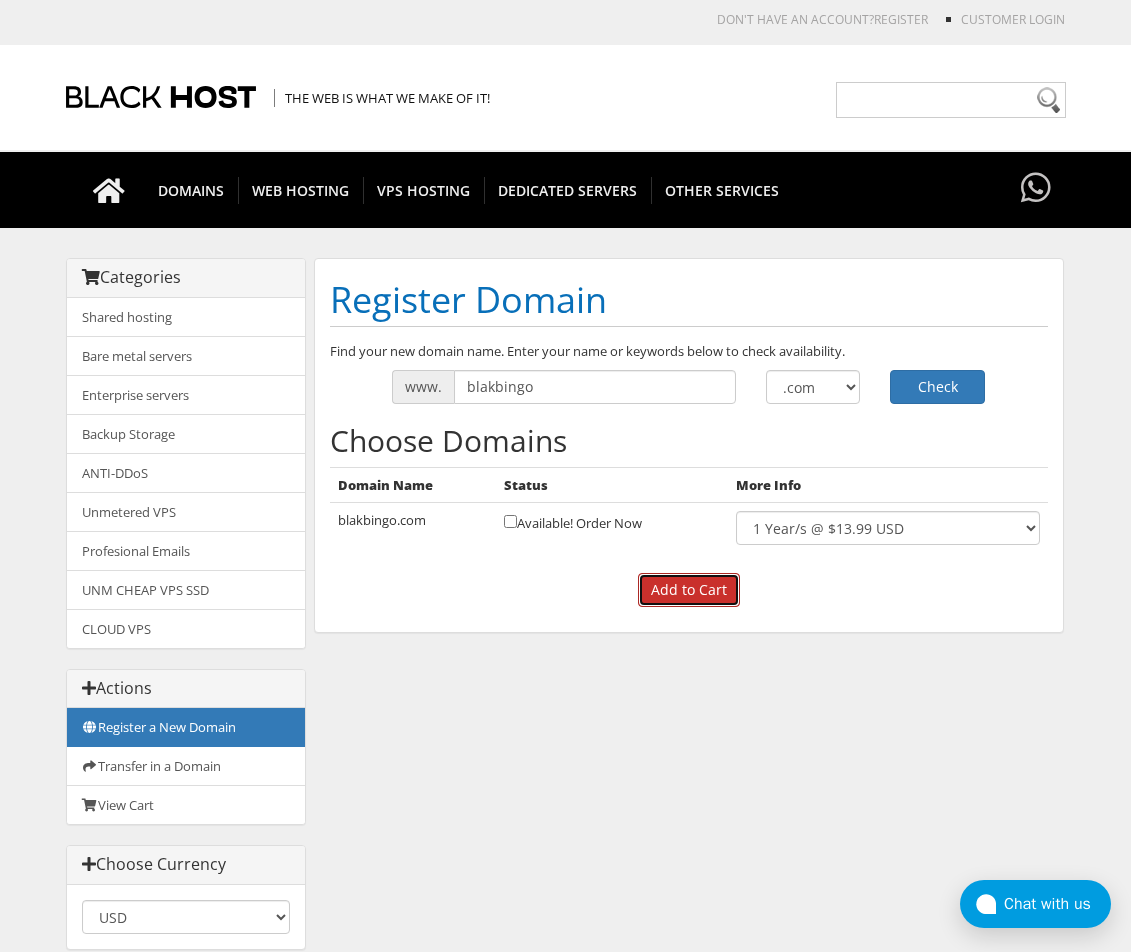 click on "Add to Cart" at bounding box center [689, 590] 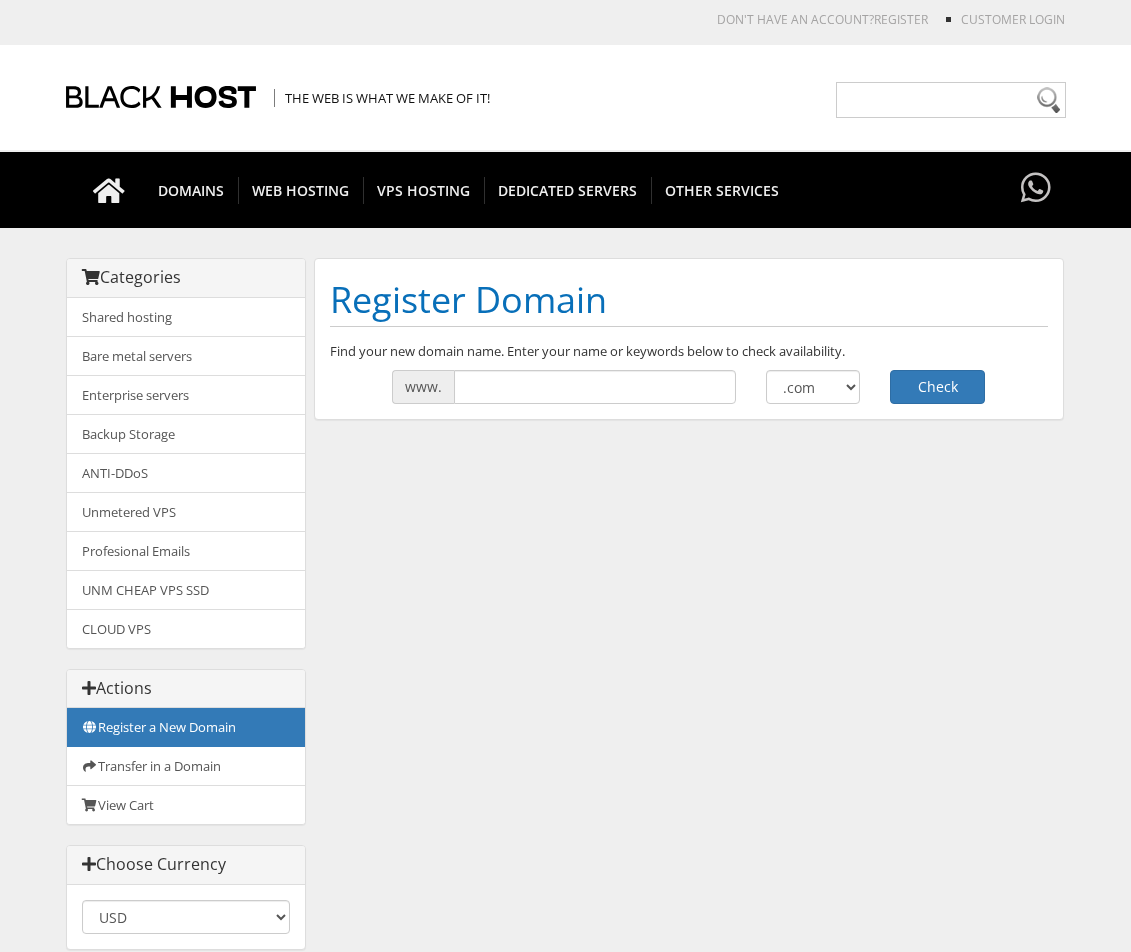 scroll, scrollTop: 0, scrollLeft: 0, axis: both 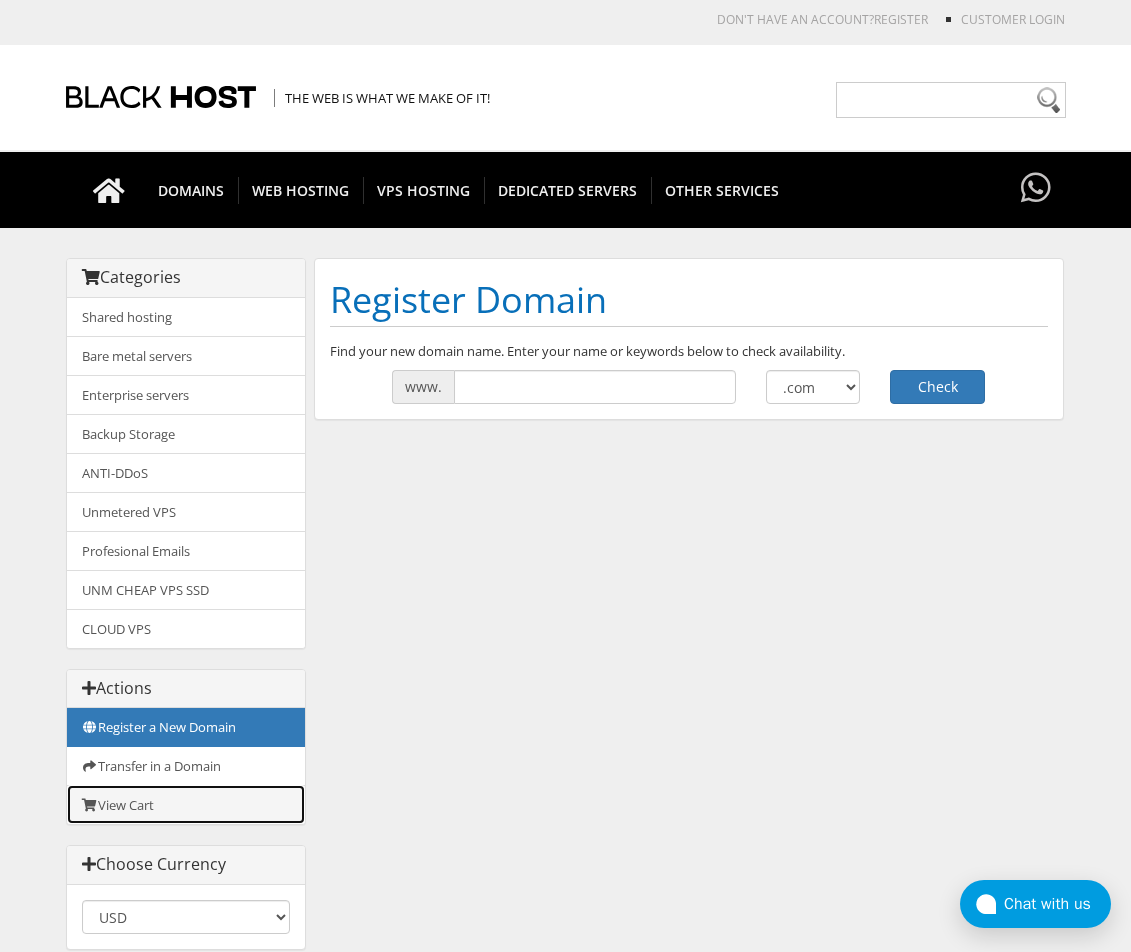 click on "View Cart" at bounding box center [186, 804] 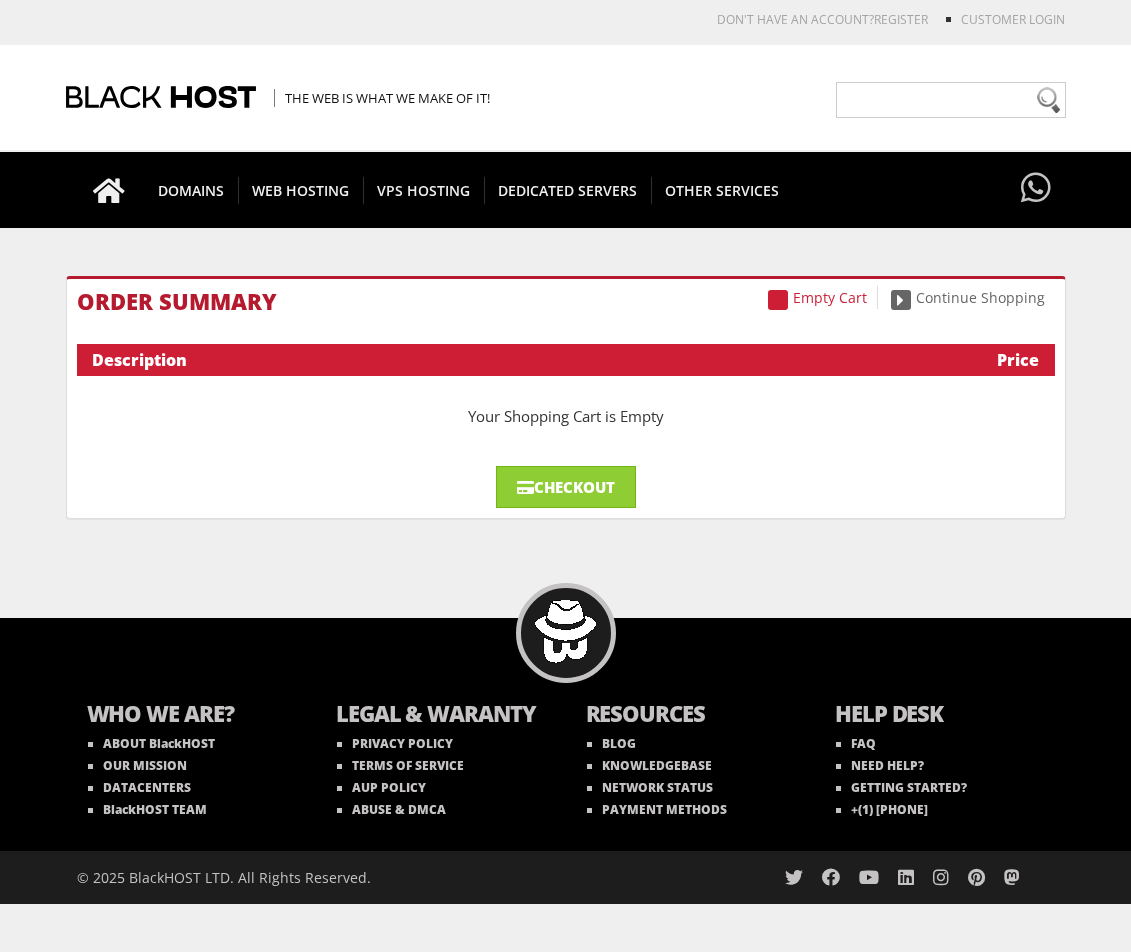 scroll, scrollTop: 0, scrollLeft: 0, axis: both 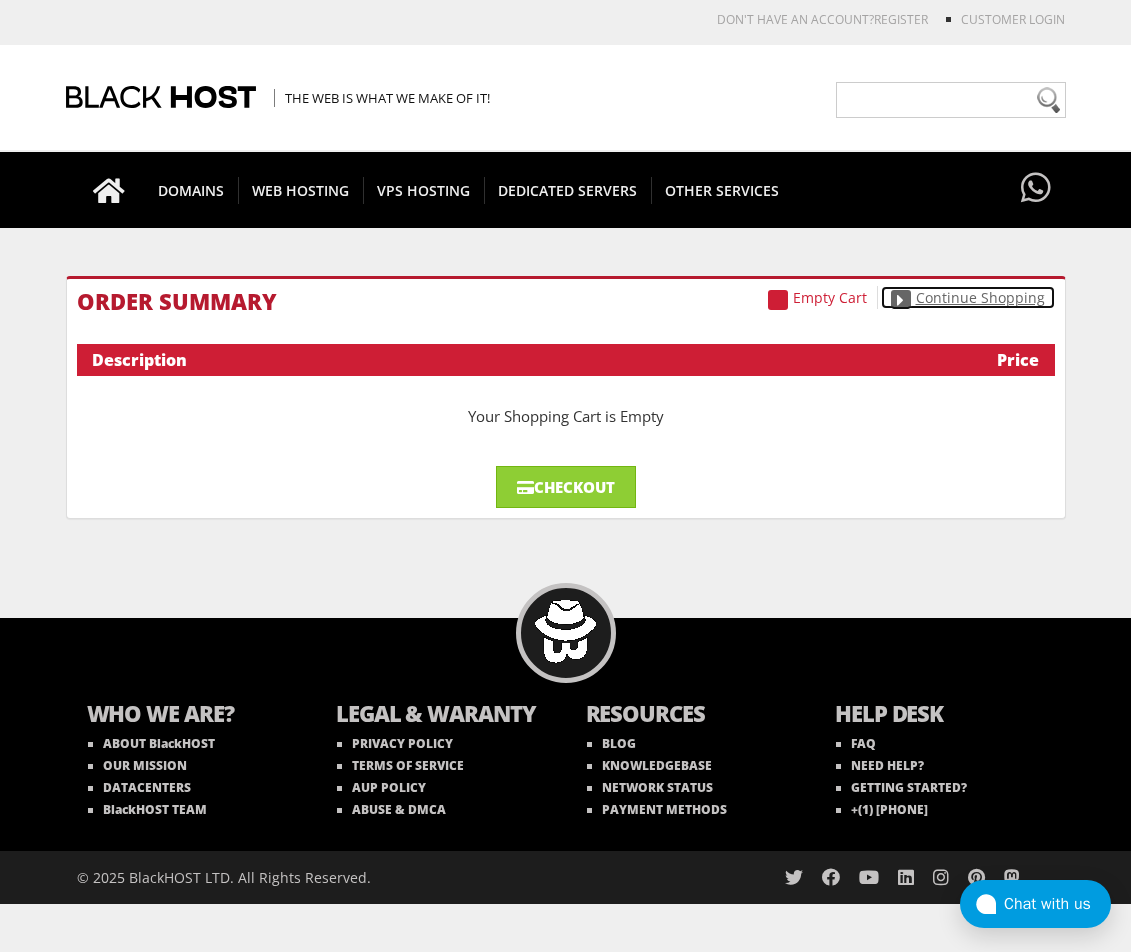 click on "Continue Shopping" at bounding box center (968, 297) 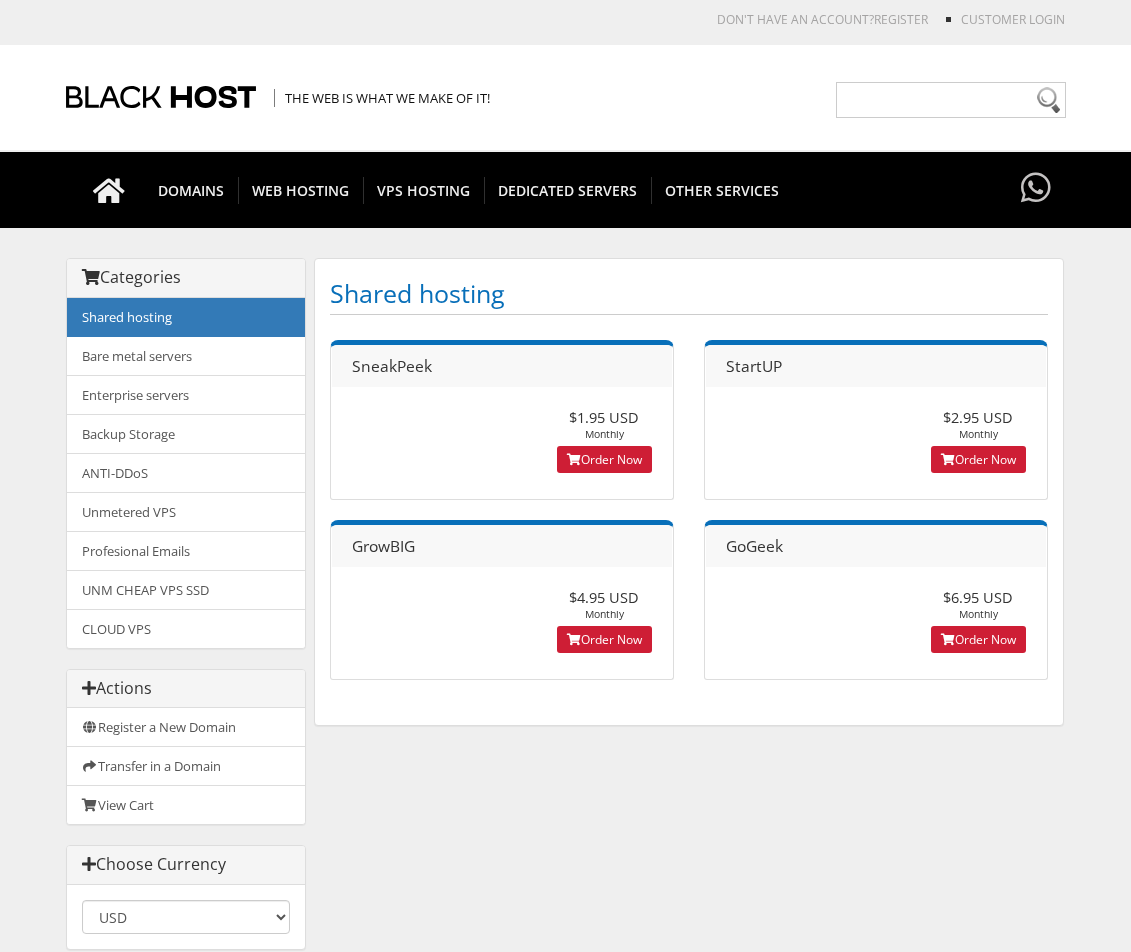 scroll, scrollTop: 0, scrollLeft: 0, axis: both 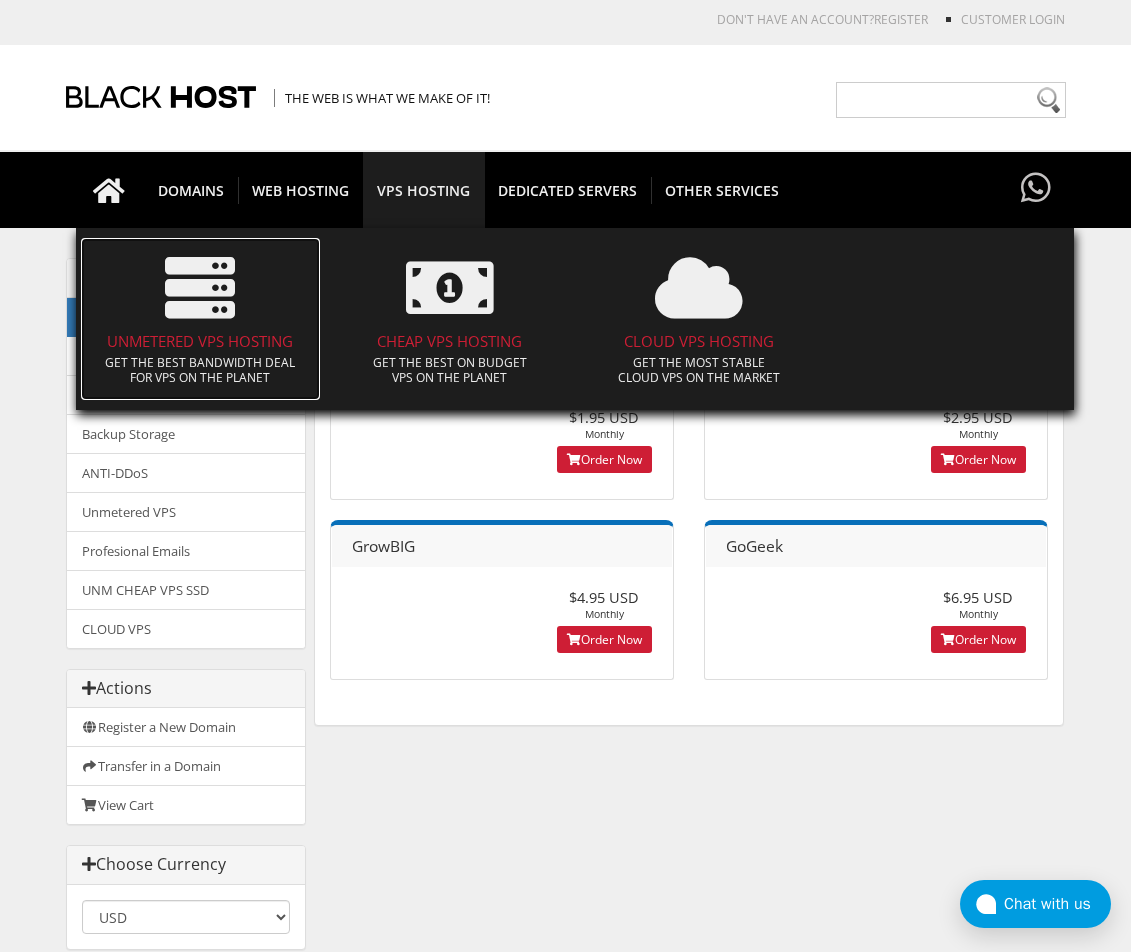 click on "Get the best bandwidth deal  for VPS on the planet" at bounding box center (201, 370) 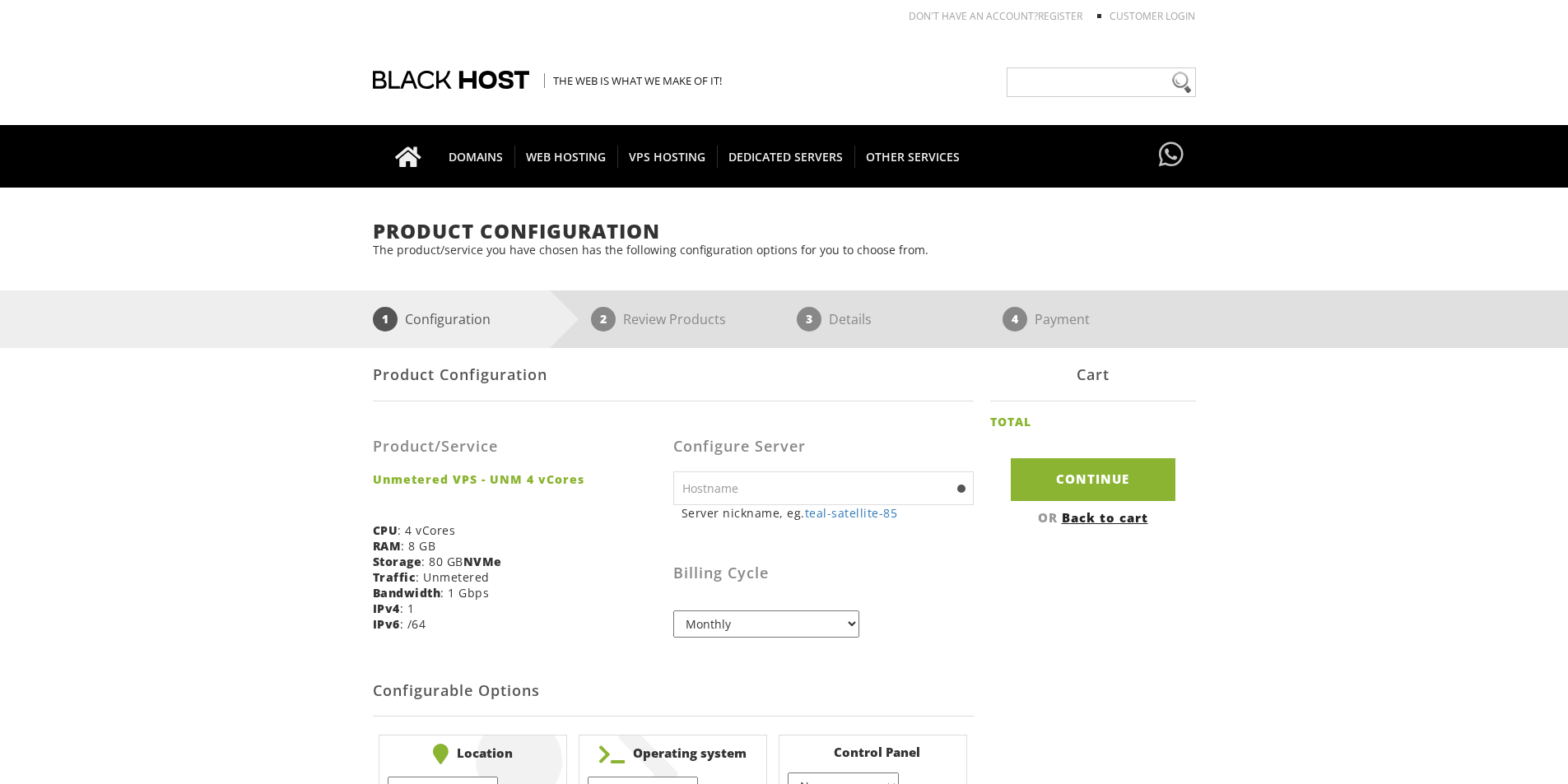 scroll, scrollTop: 0, scrollLeft: 0, axis: both 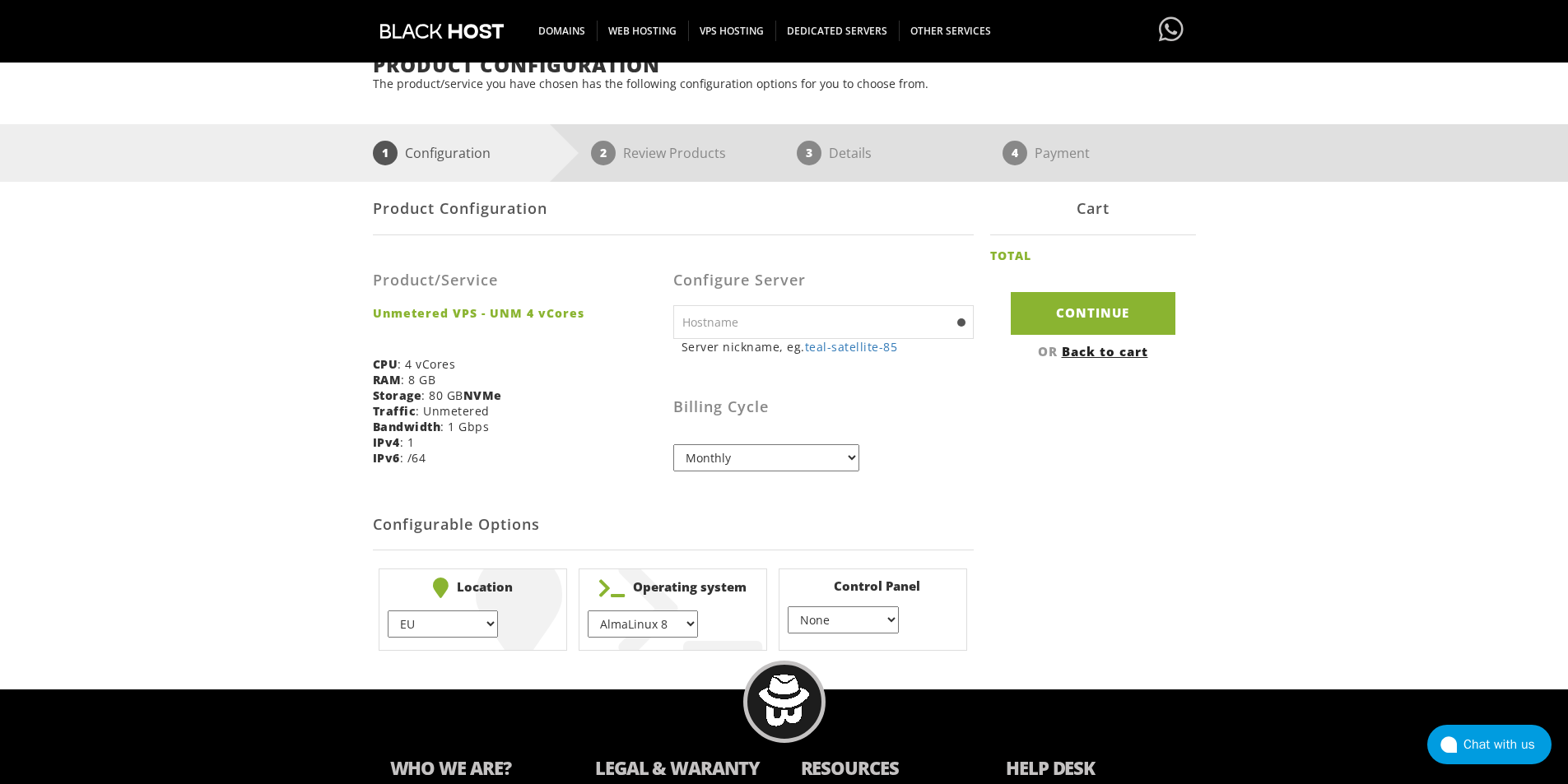 click on "EU
}
USA
}
London
}
Amsterdam
}
Vienna
}
Chicago
}" at bounding box center (443, 624) 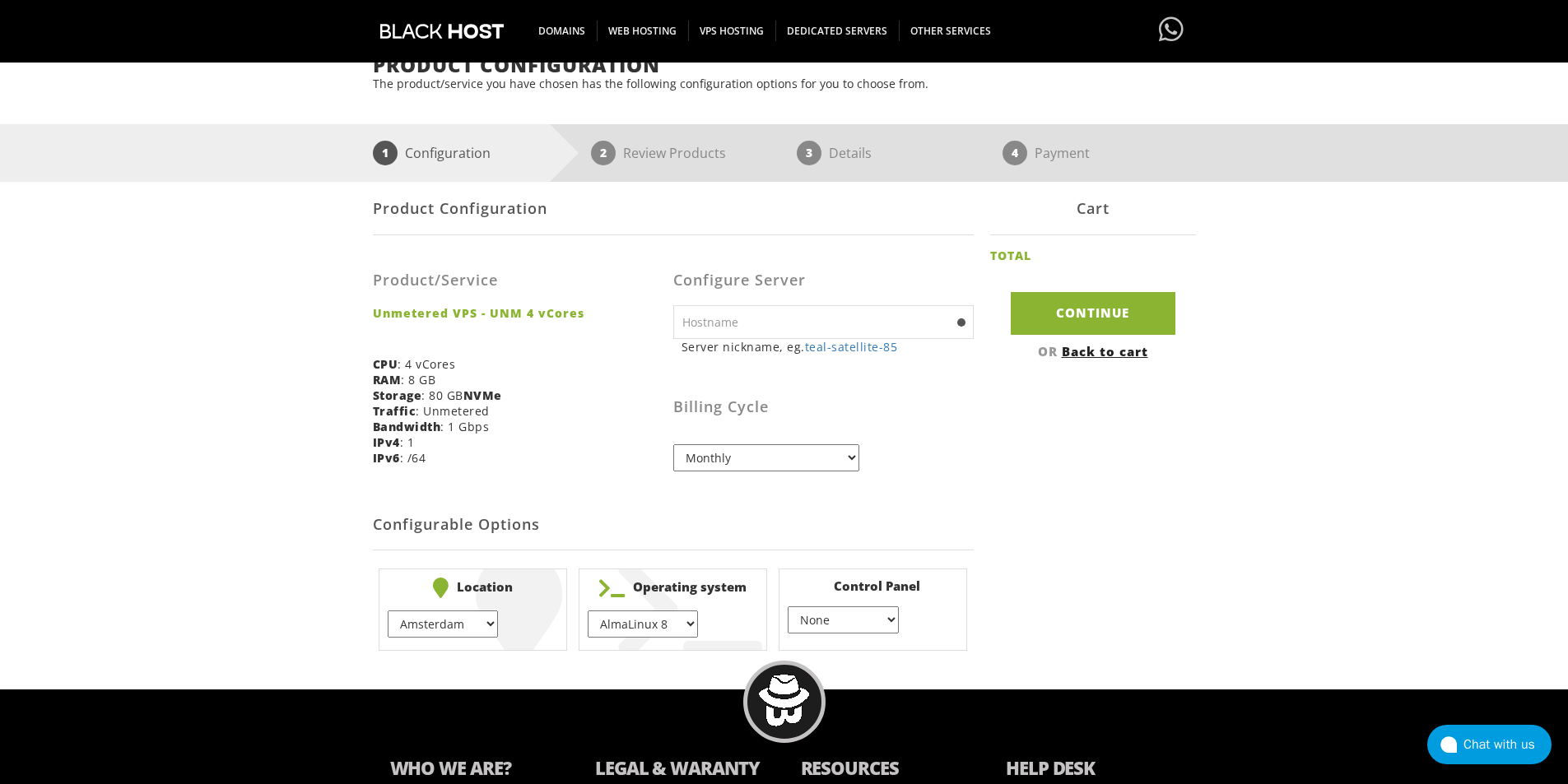 click on "EU
}
USA
}
London
}
Amsterdam
}
Vienna
}
Chicago
}" at bounding box center [443, 624] 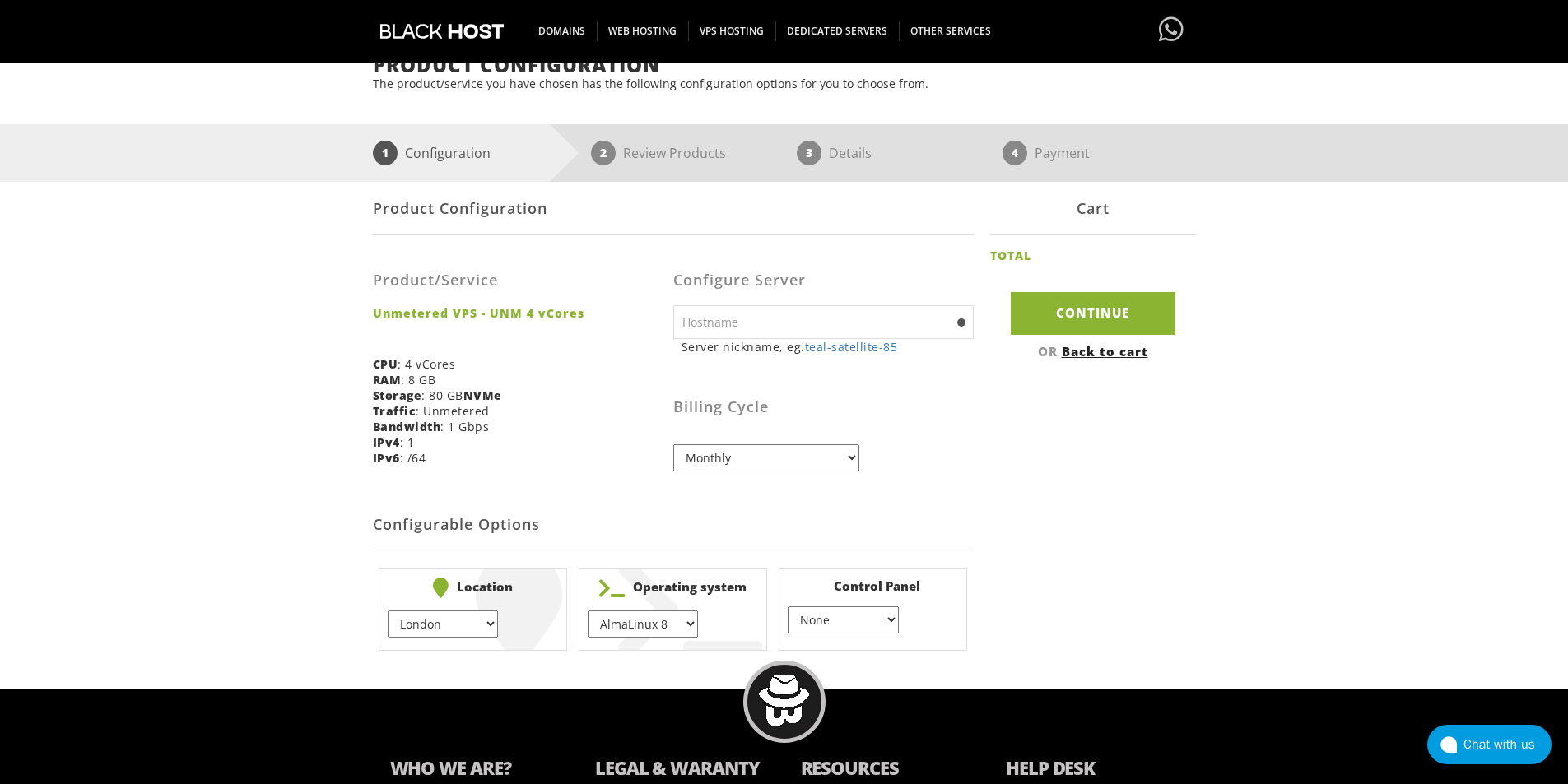 click on "EU
}
USA
}
London
}
Amsterdam
}
Vienna
}
Chicago
}" at bounding box center [443, 624] 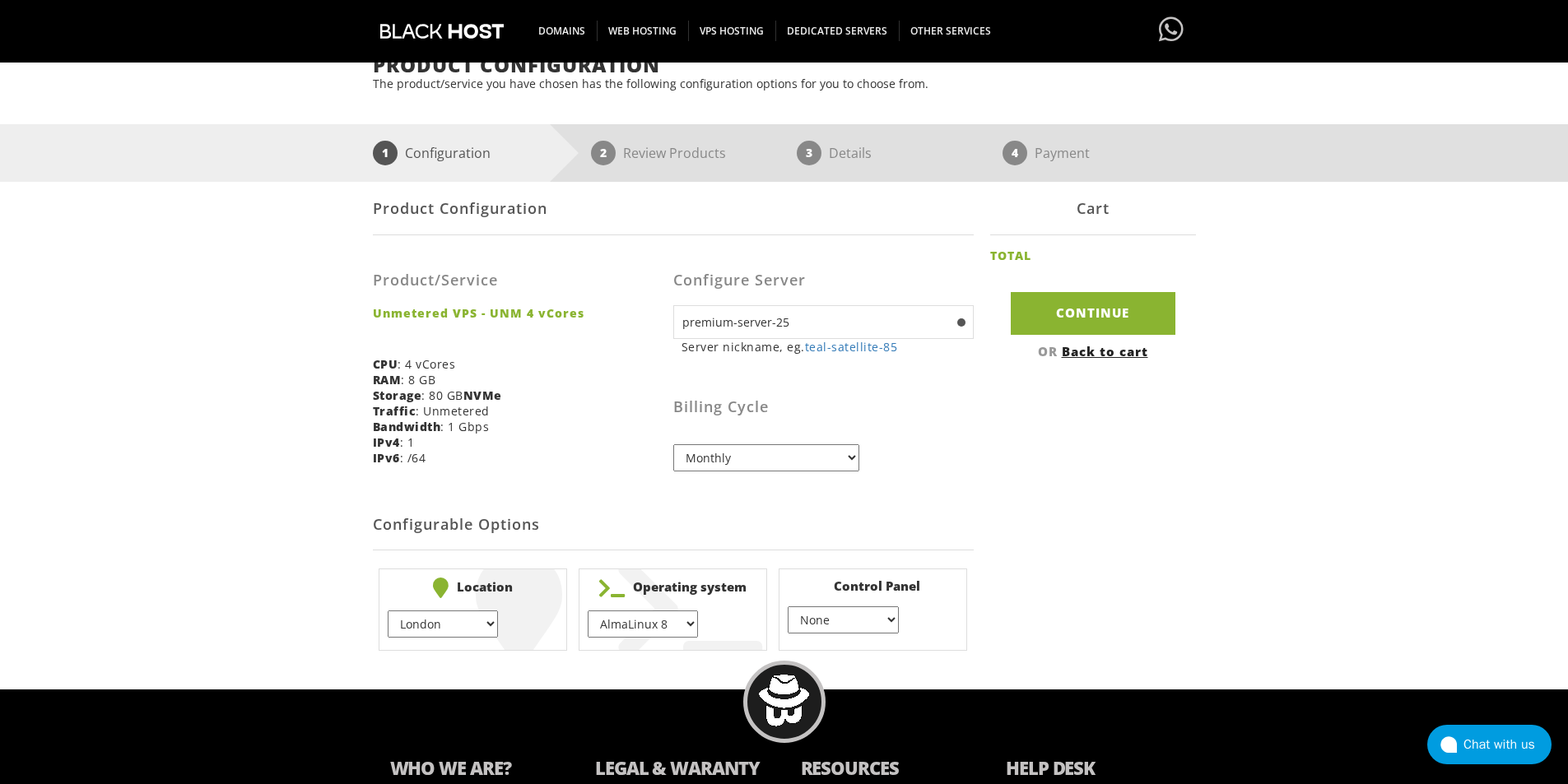 click on "AlmaLinux 8
}
AlmaLinux 9
}
AlmaLinux 10
}
Rocky Linux 8
}
Rocky Linux 9
}
CentOS 7
}
CentOS 8 Stream
}
CentOS 9 Stream
}
CentOS 10 Stream
}
Fedora 40 (Server)
}
Debian 10
}
Debian 11
}
Debian 12
}
Ubuntu 20.04
}
Ubuntu 22.04 Ubuntu 24.04 Alpine Linux 3.13.x" at bounding box center [643, 624] 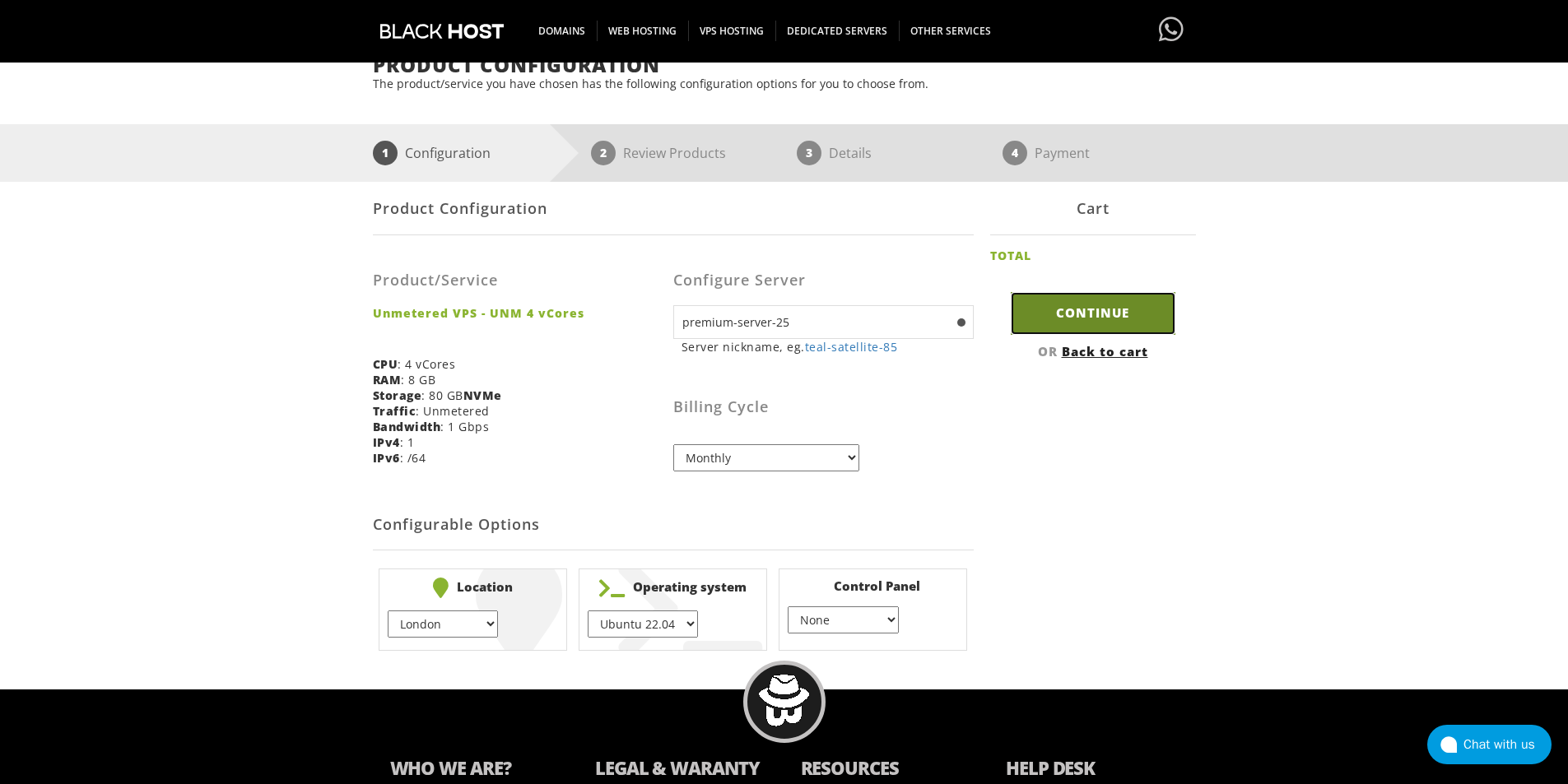 click on "Continue" at bounding box center [1093, 313] 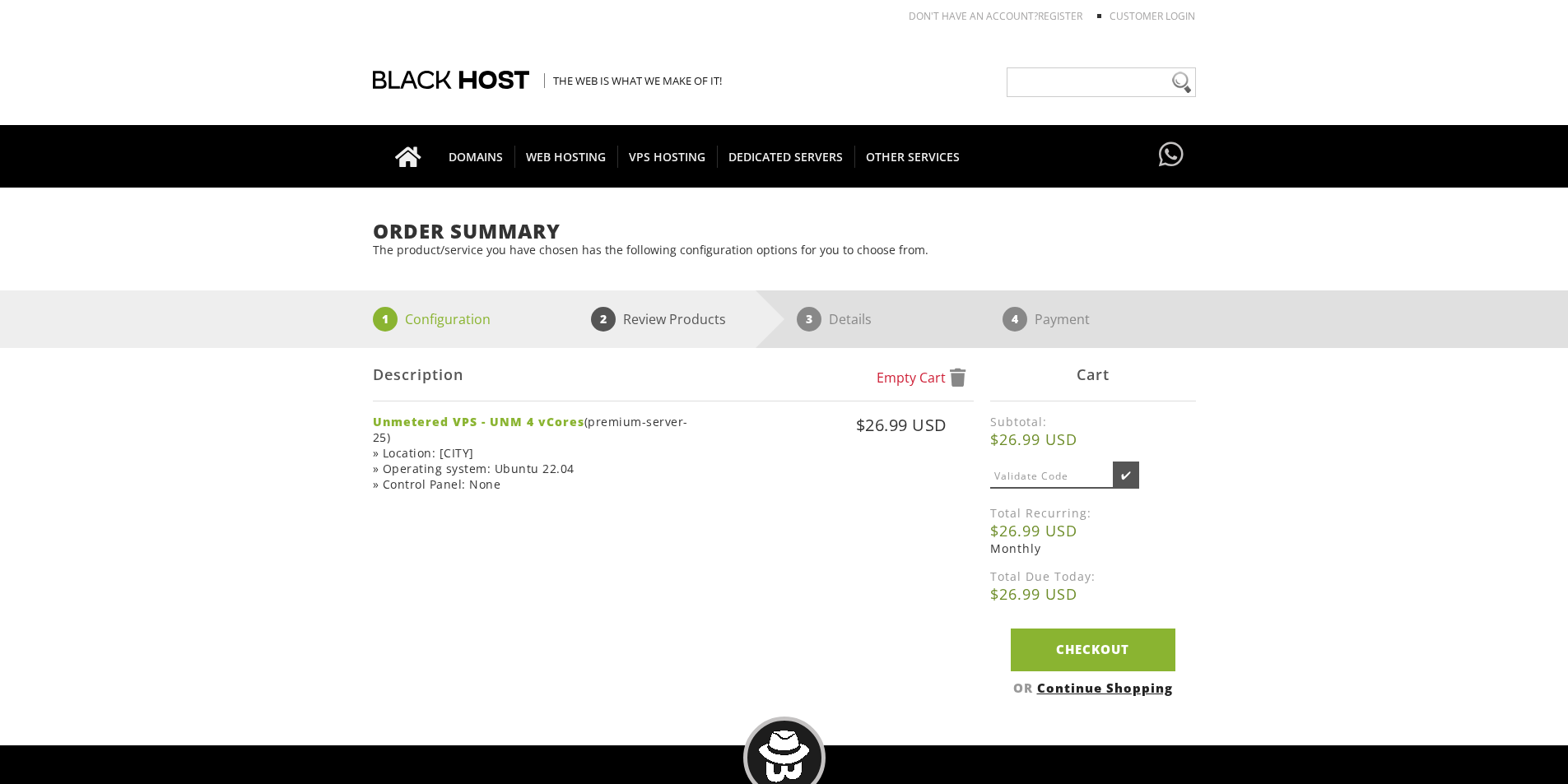 scroll, scrollTop: 0, scrollLeft: 0, axis: both 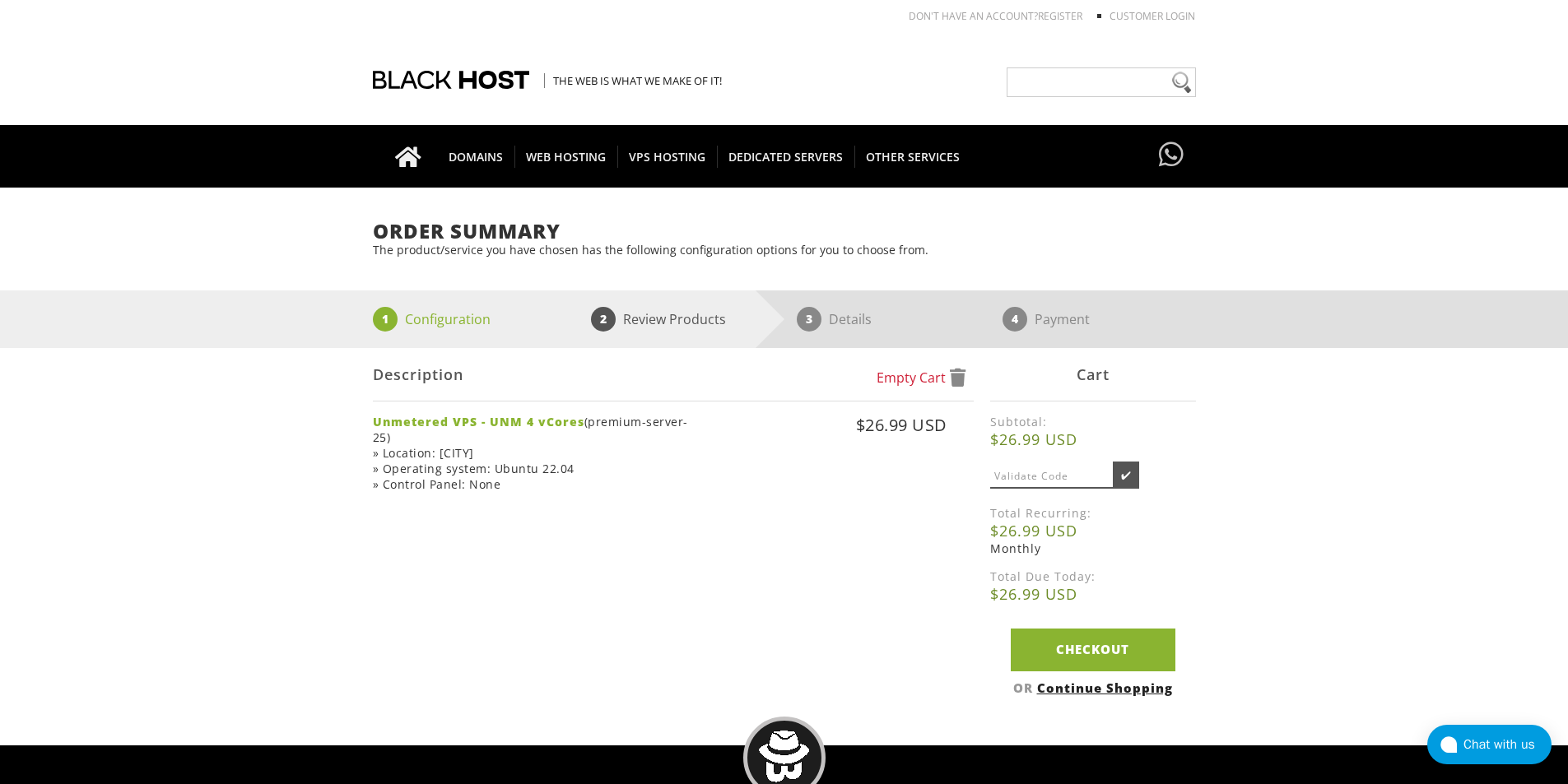 click on "Cart" at bounding box center [1093, 374] 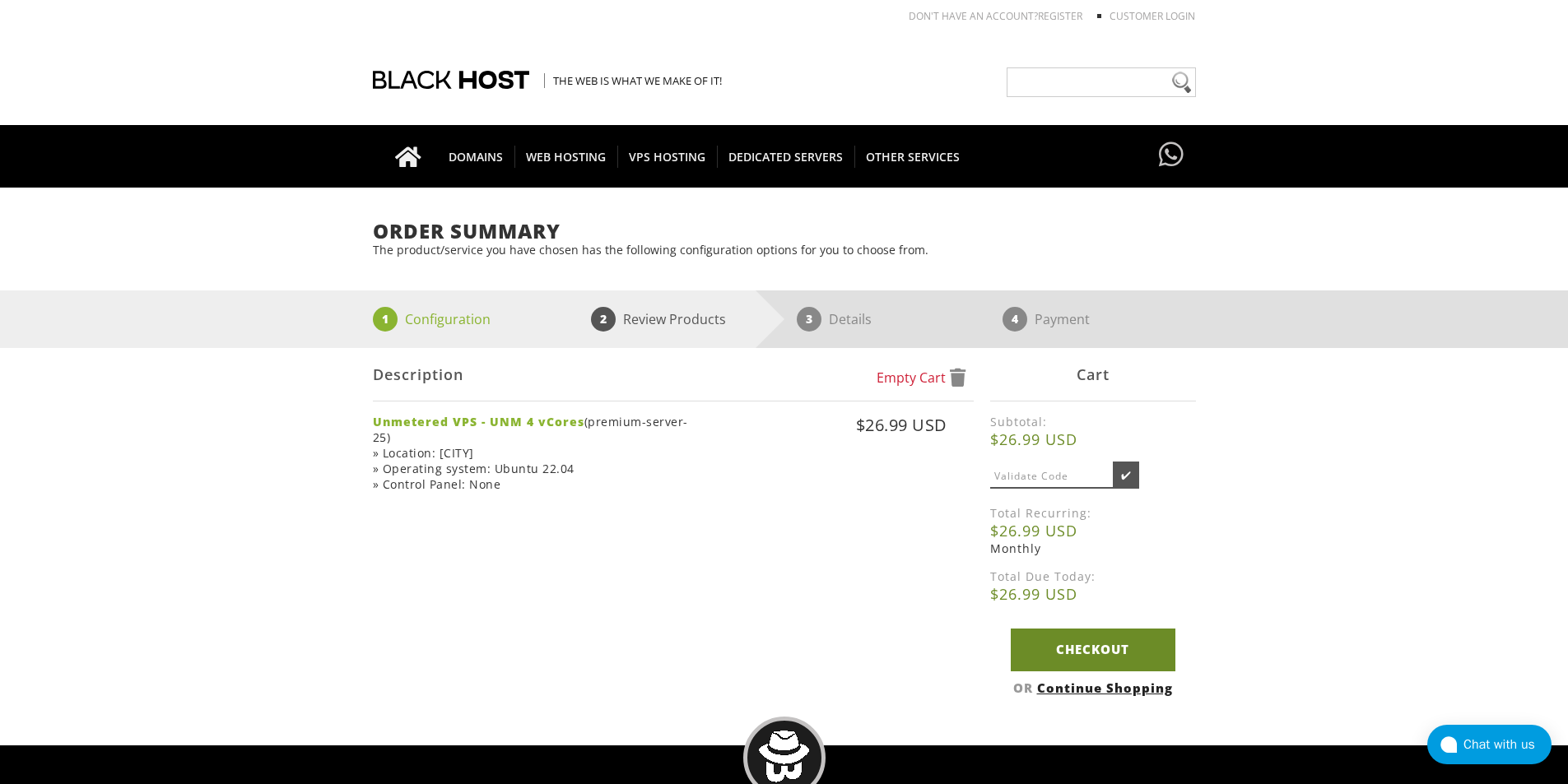 click on "Checkout" at bounding box center (1093, 649) 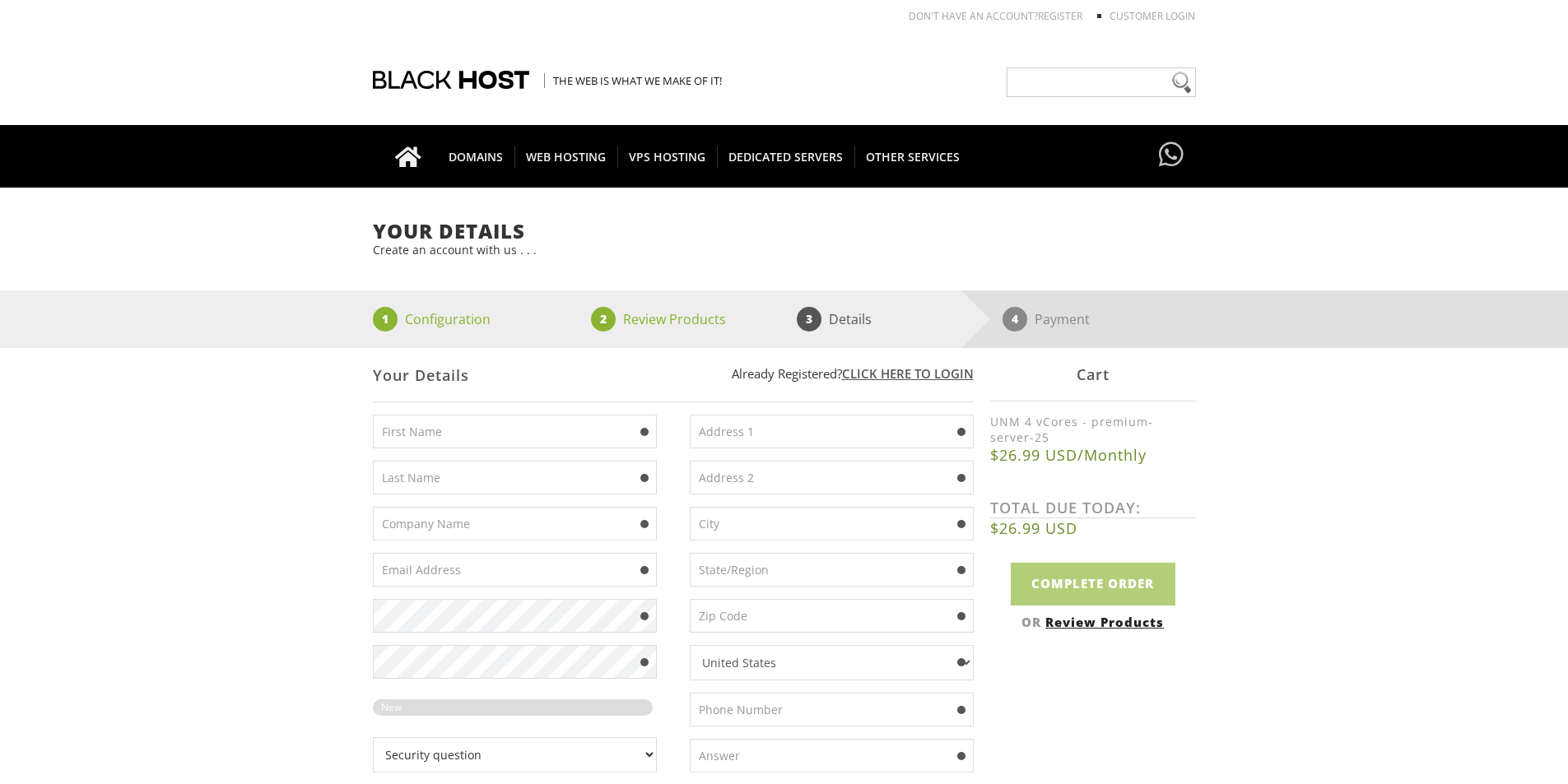 scroll, scrollTop: 0, scrollLeft: 0, axis: both 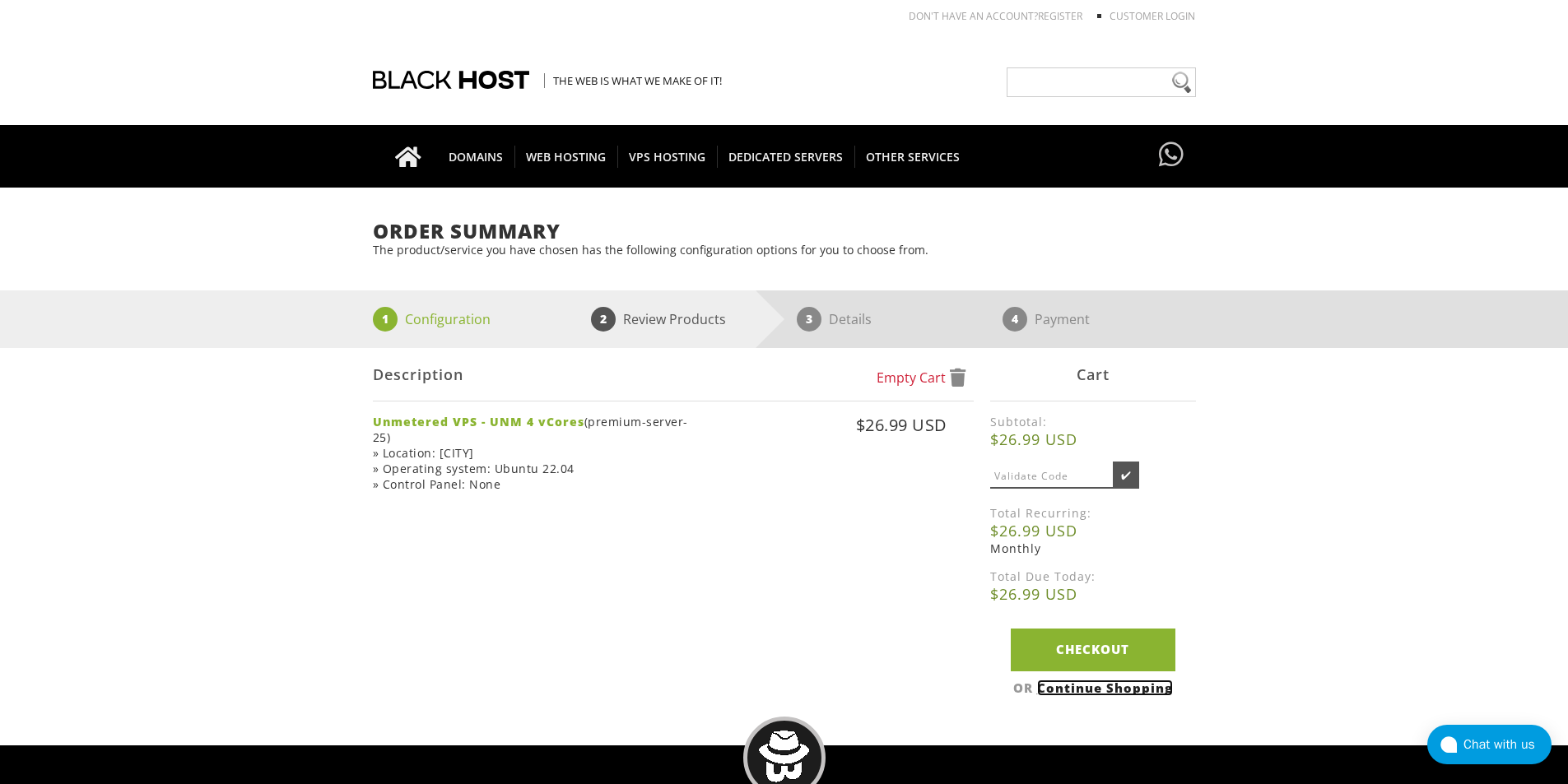 click on "Continue Shopping" at bounding box center [1105, 688] 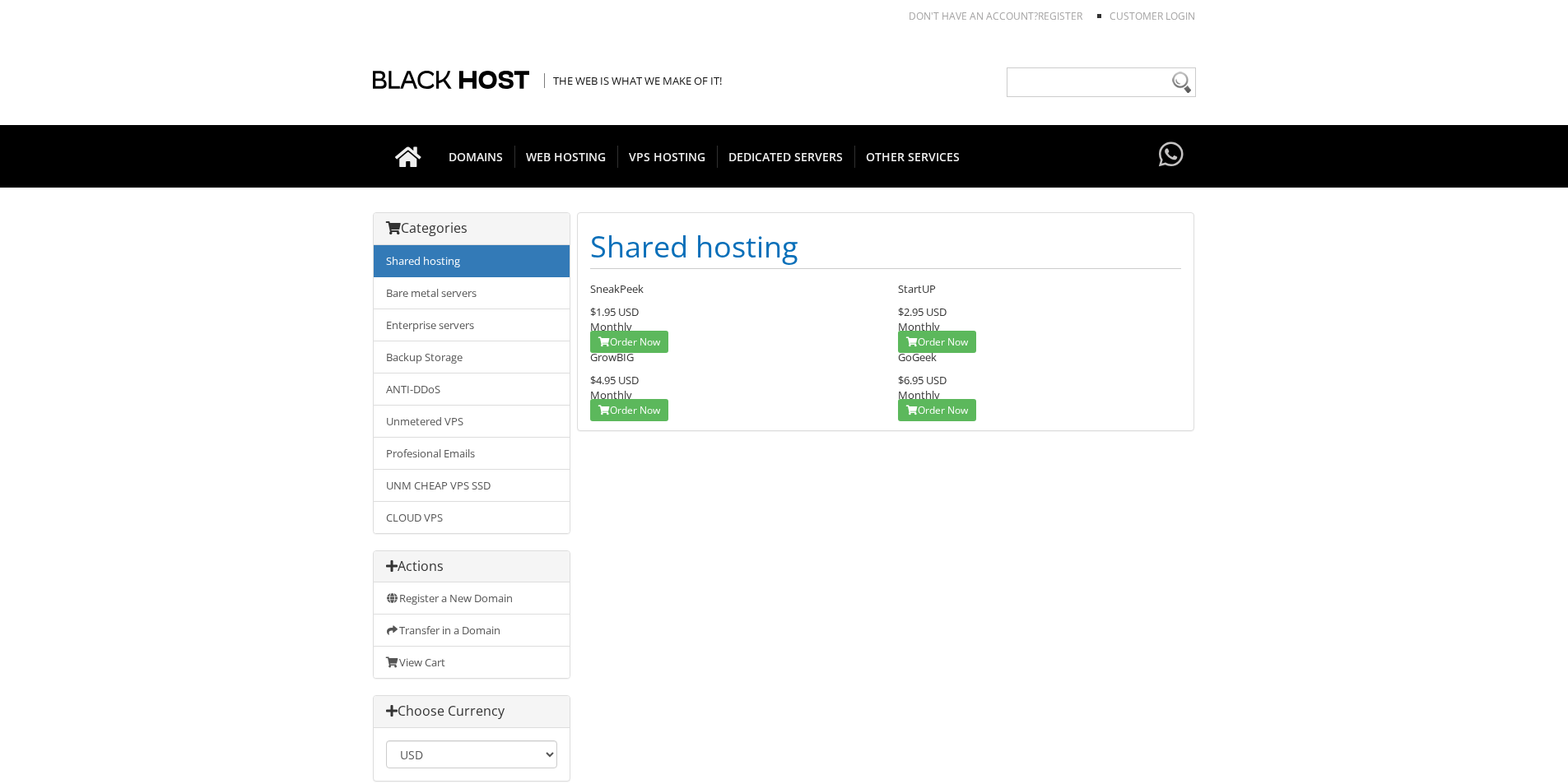 scroll, scrollTop: 0, scrollLeft: 0, axis: both 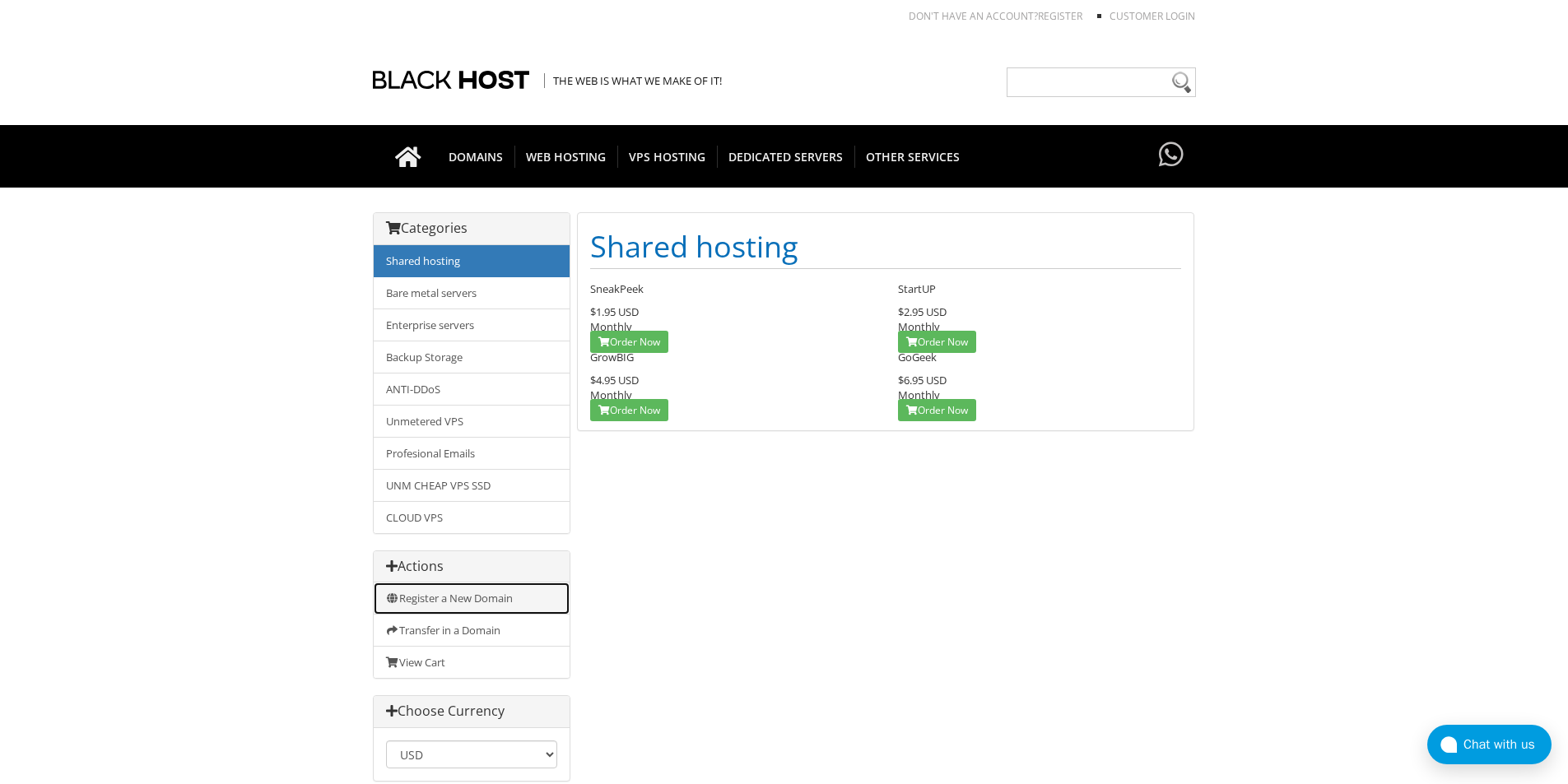 click on "Register a New Domain" at bounding box center [472, 598] 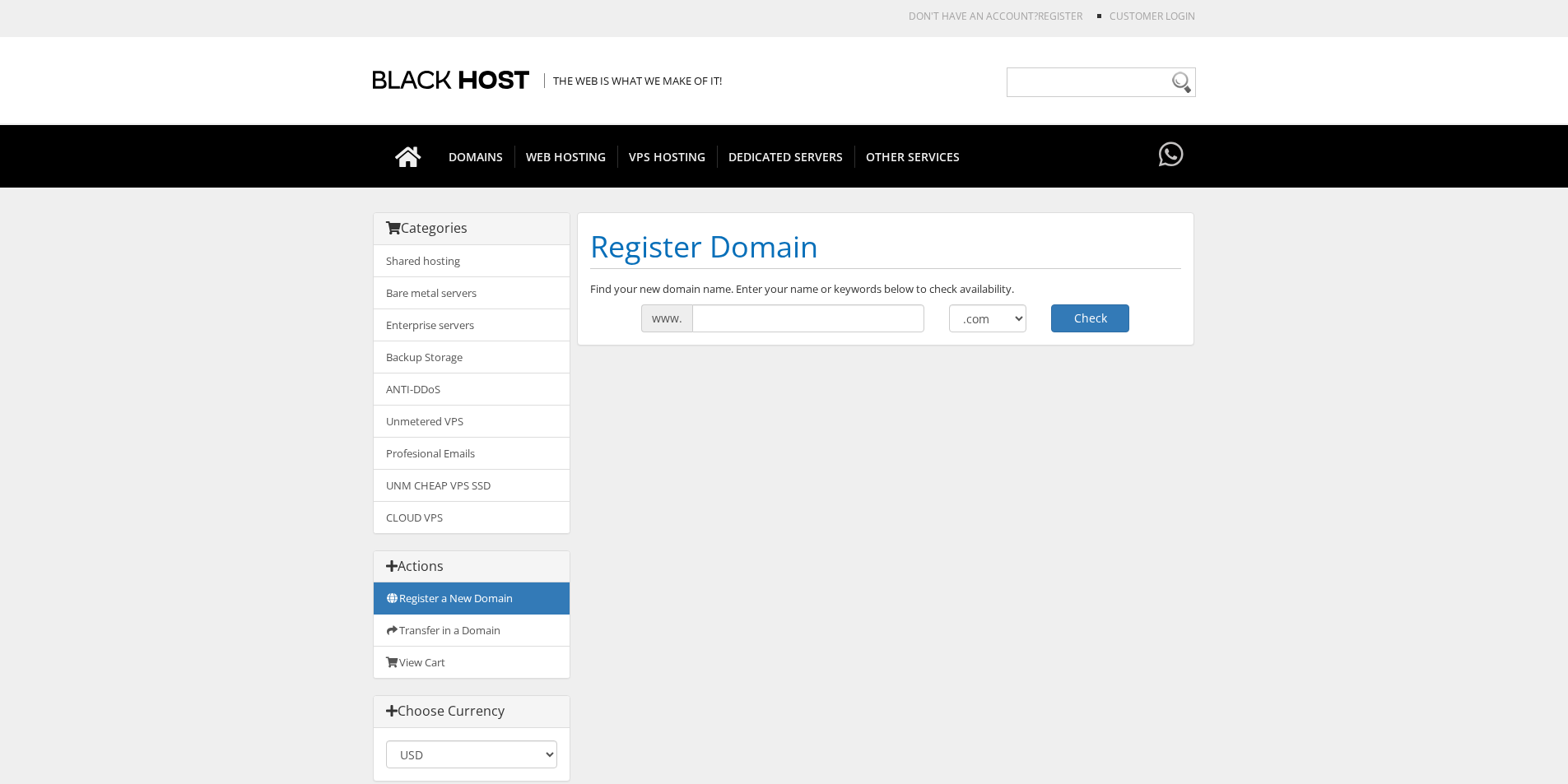 scroll, scrollTop: 0, scrollLeft: 0, axis: both 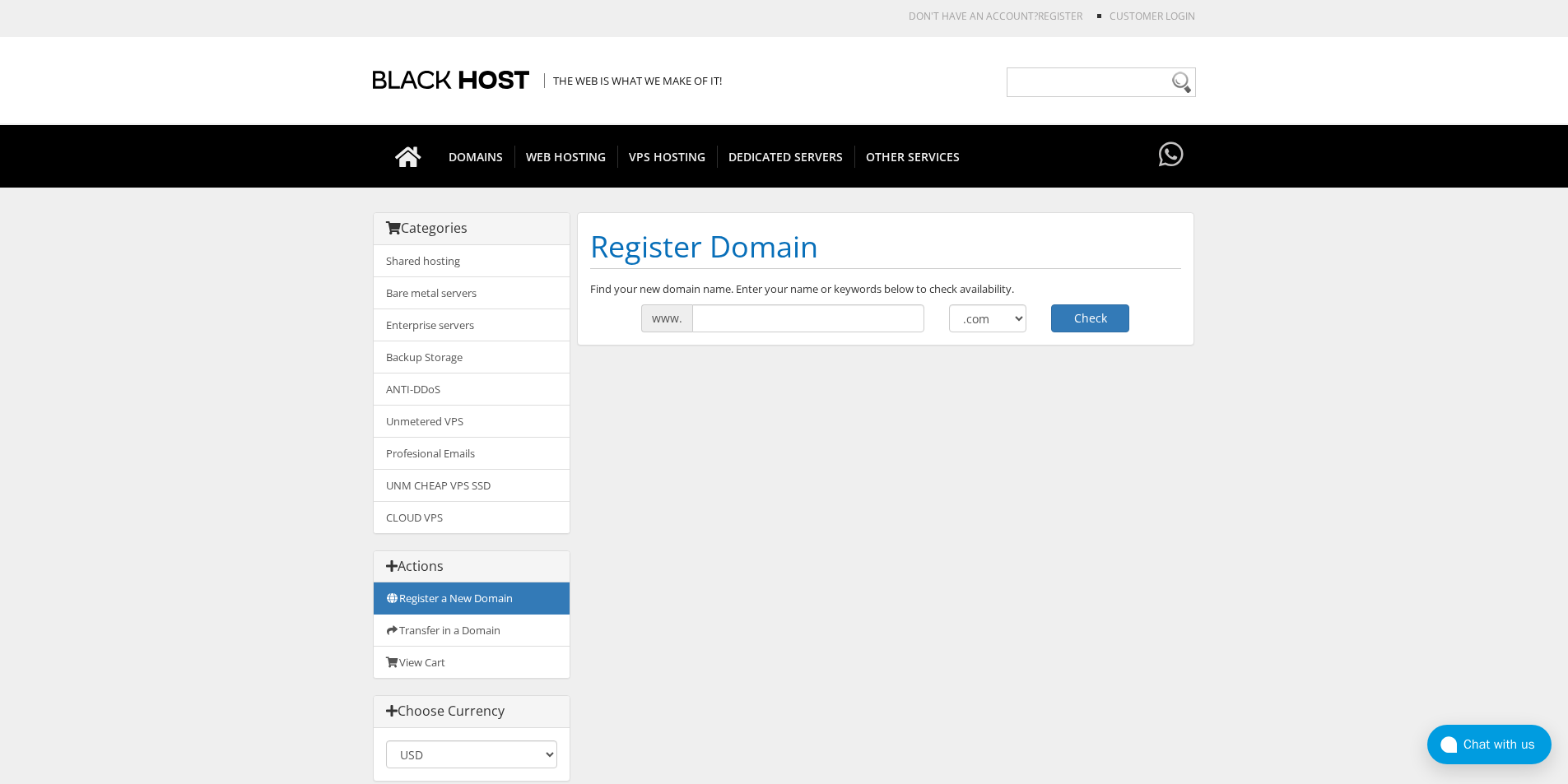 click on "Find your new domain name. Enter your name or keywords below to check availability.
www.
.com
.net
.org" at bounding box center (886, 307) 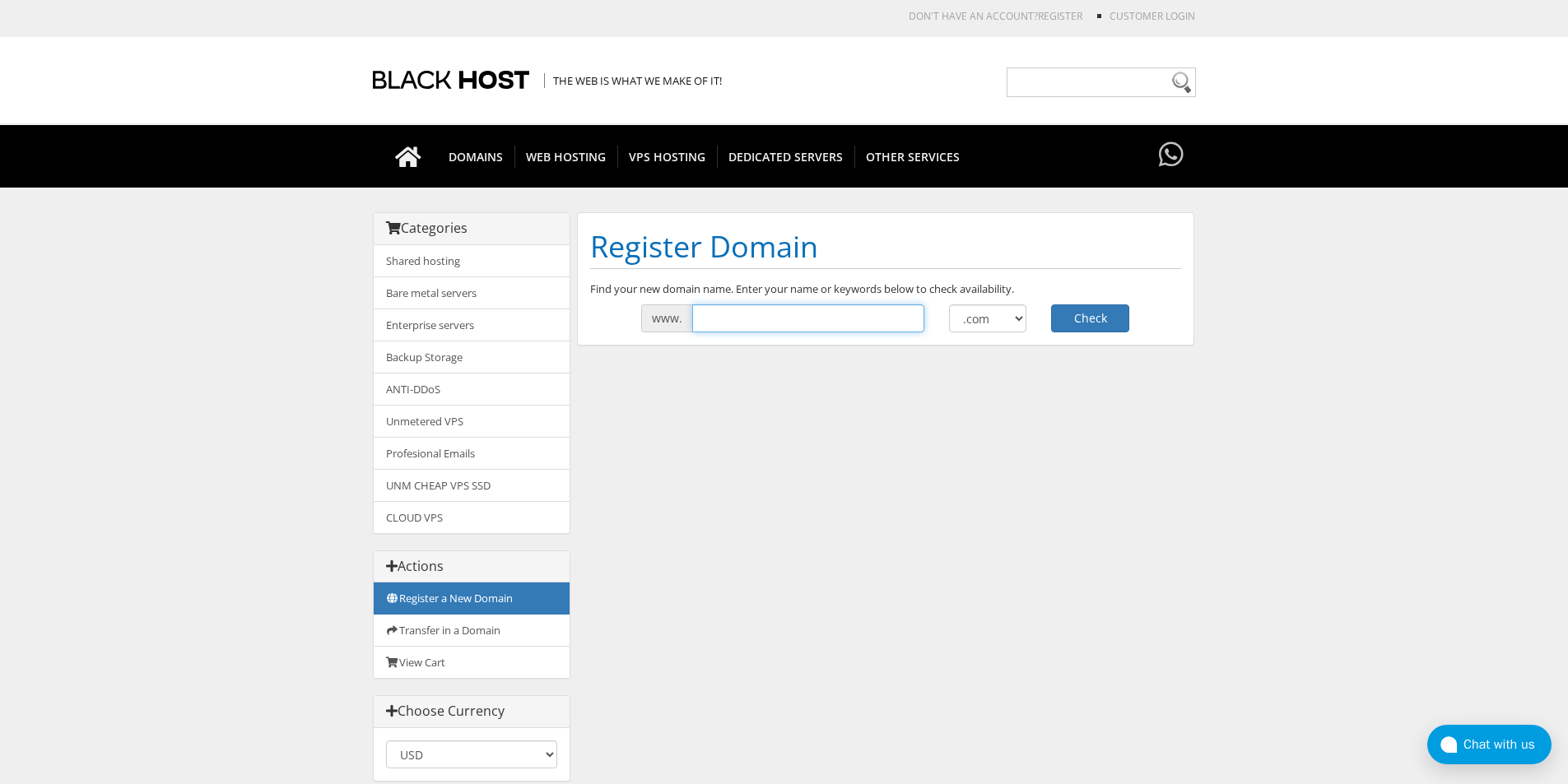 click at bounding box center [808, 318] 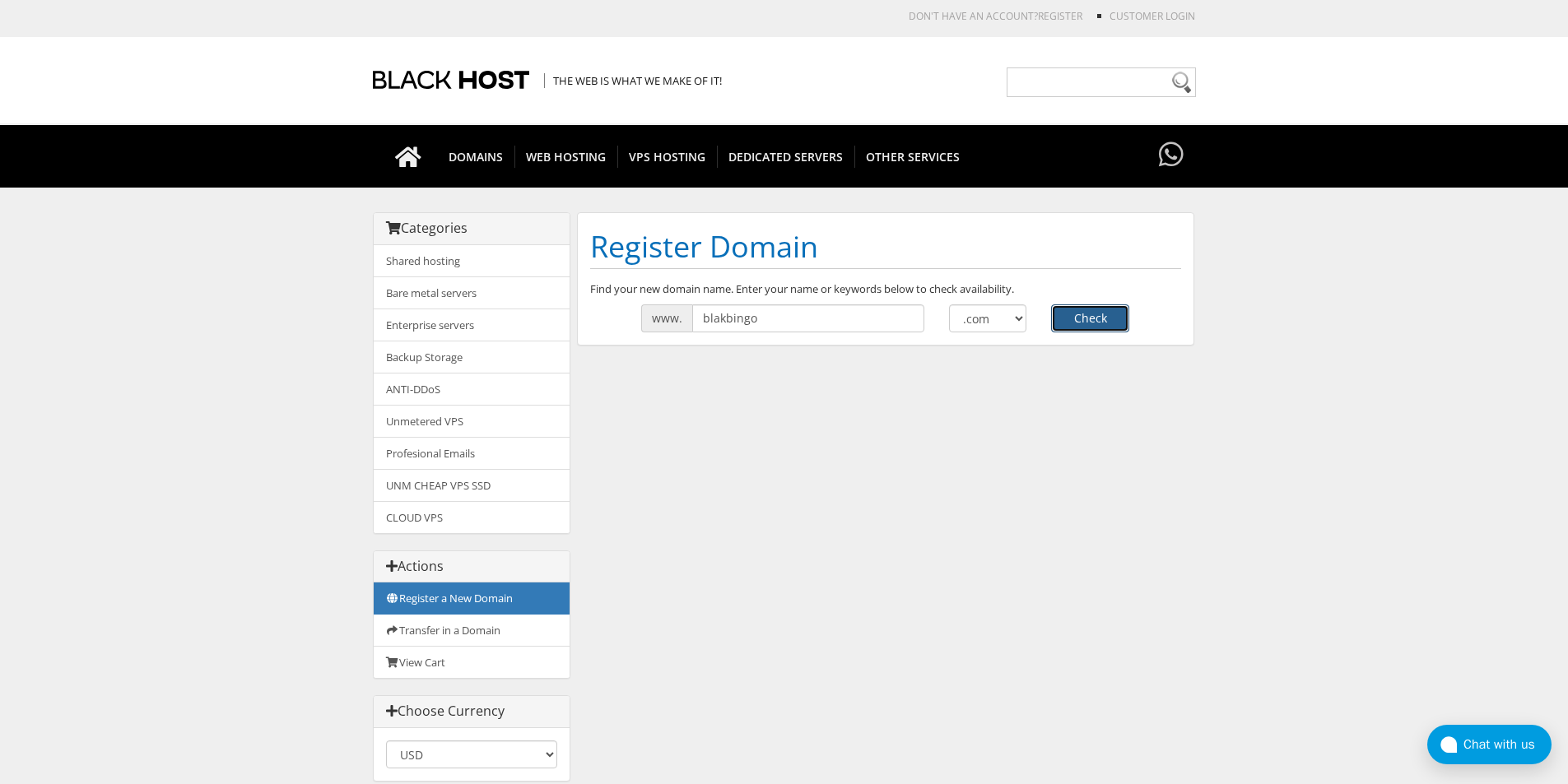 click on "Check" at bounding box center (1090, 318) 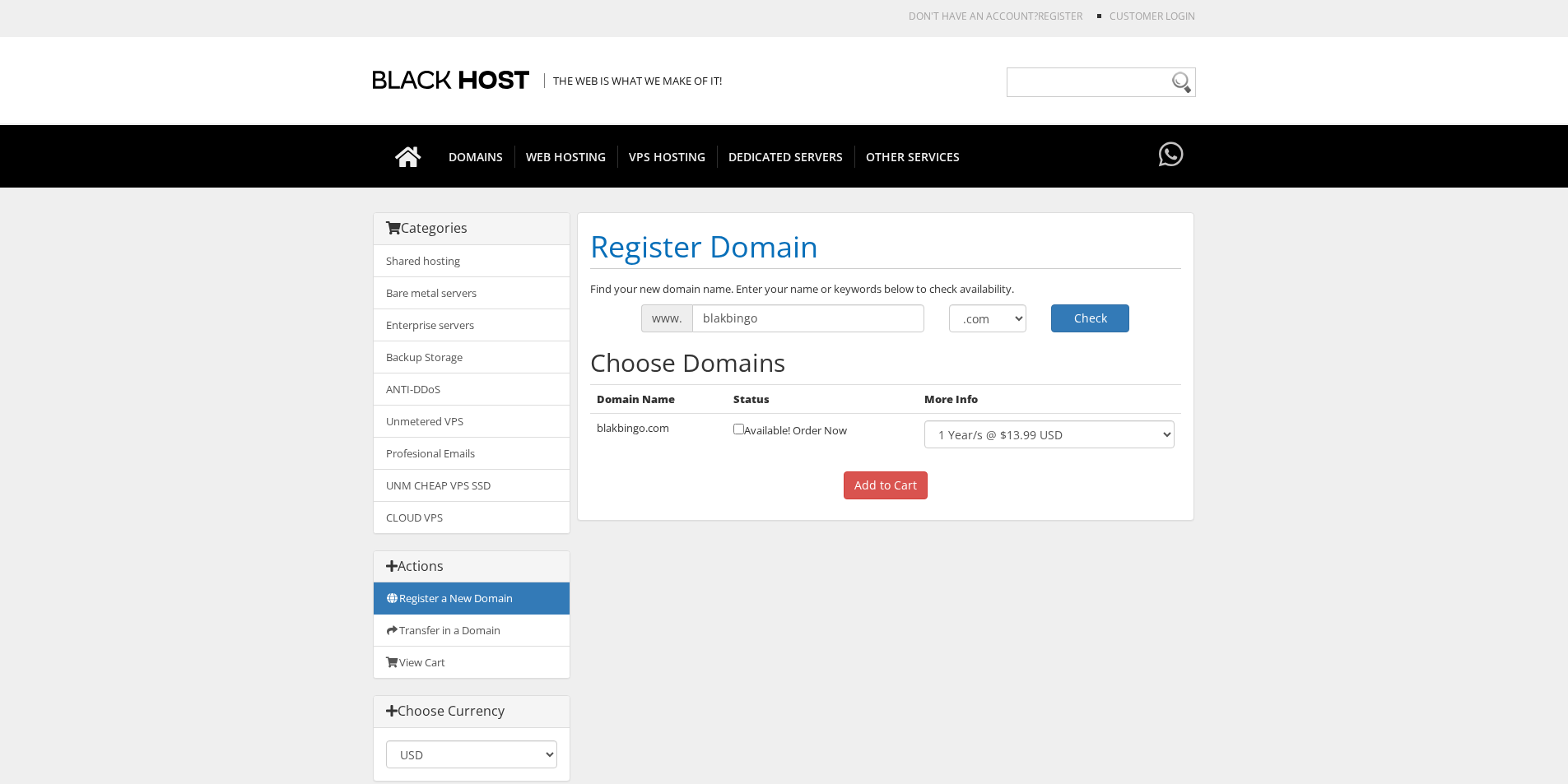 scroll, scrollTop: 0, scrollLeft: 0, axis: both 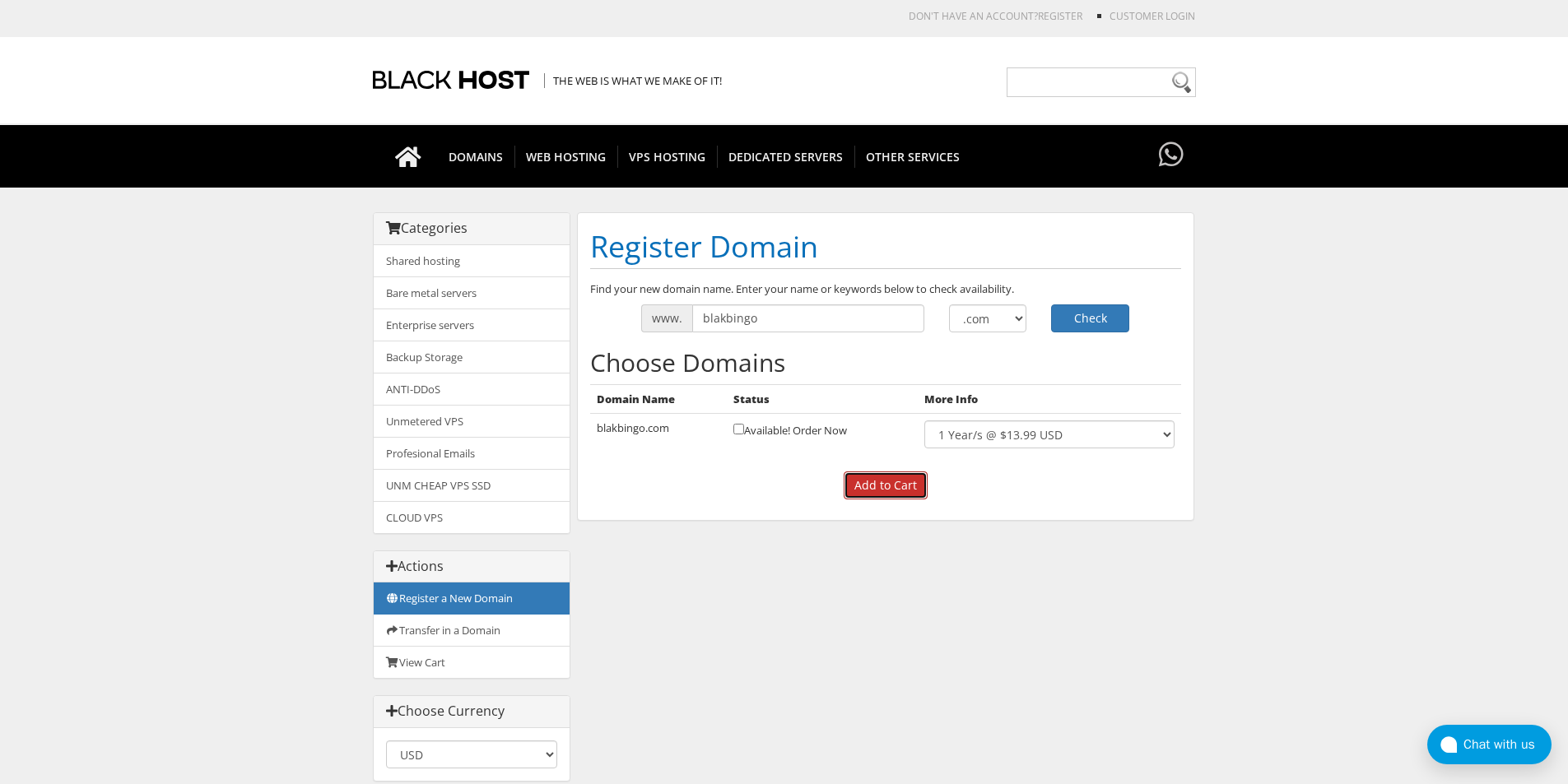click on "Add to Cart" at bounding box center [886, 485] 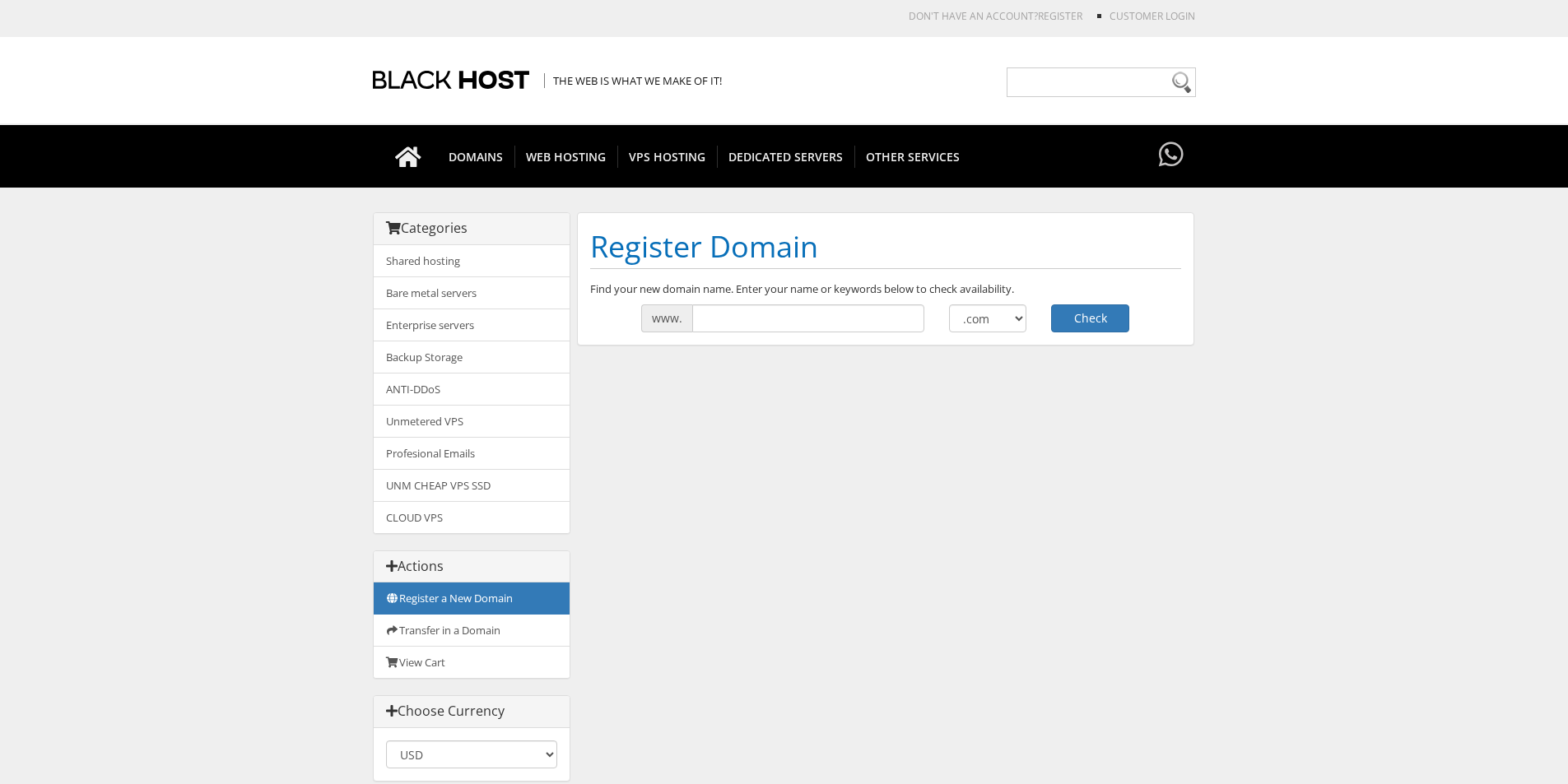 scroll, scrollTop: 0, scrollLeft: 0, axis: both 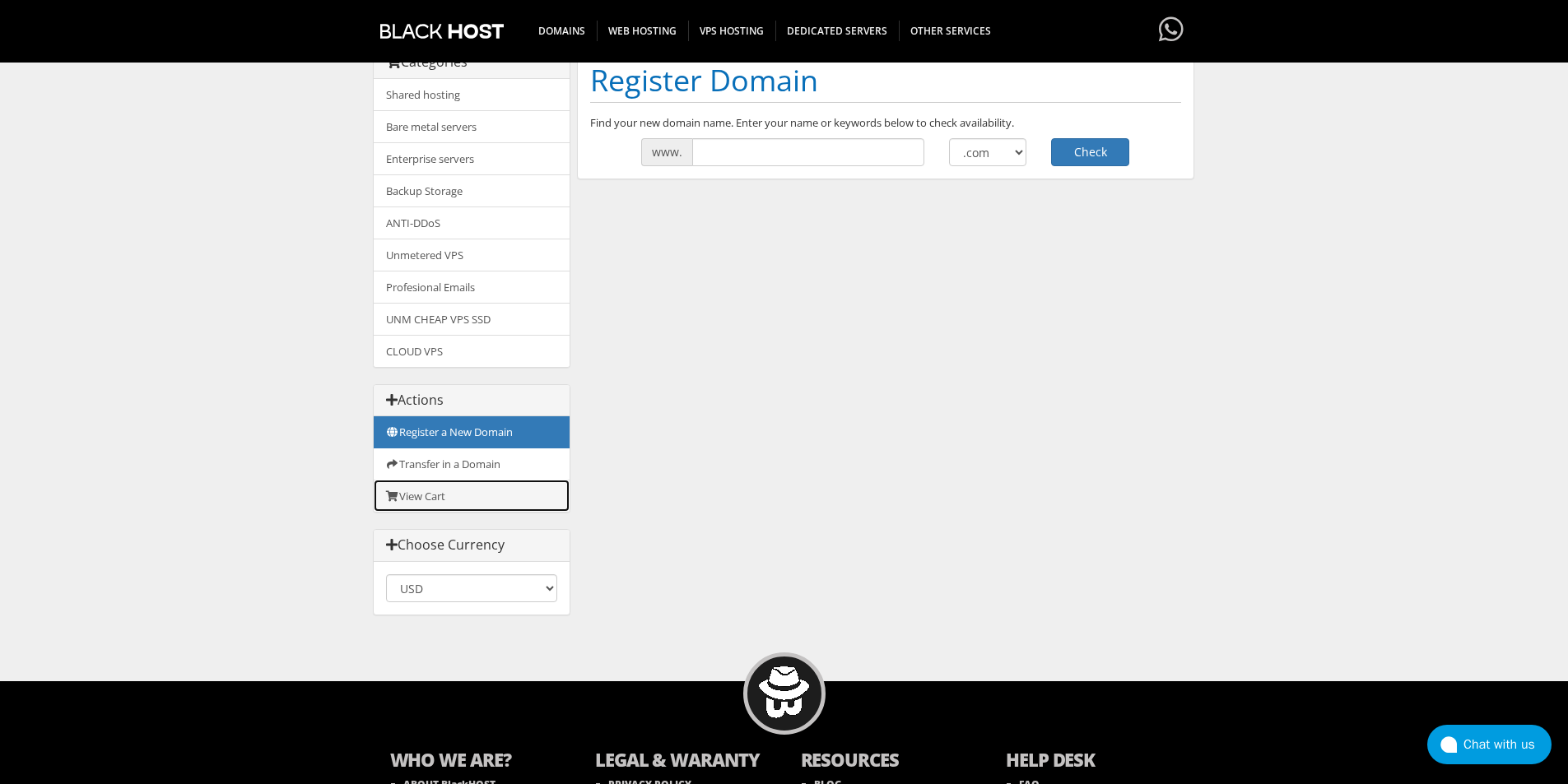 click on "View Cart" at bounding box center (472, 495) 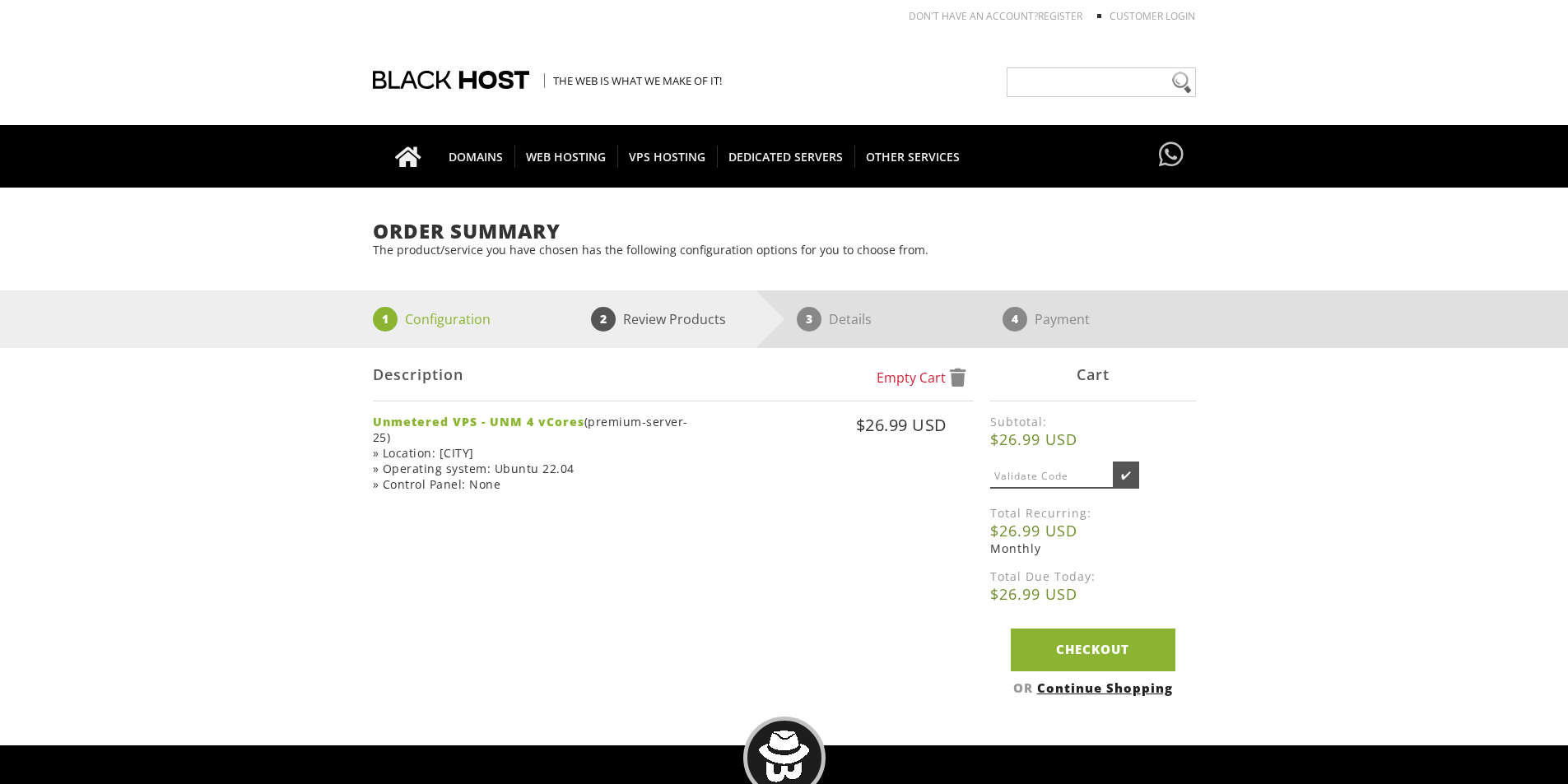 scroll, scrollTop: 0, scrollLeft: 0, axis: both 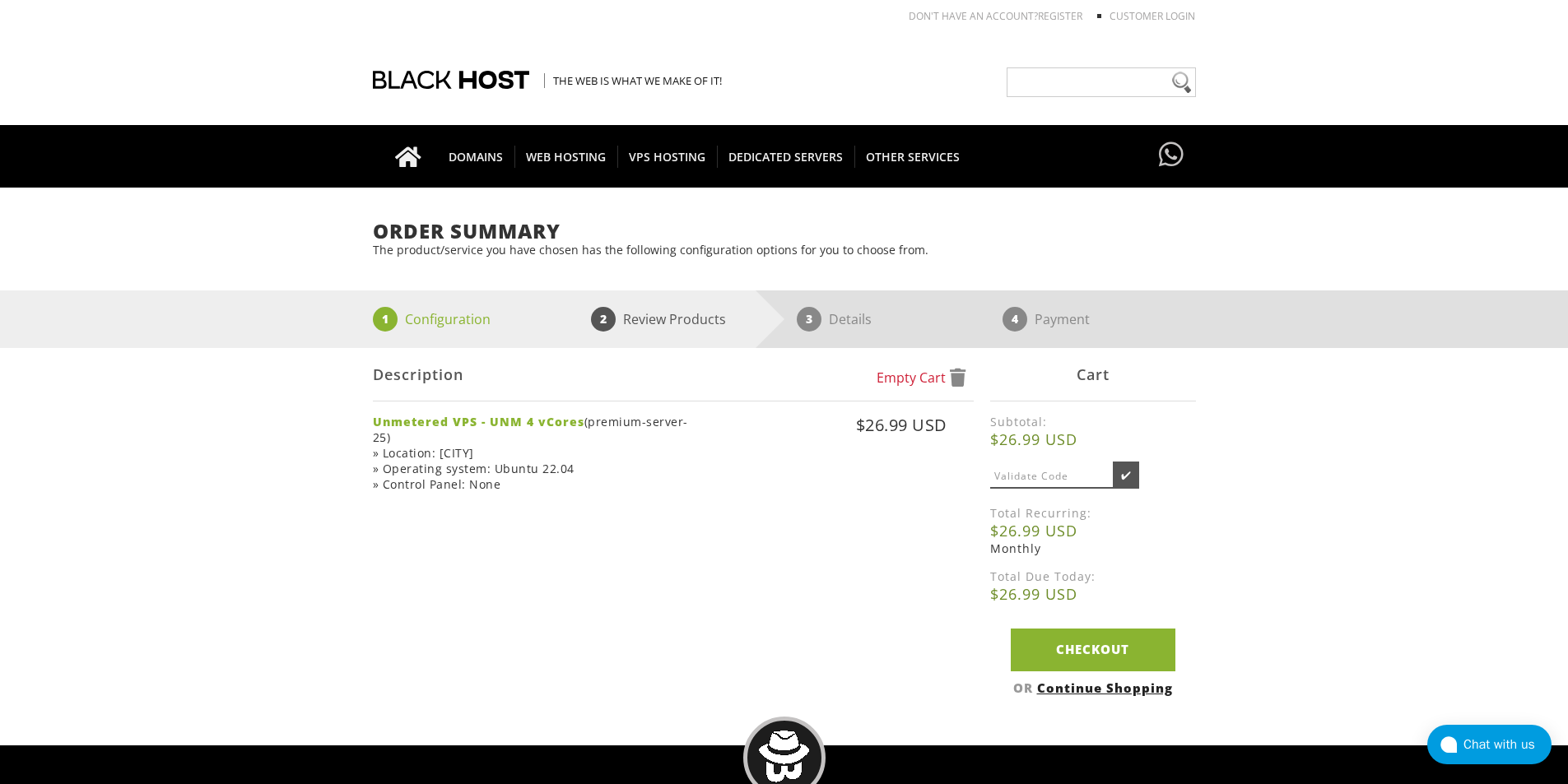 click on "Cart" at bounding box center [1093, 374] 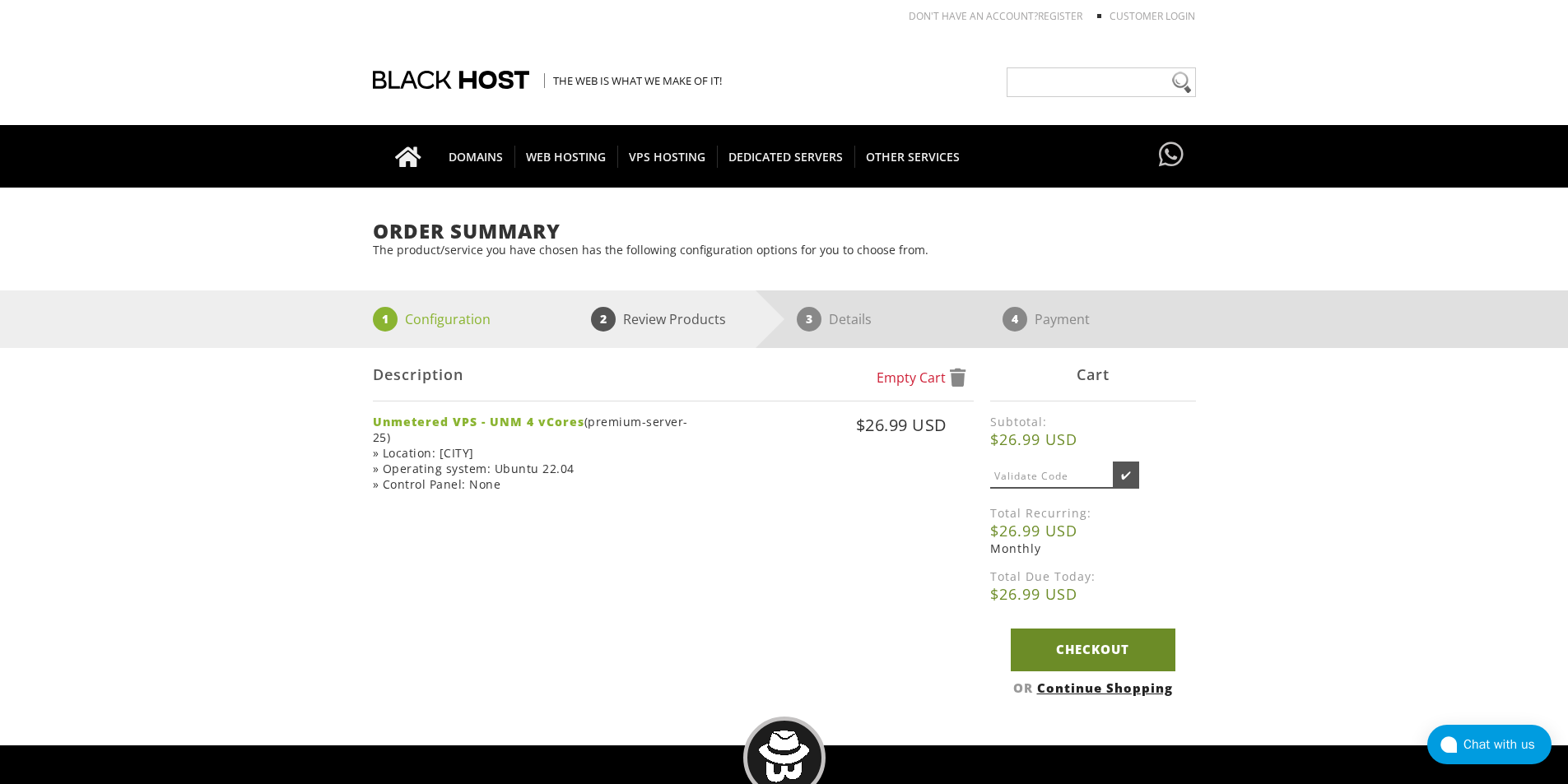 click on "Checkout" at bounding box center [1093, 649] 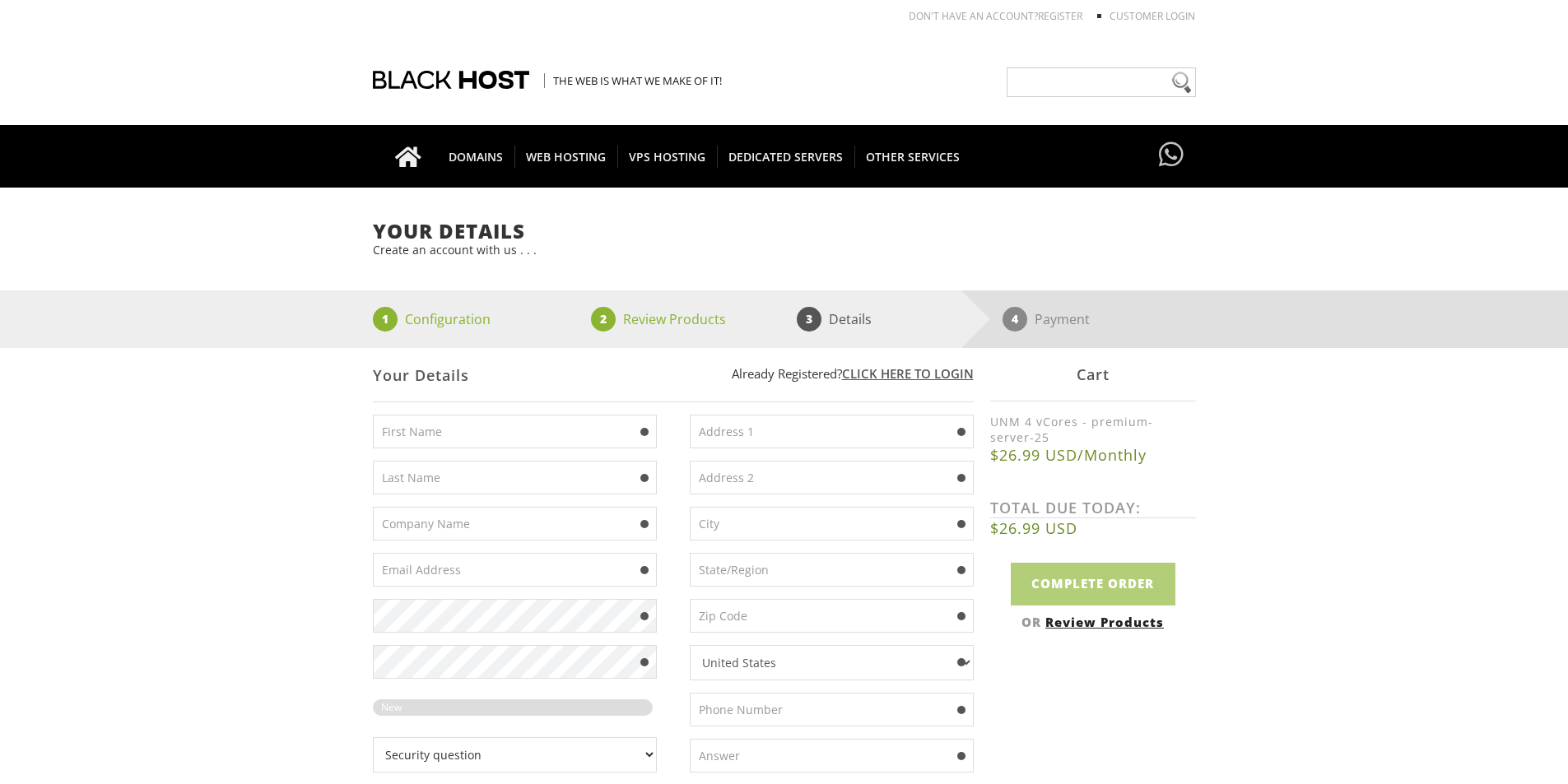 scroll, scrollTop: 0, scrollLeft: 0, axis: both 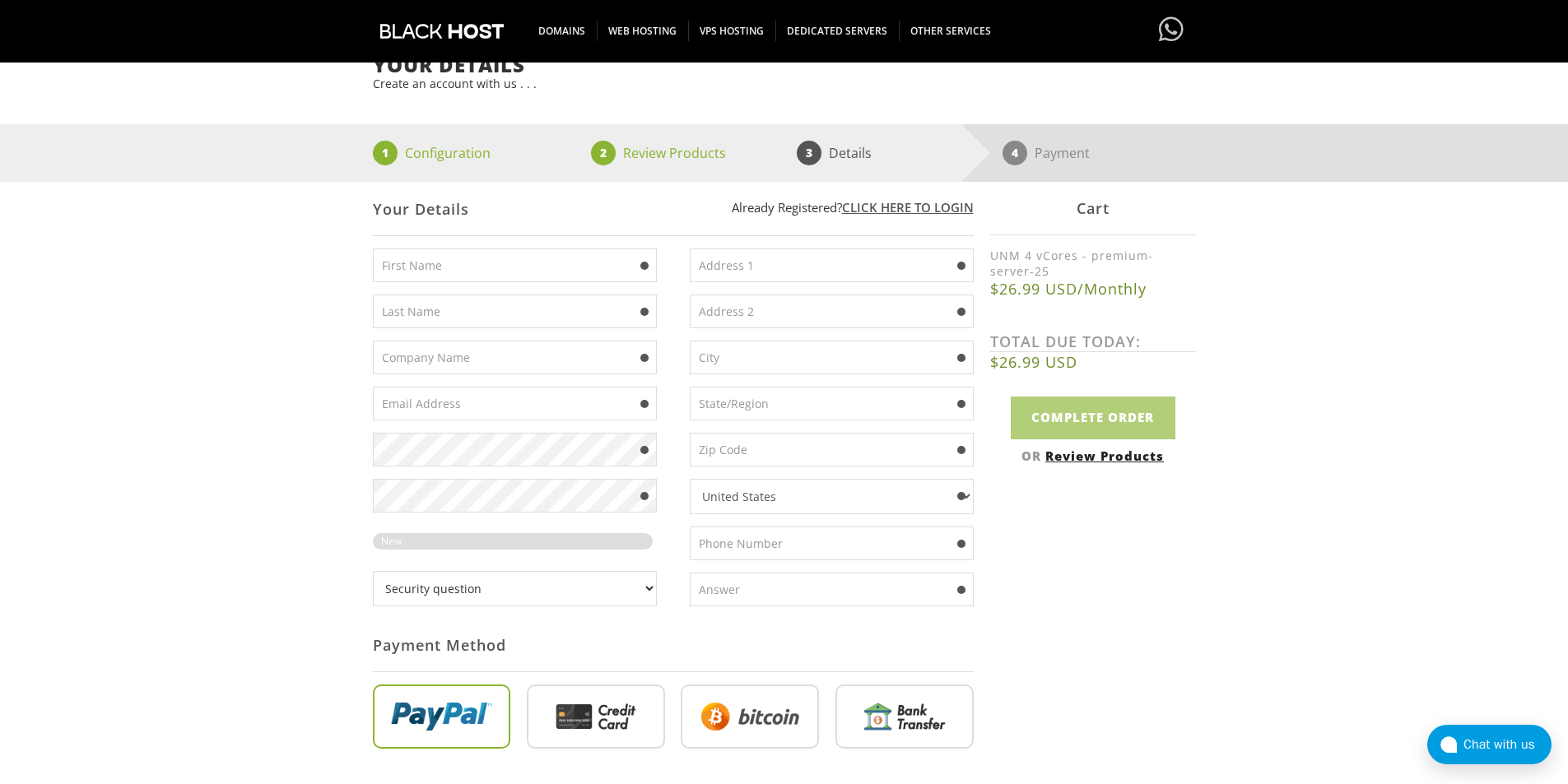 click at bounding box center (514, 265) 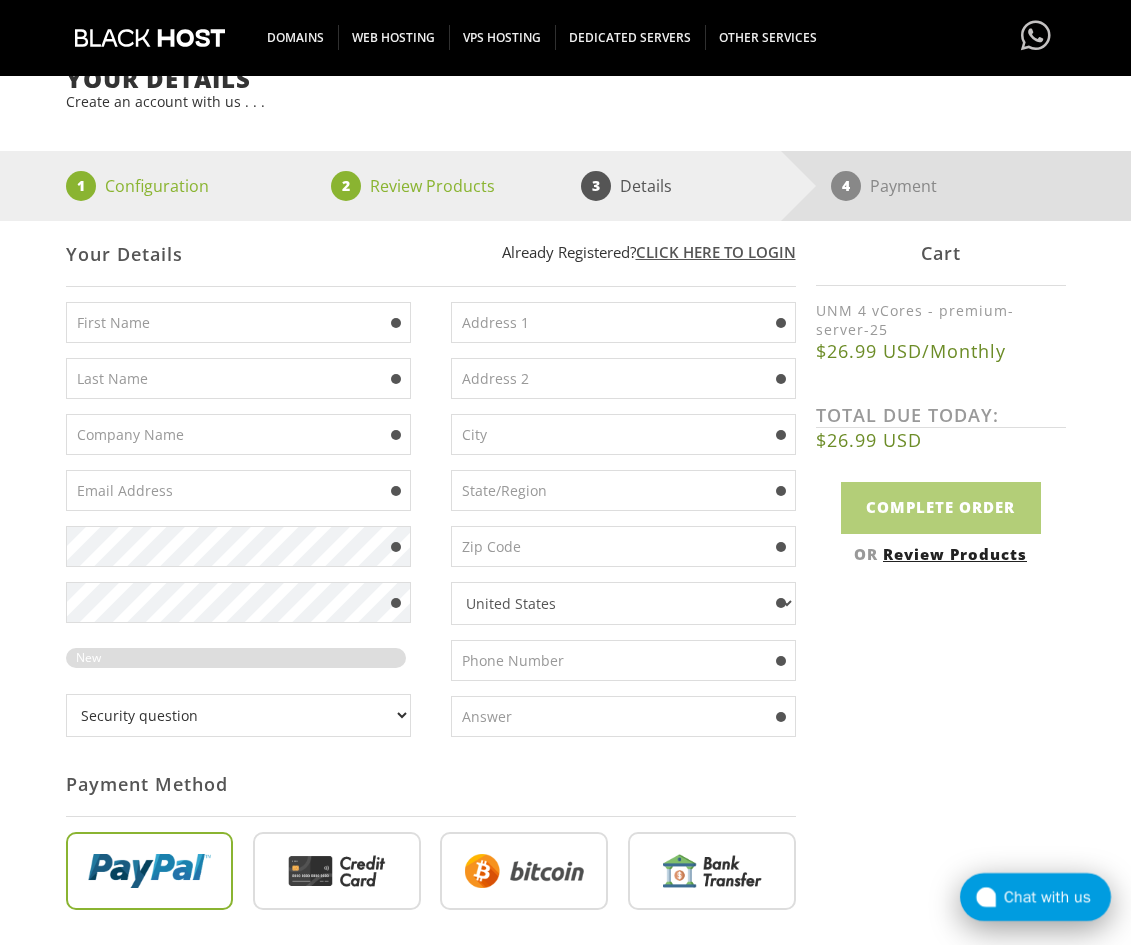 click on "Chat with us" at bounding box center (1057, 897) 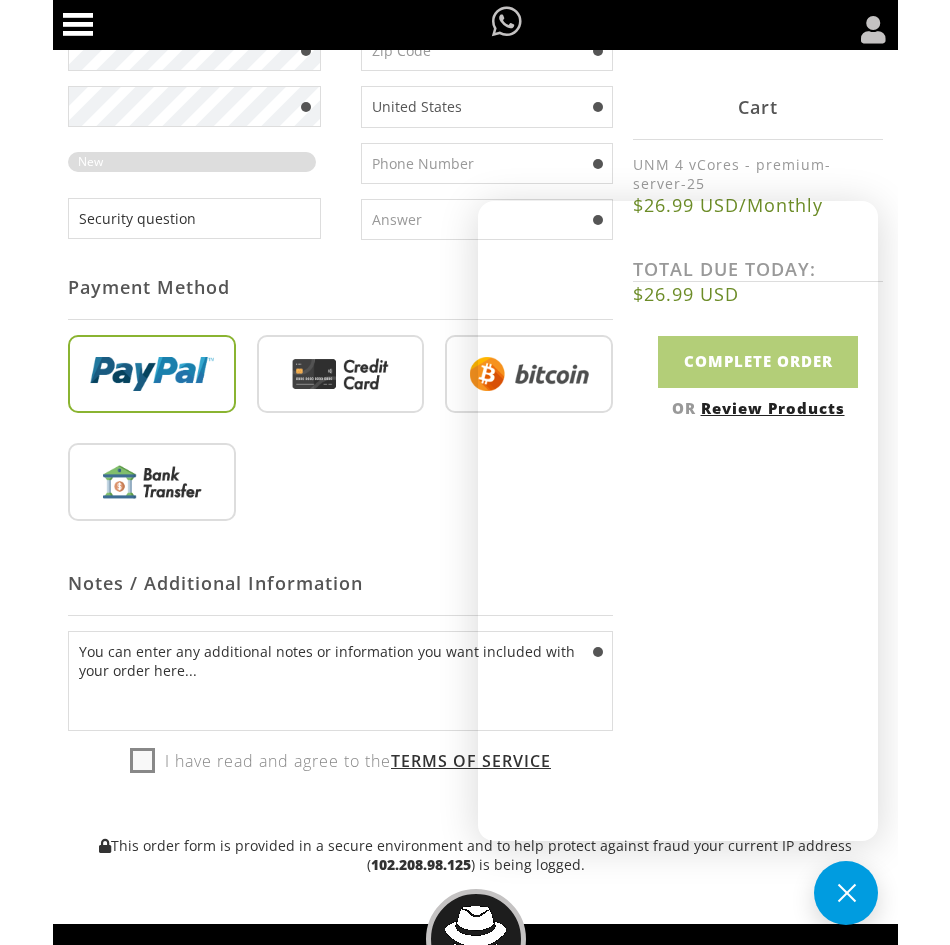 scroll, scrollTop: 700, scrollLeft: 0, axis: vertical 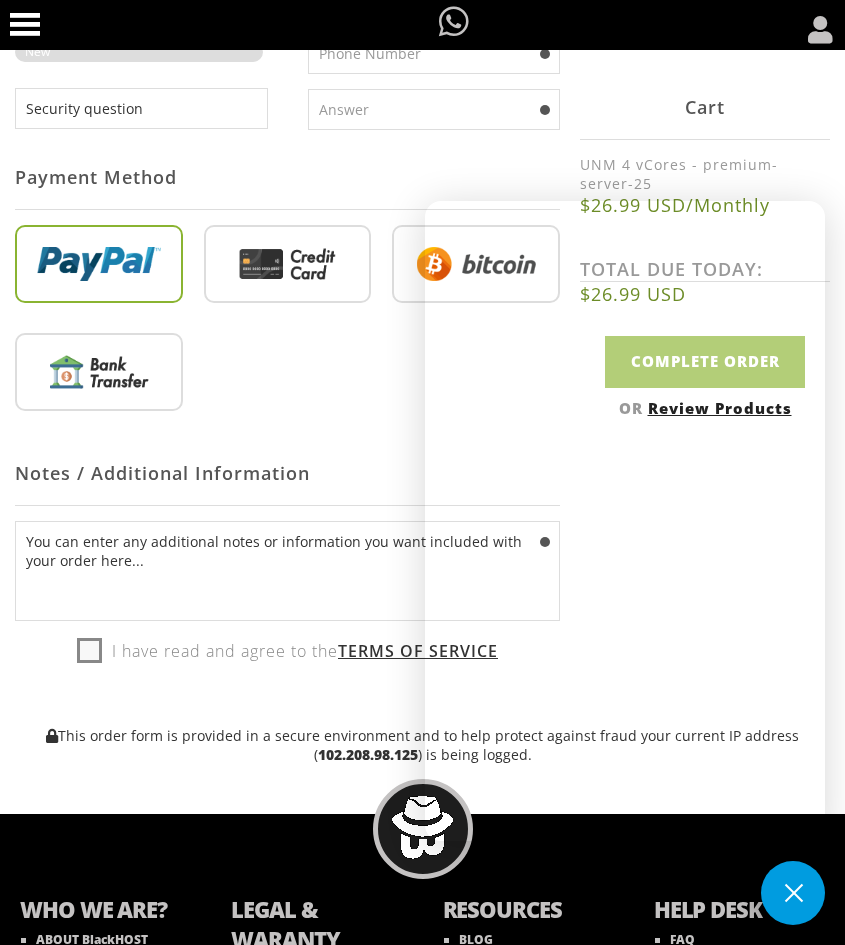 click at bounding box center [793, 893] 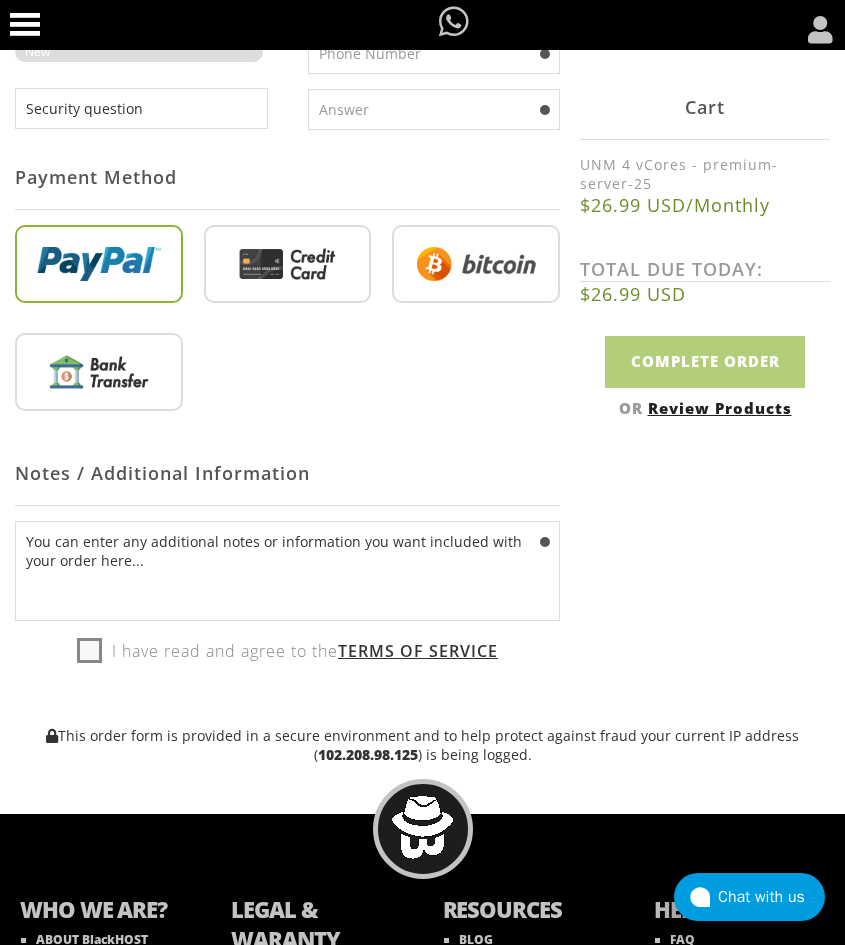 click on "Chat with us" at bounding box center [771, 897] 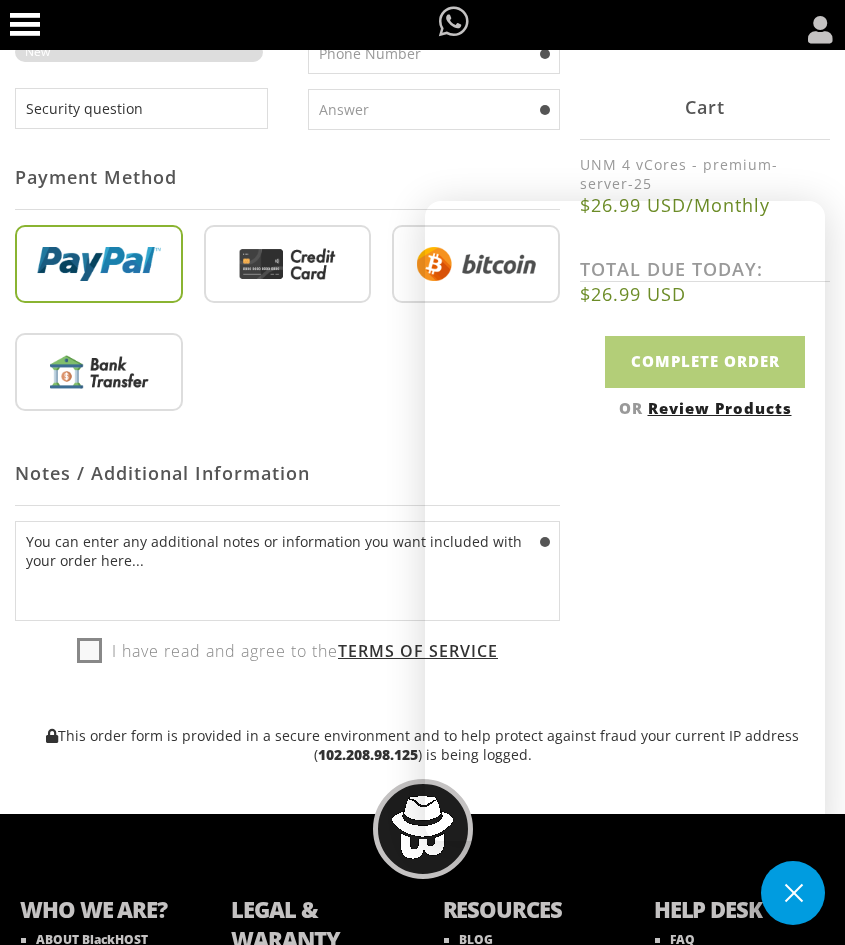 click at bounding box center [793, 893] 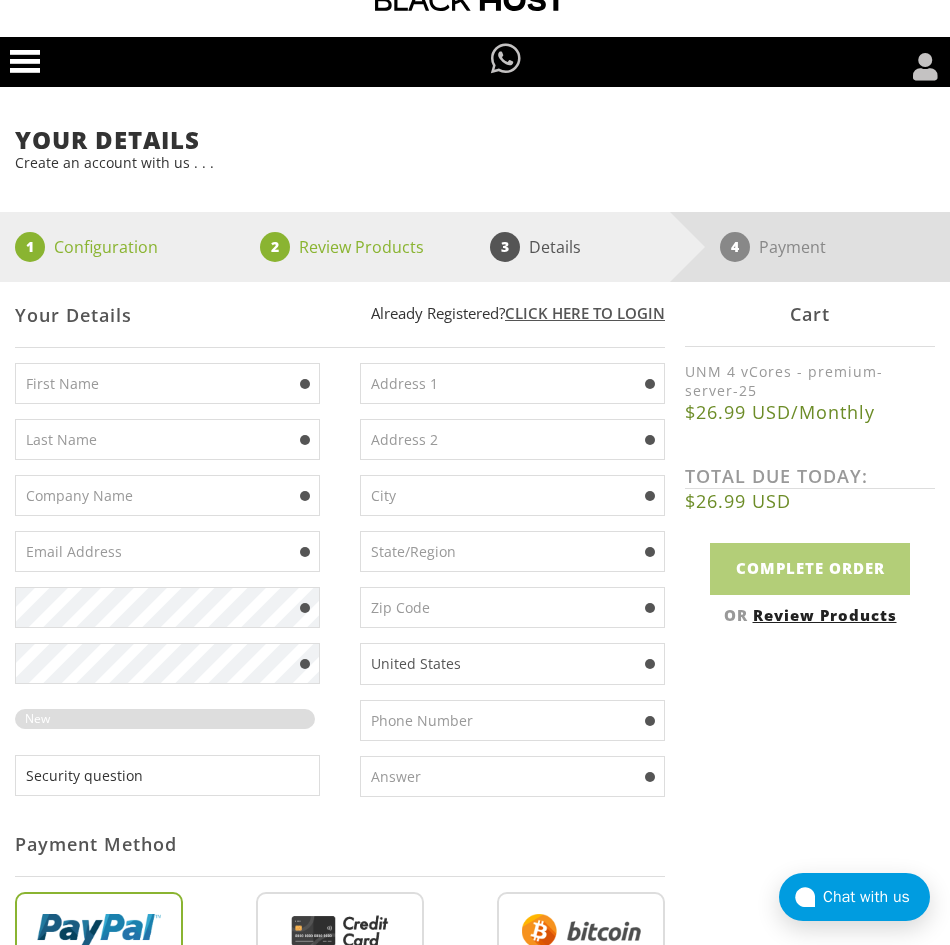 scroll, scrollTop: 0, scrollLeft: 0, axis: both 